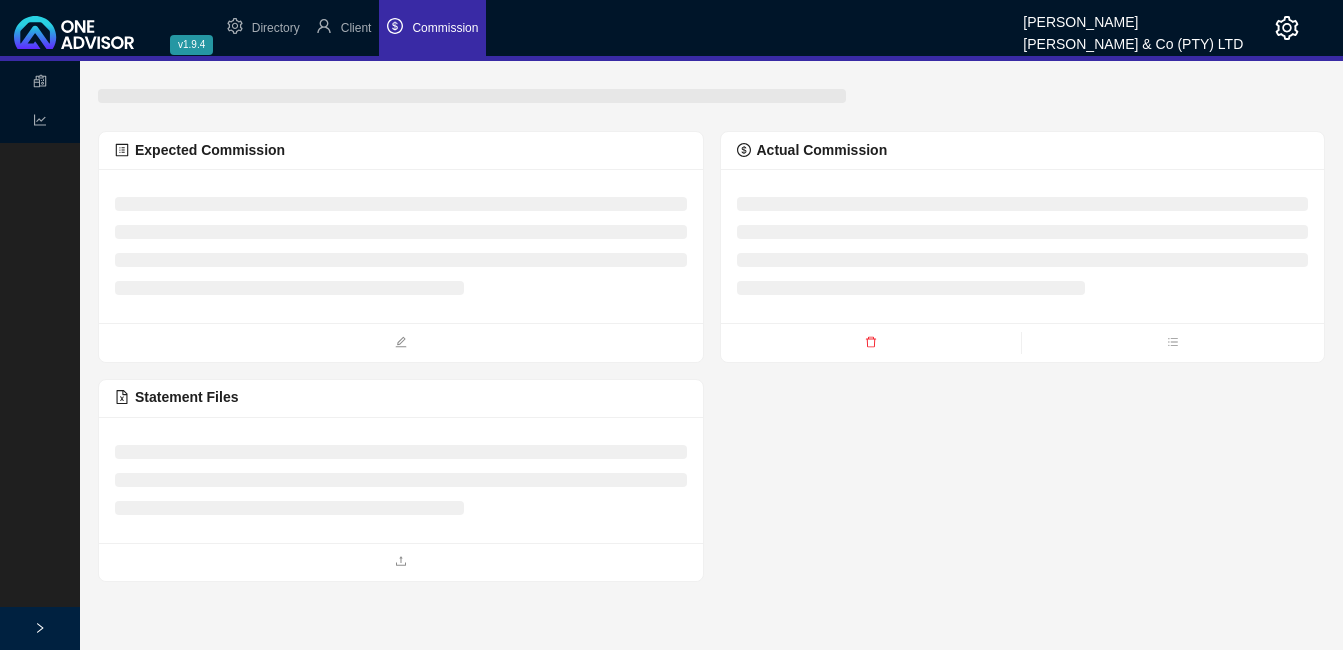 scroll, scrollTop: 0, scrollLeft: 0, axis: both 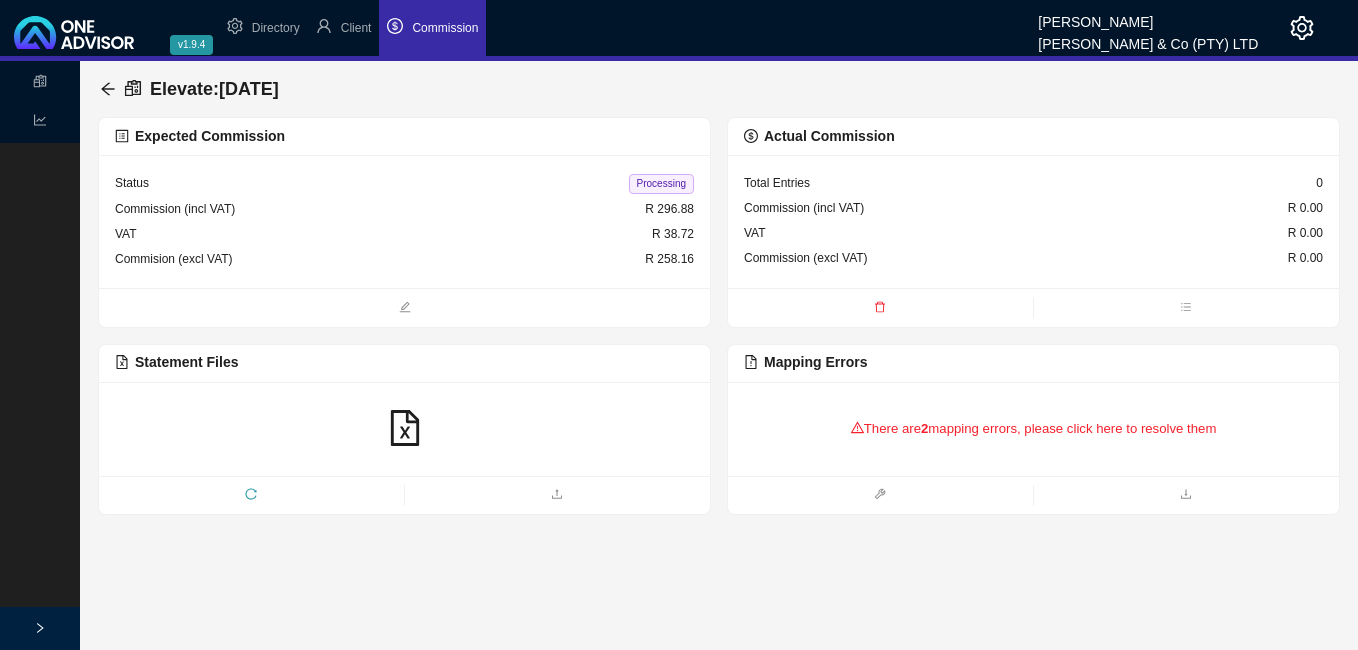 drag, startPoint x: 97, startPoint y: 81, endPoint x: 147, endPoint y: 281, distance: 206.15529 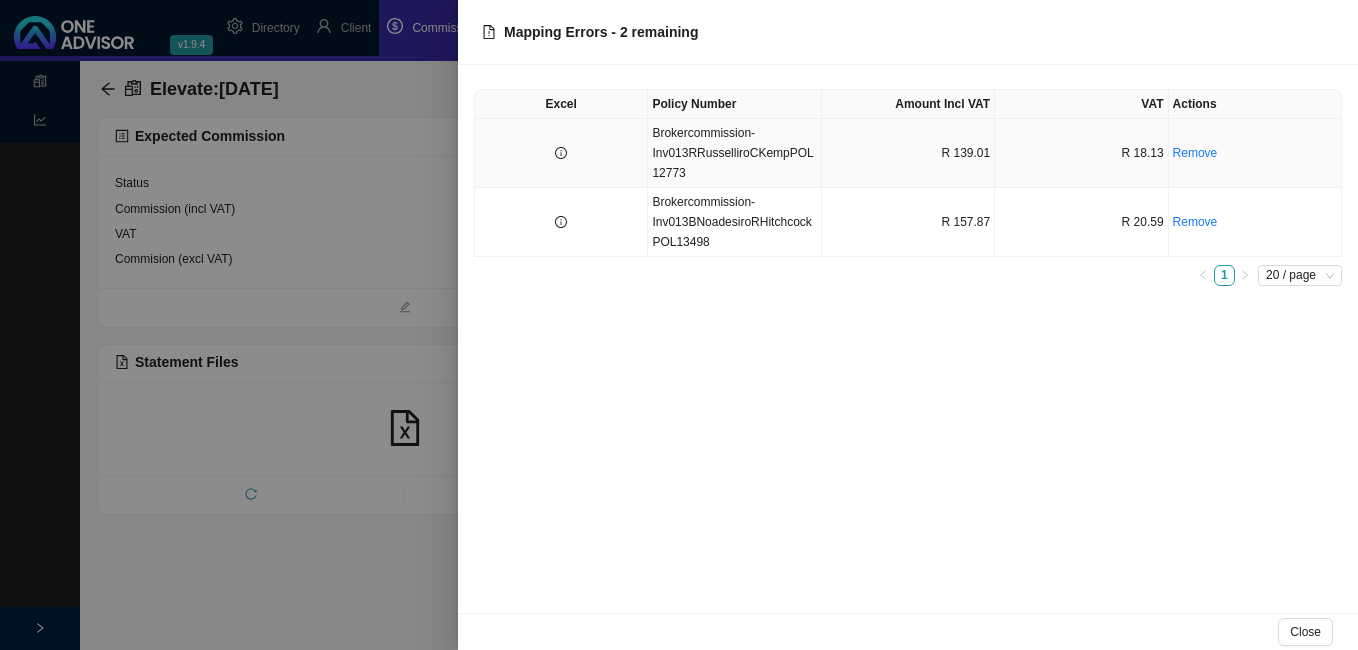 click at bounding box center [561, 153] 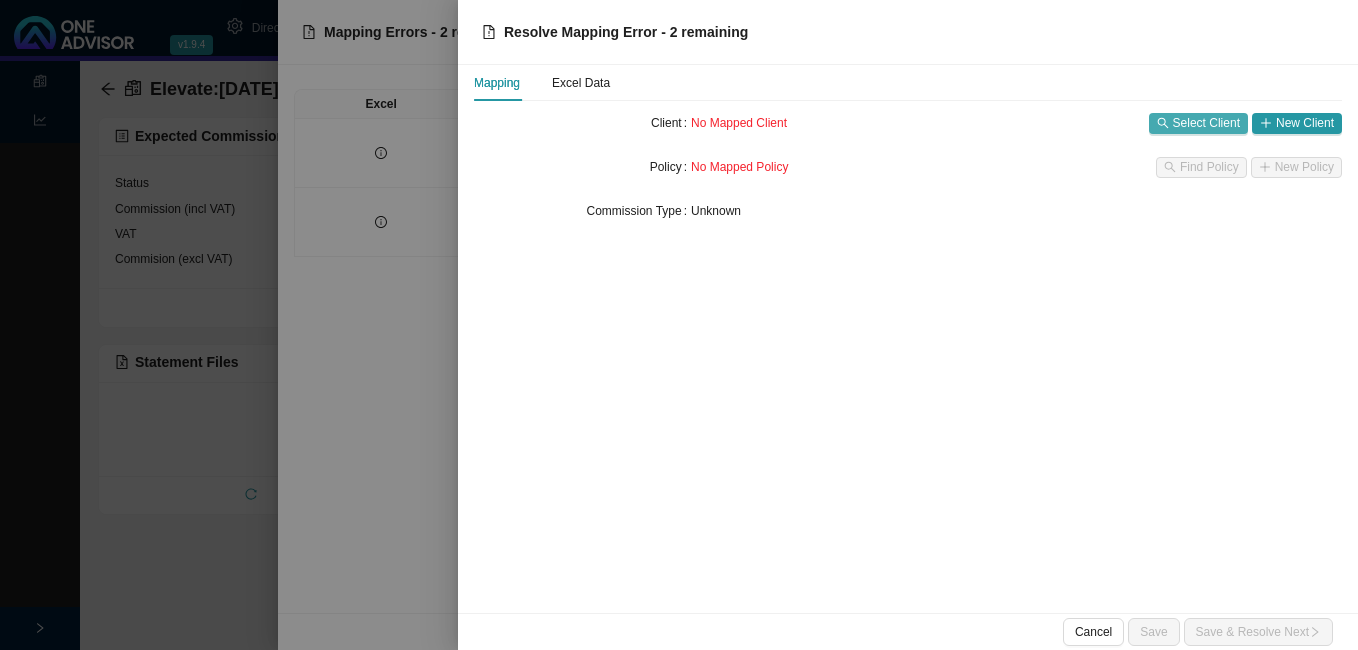 click on "Select Client" at bounding box center [1206, 123] 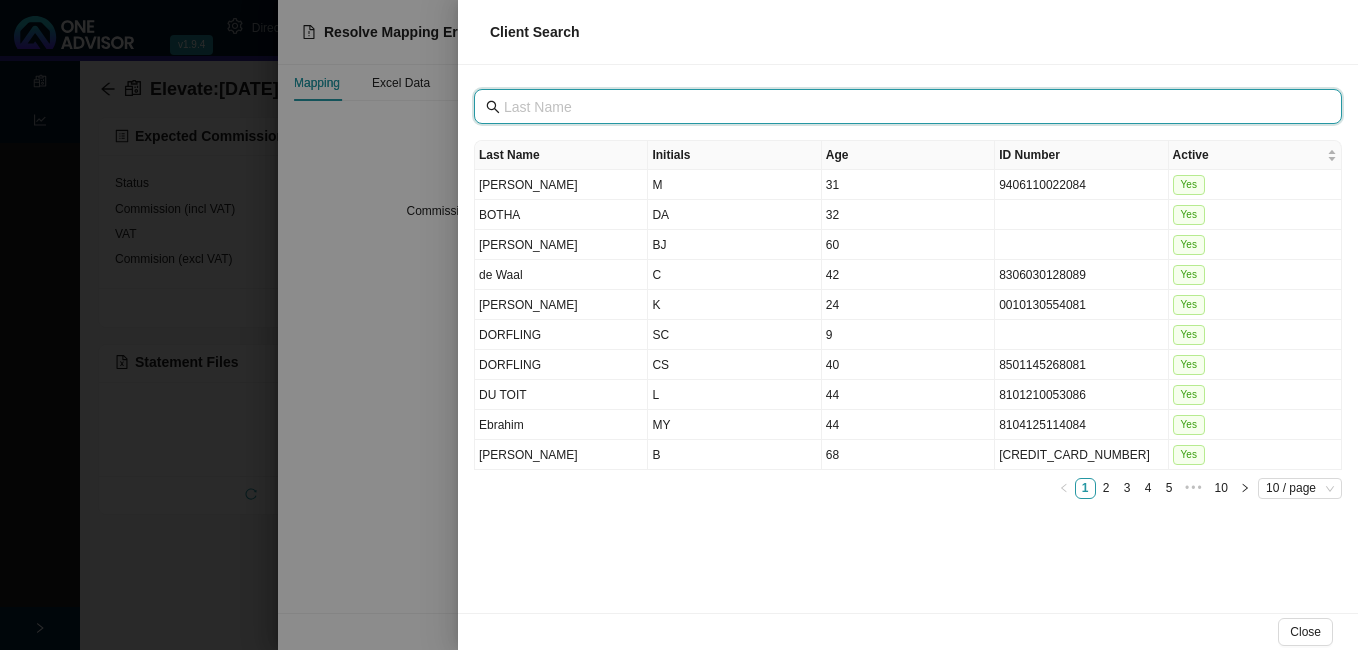 click at bounding box center [910, 107] 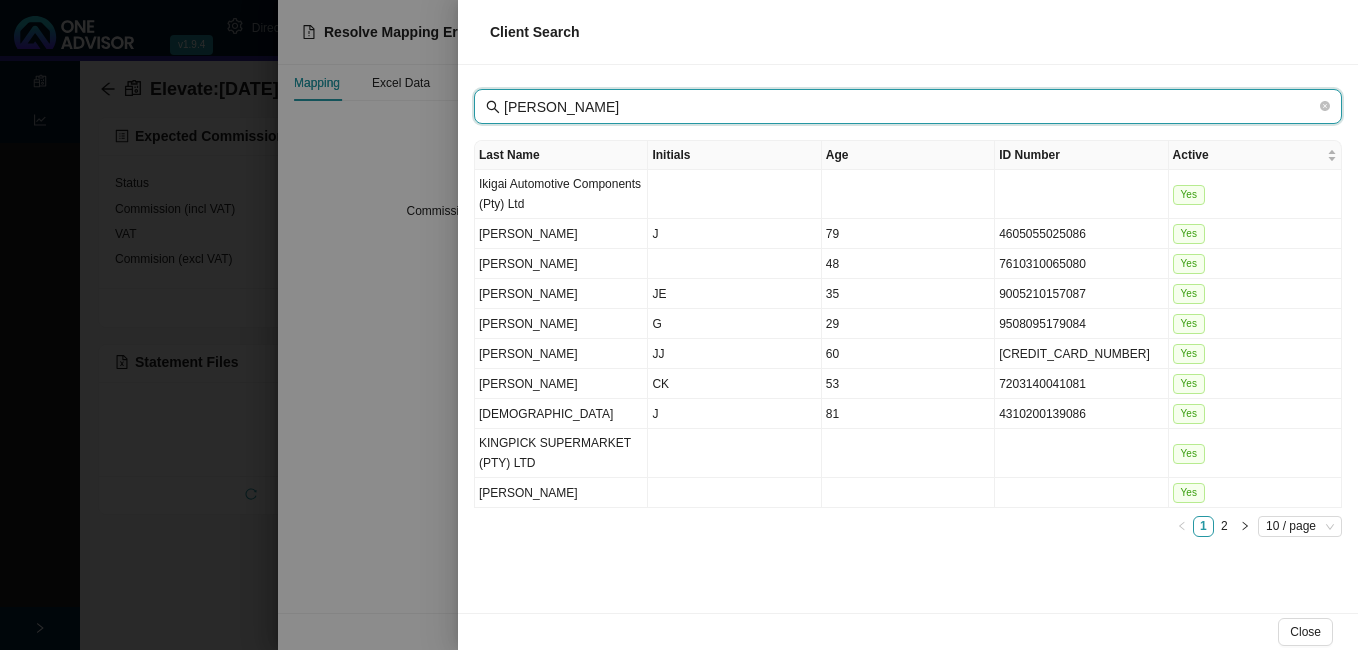 type on "[PERSON_NAME]" 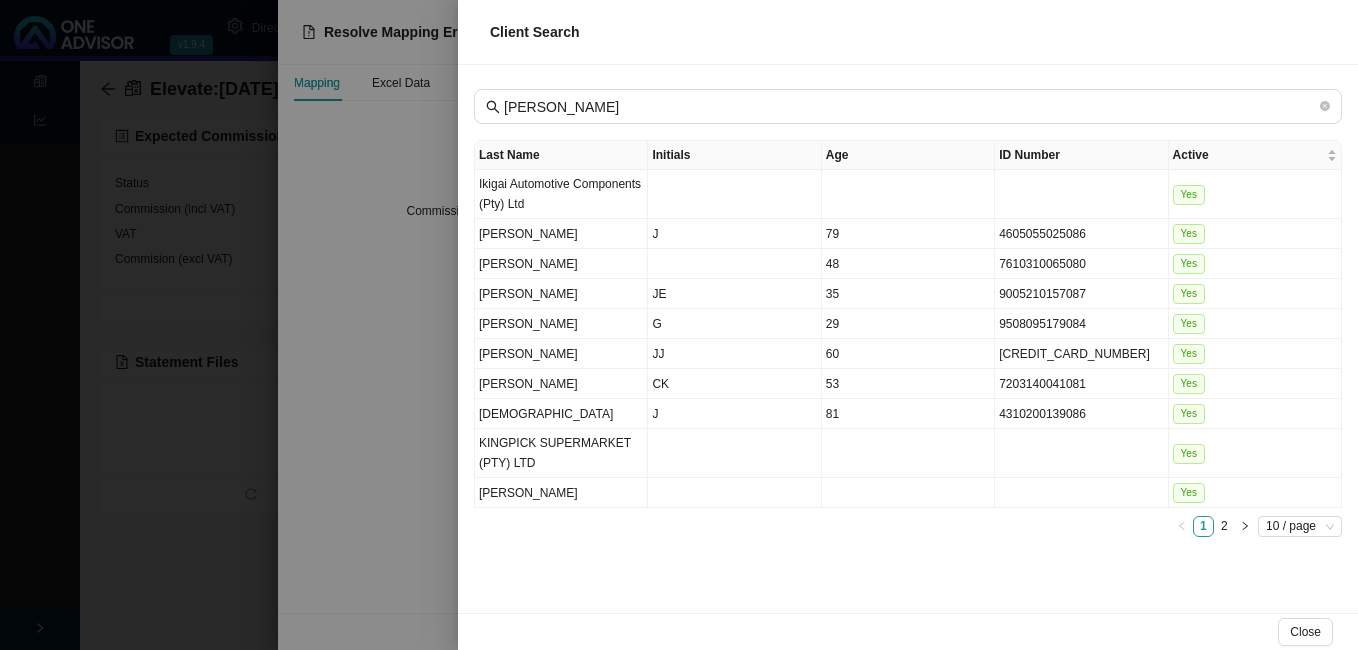 click at bounding box center (679, 325) 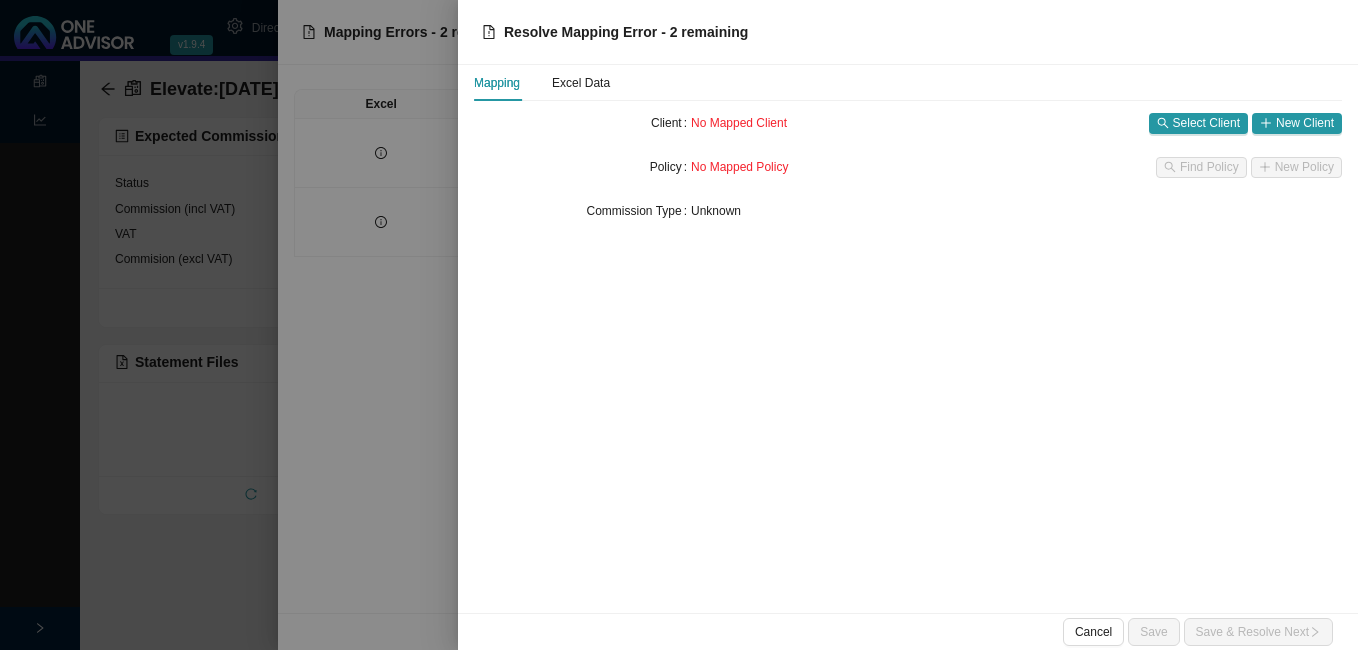 click at bounding box center [679, 325] 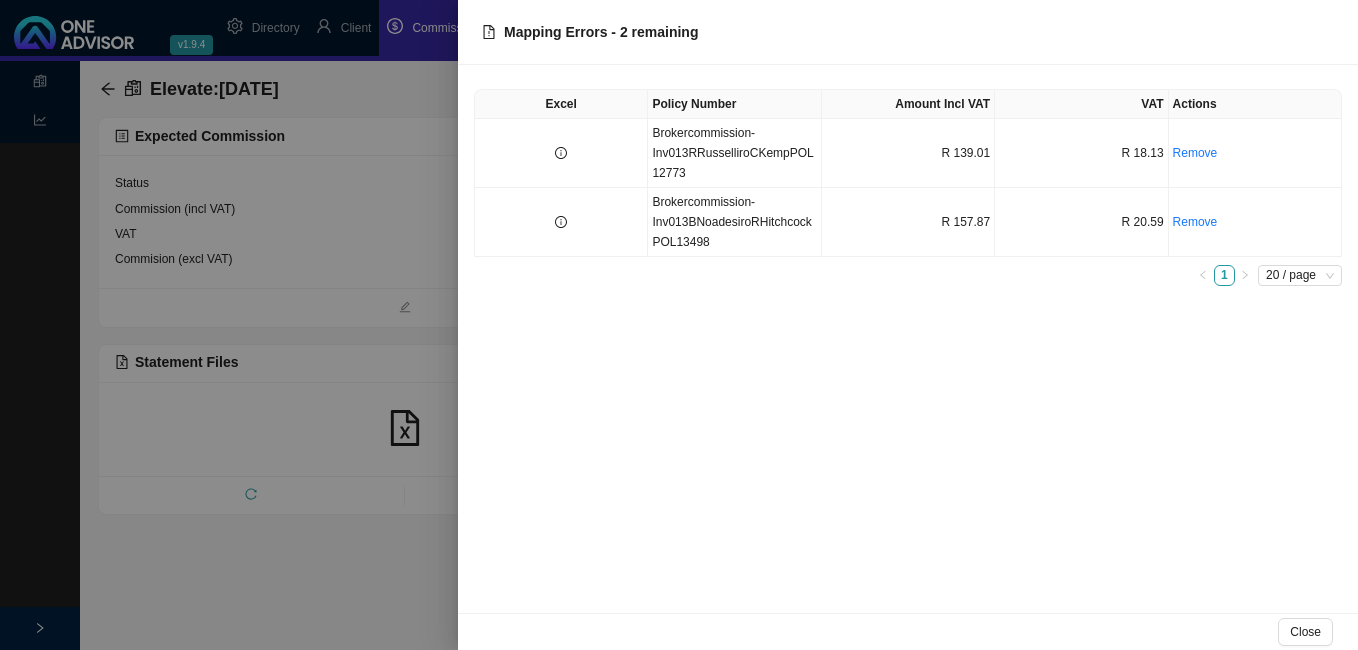 click at bounding box center [679, 325] 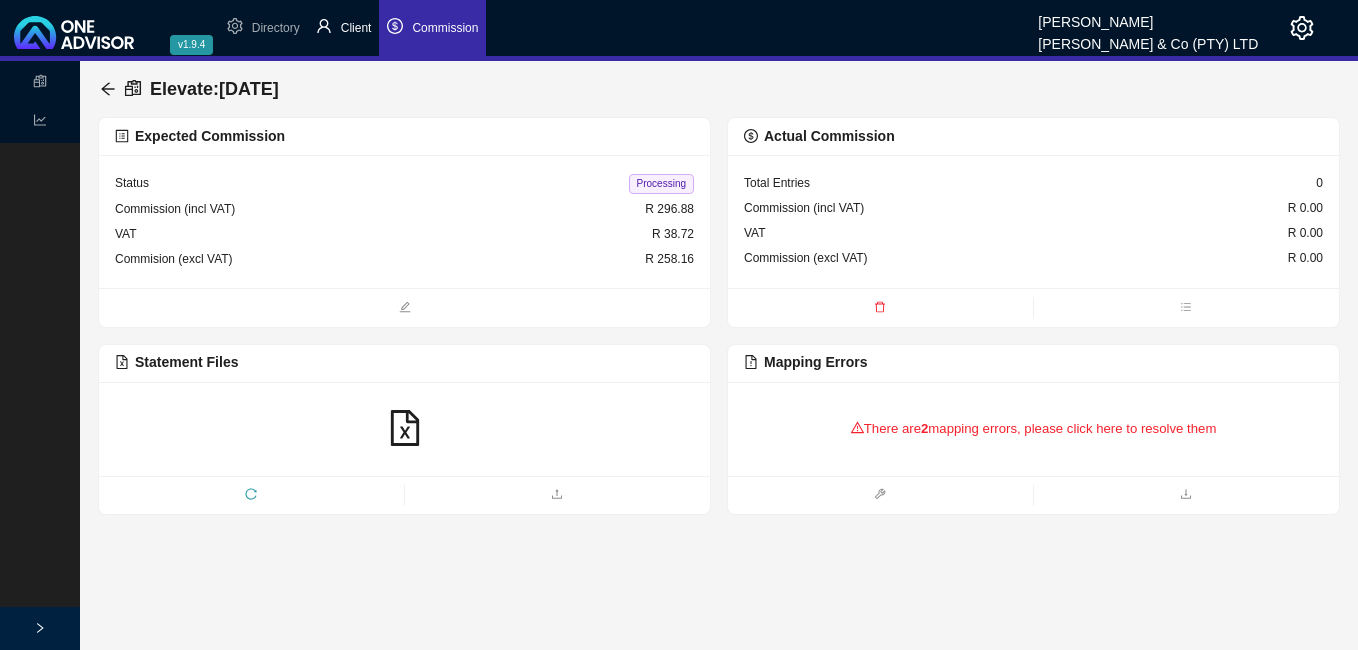 click on "Client" at bounding box center [344, 28] 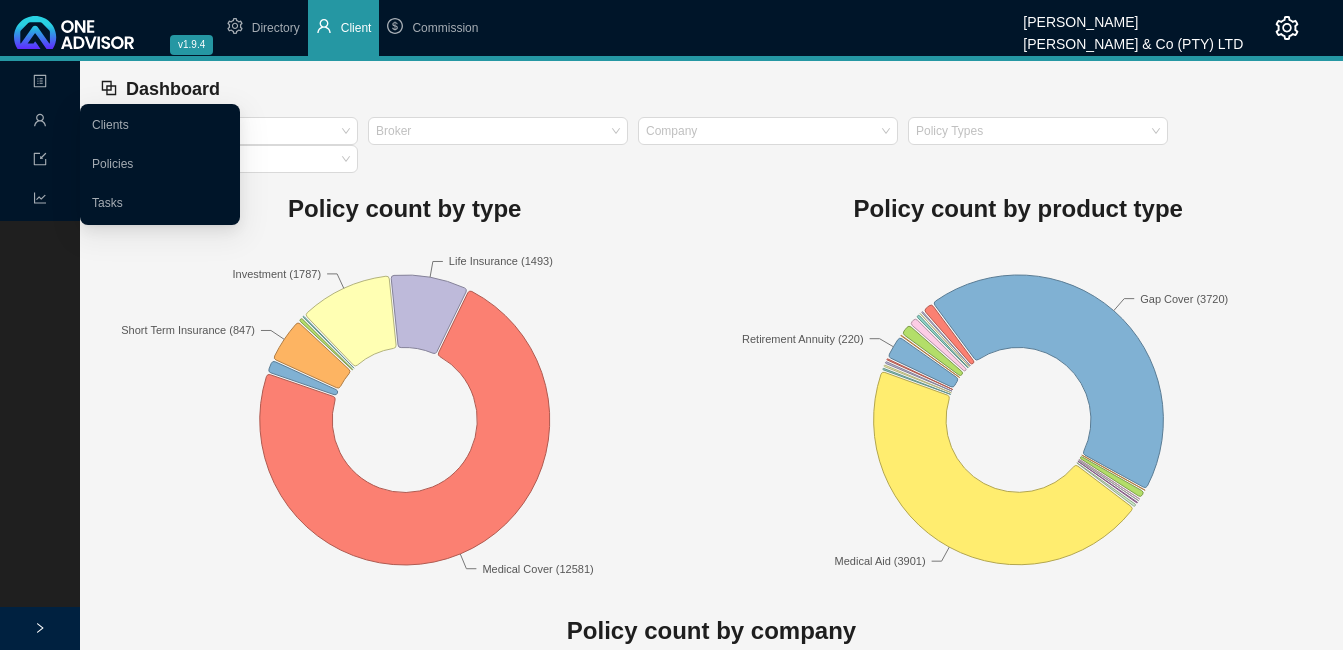 click at bounding box center [40, 122] 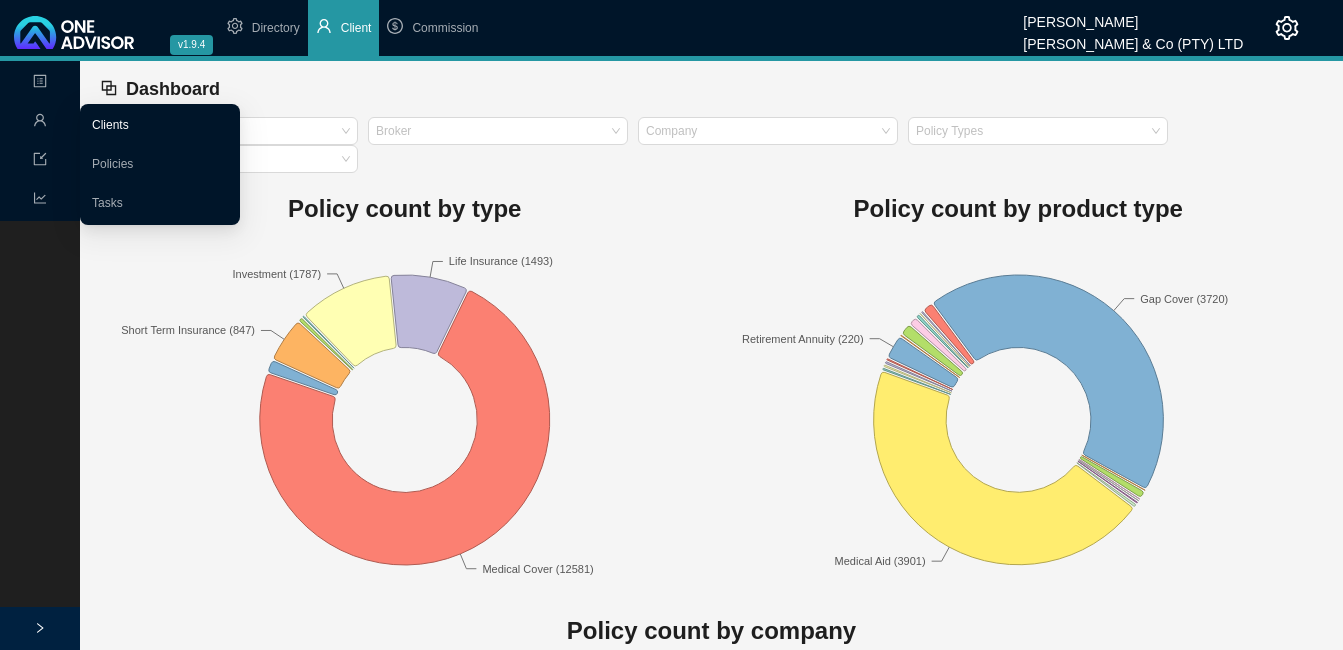 click on "Clients" at bounding box center (110, 125) 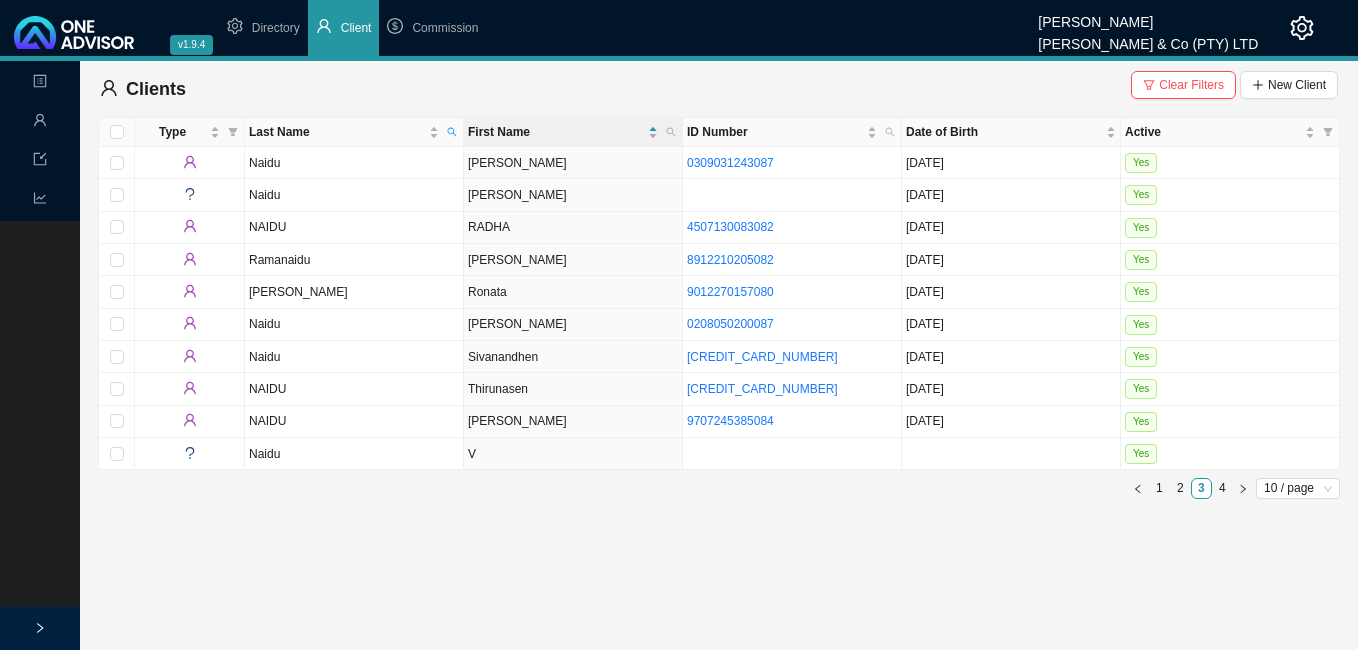 click on "Clear Filters" at bounding box center (1191, 85) 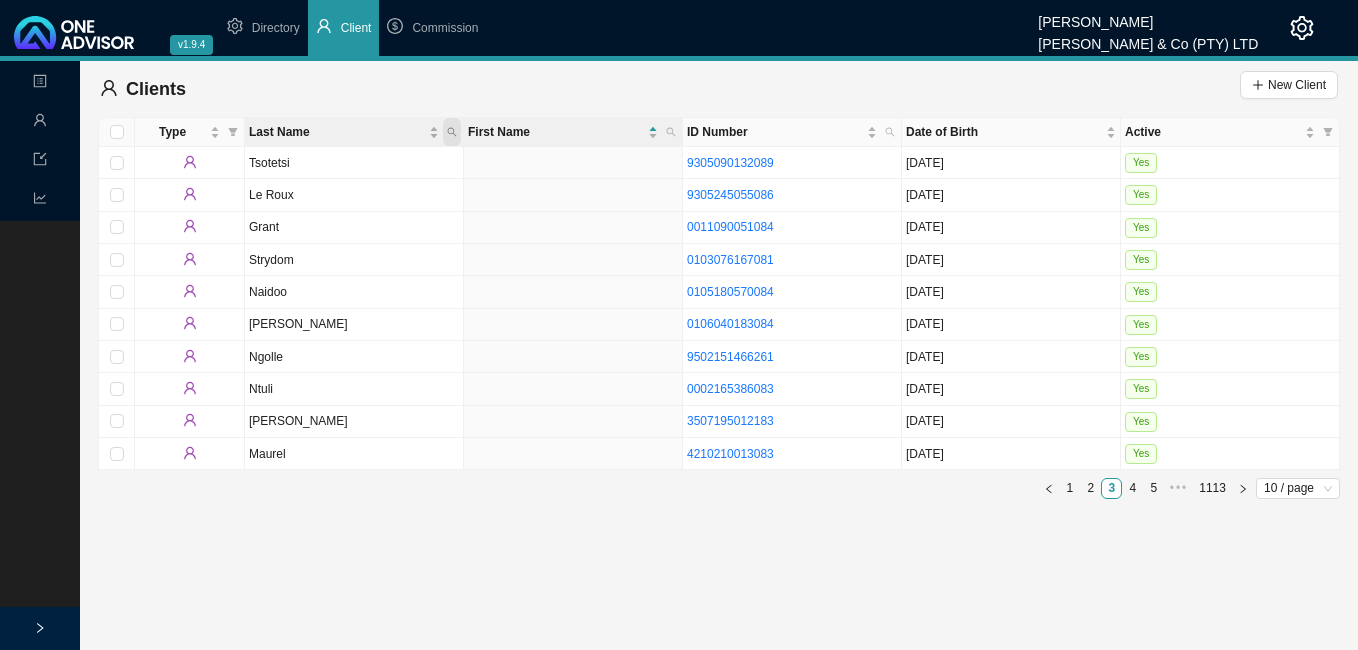 click 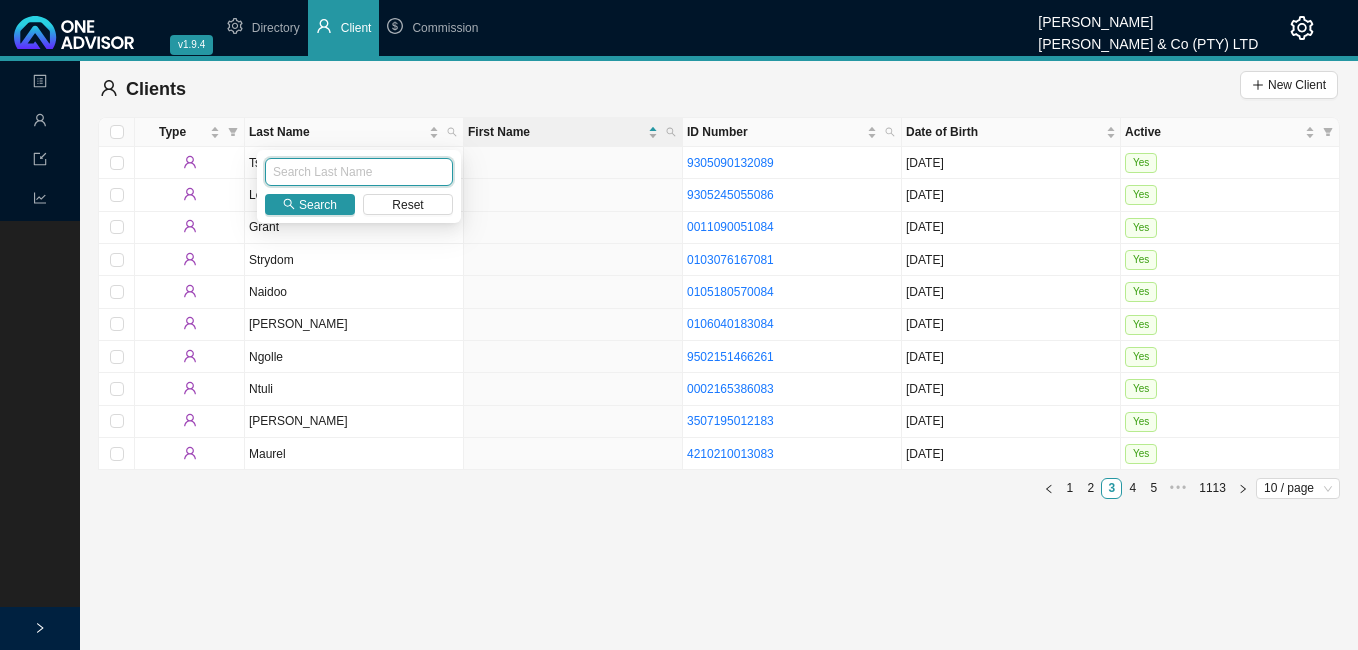click at bounding box center (359, 172) 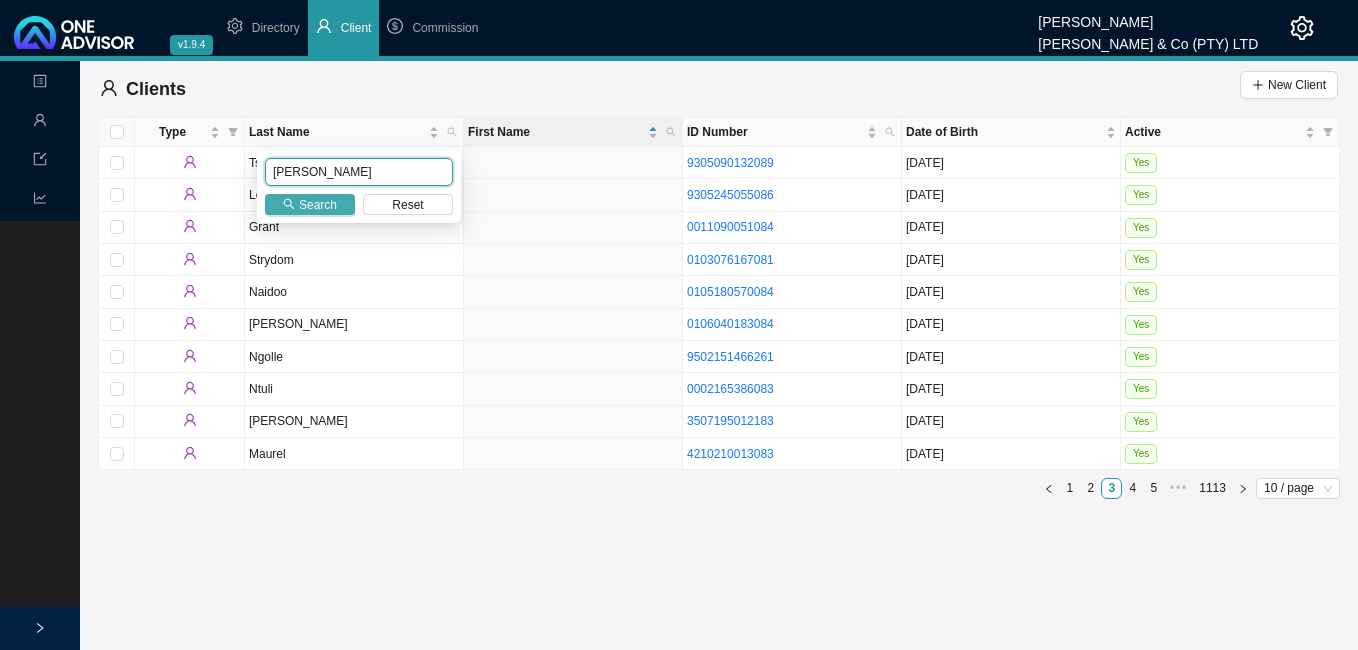 type on "[PERSON_NAME]" 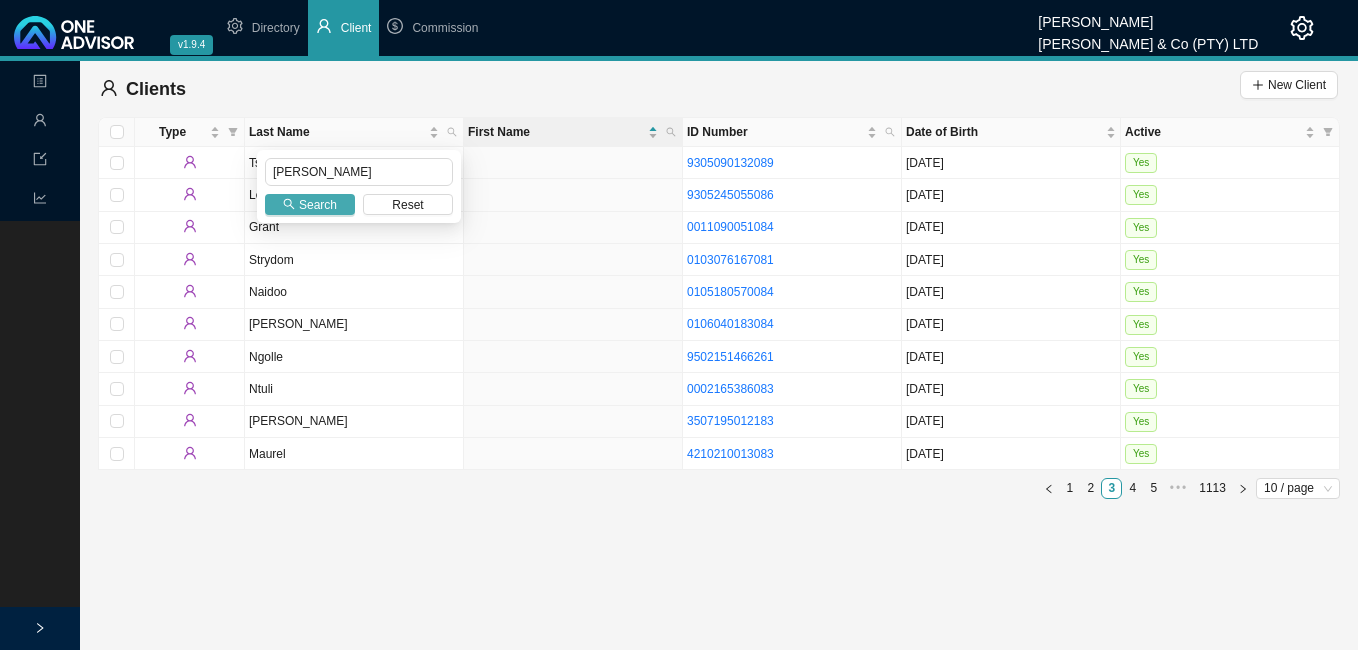 click on "Search" at bounding box center (318, 205) 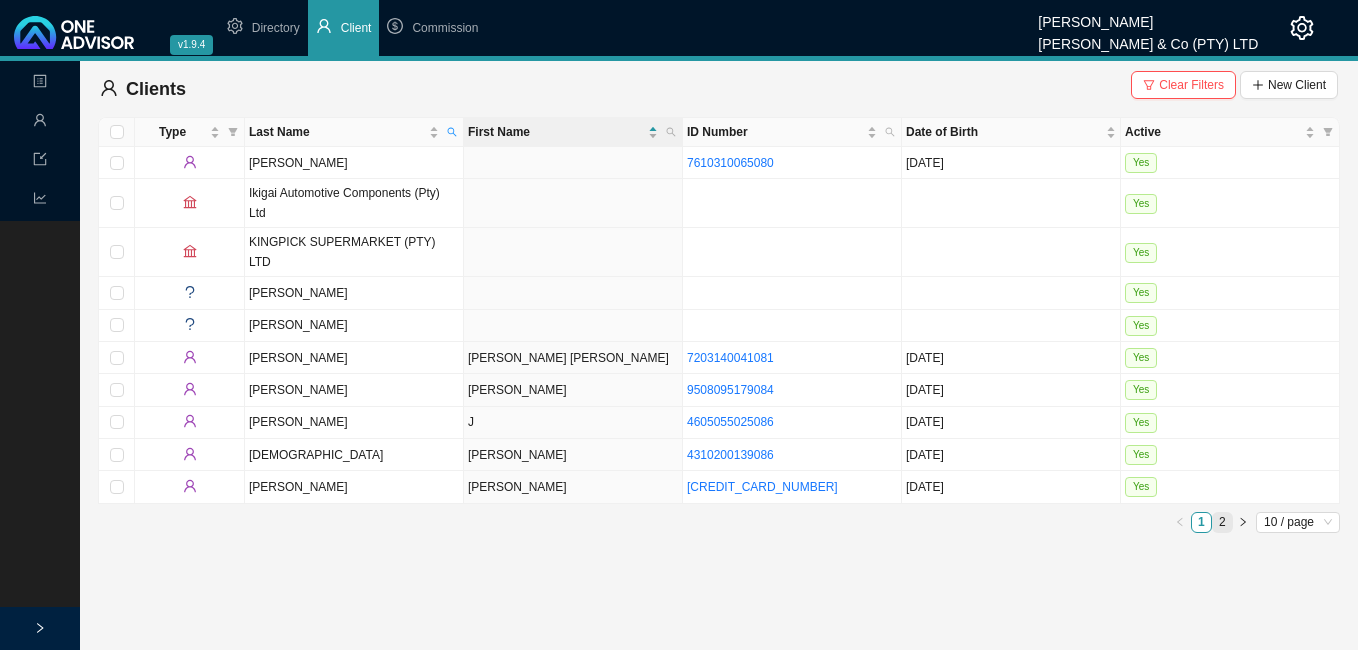 click on "2" at bounding box center (1222, 522) 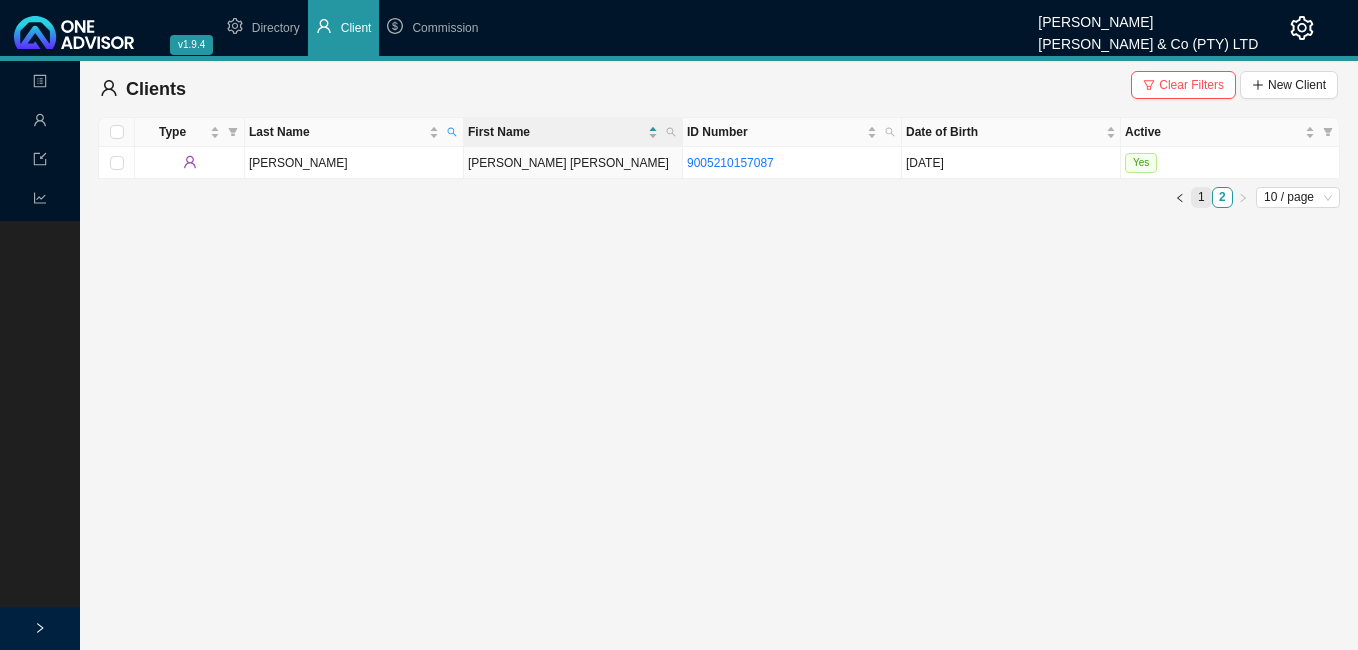 click on "1" at bounding box center [1201, 197] 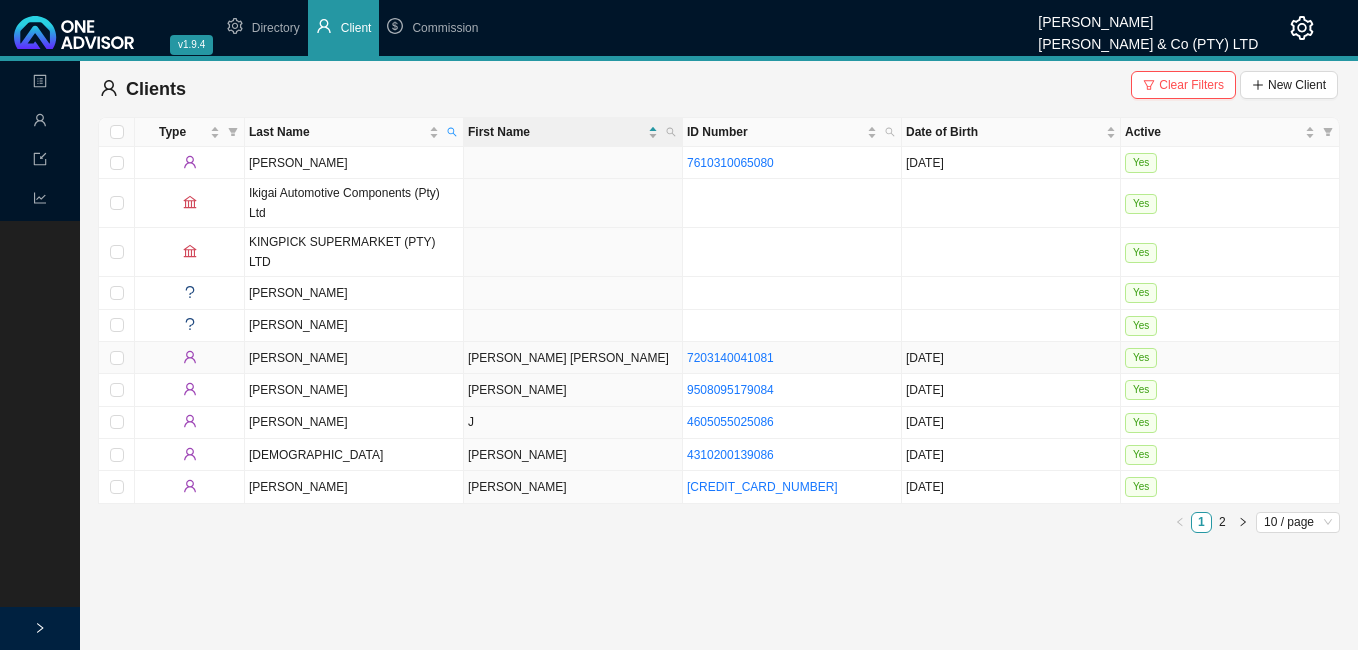 click on "[PERSON_NAME] [PERSON_NAME]" at bounding box center [573, 358] 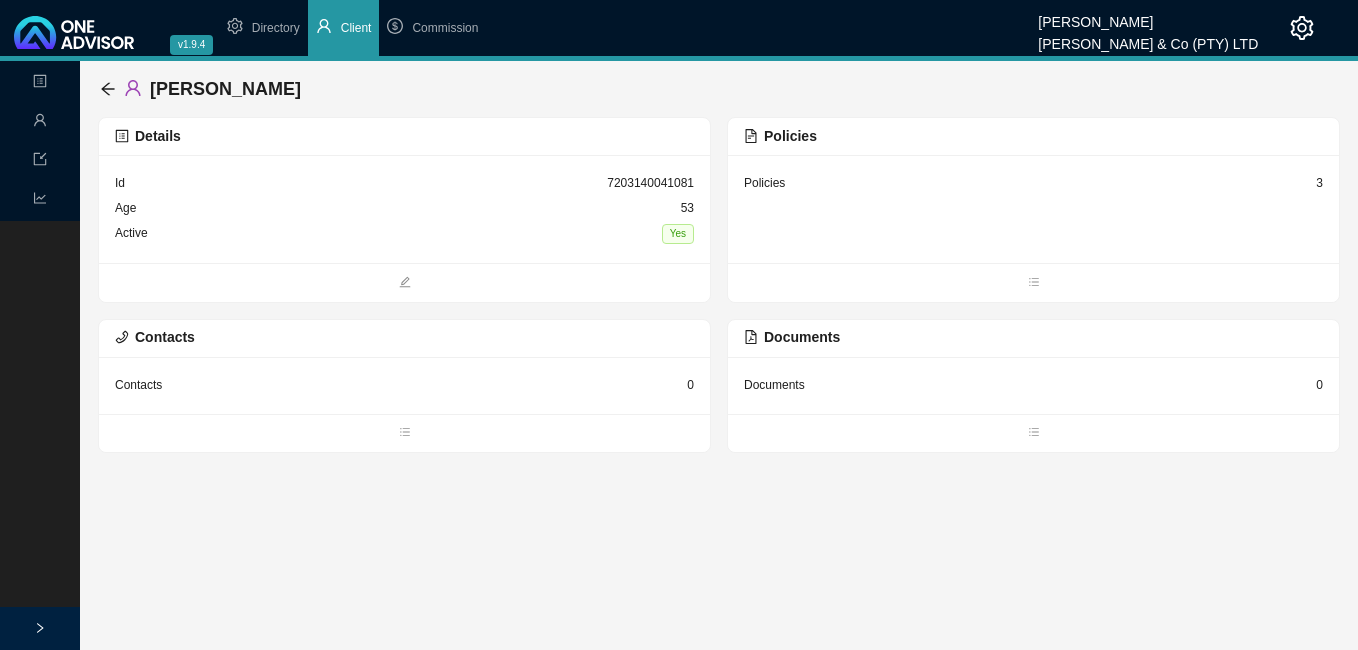 click on "3" at bounding box center [1319, 183] 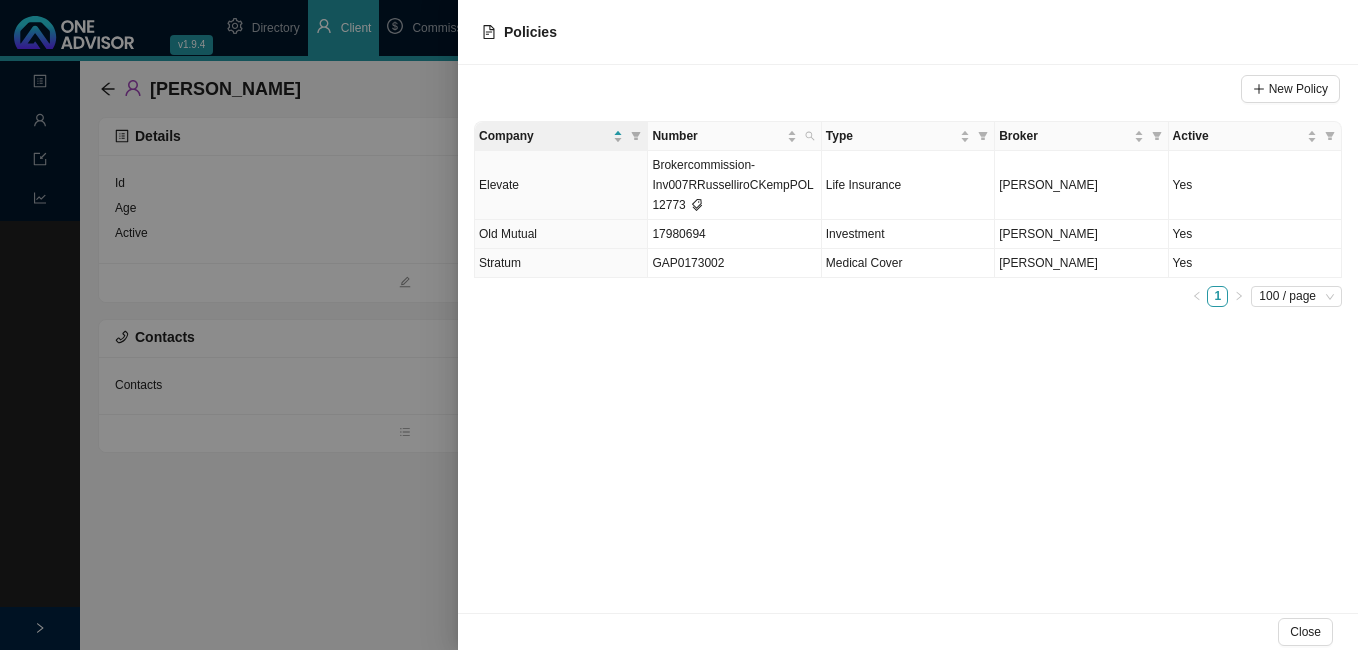 click at bounding box center [679, 325] 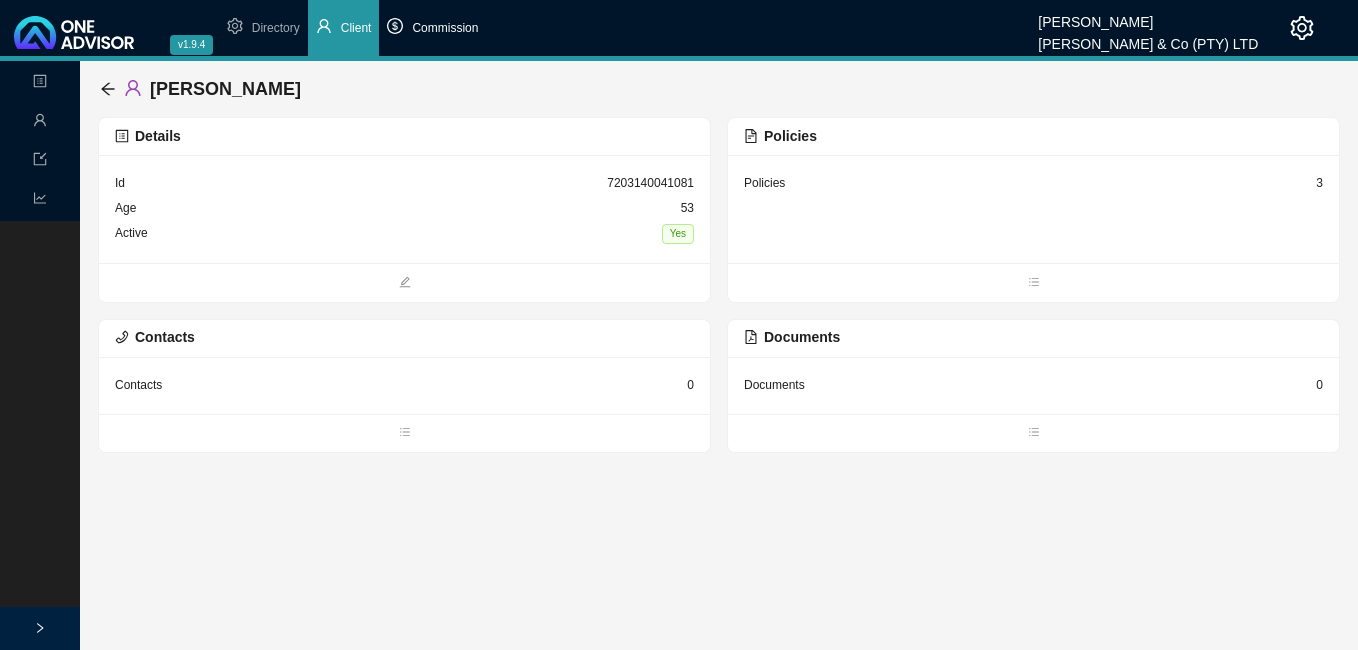 click on "Commission" at bounding box center [445, 28] 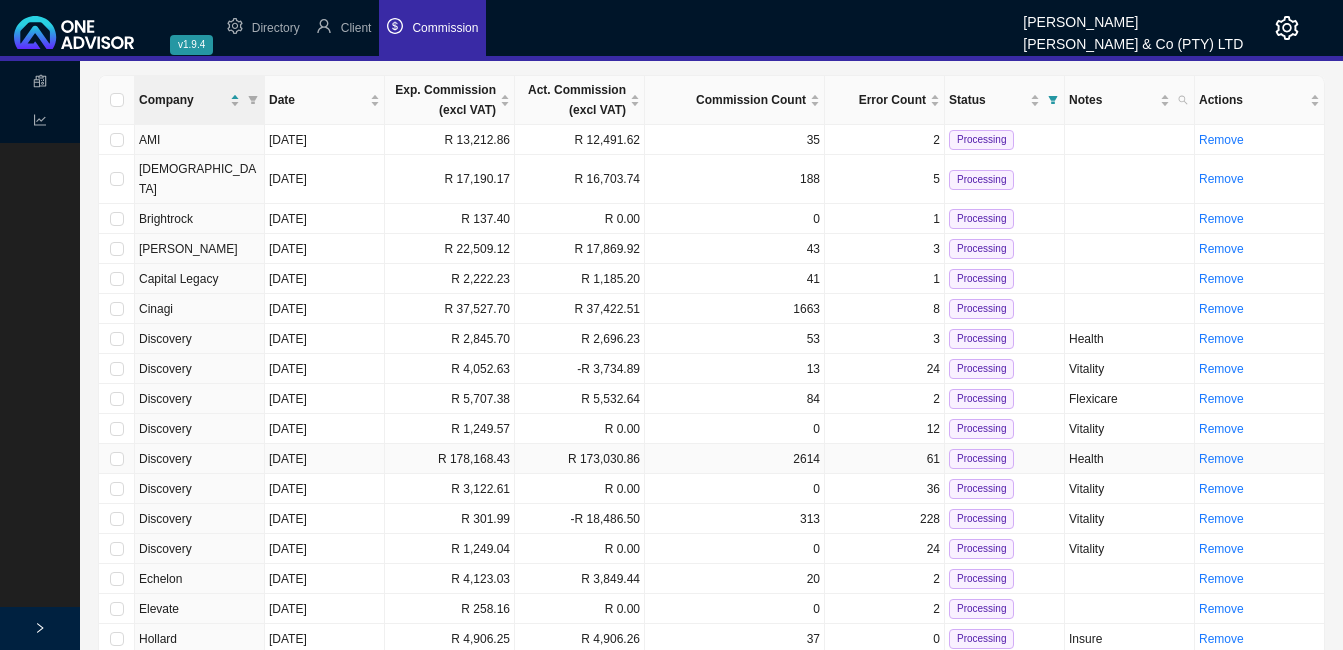 scroll, scrollTop: 300, scrollLeft: 0, axis: vertical 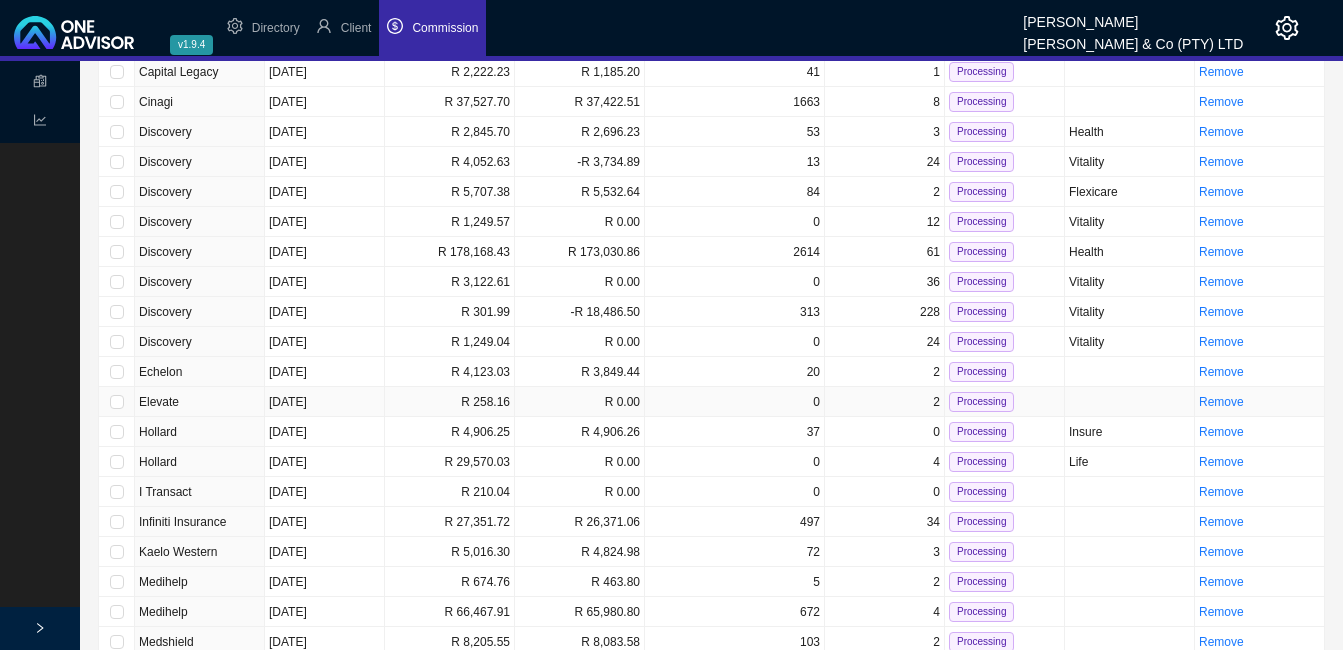 click on "R 258.16" at bounding box center (450, 402) 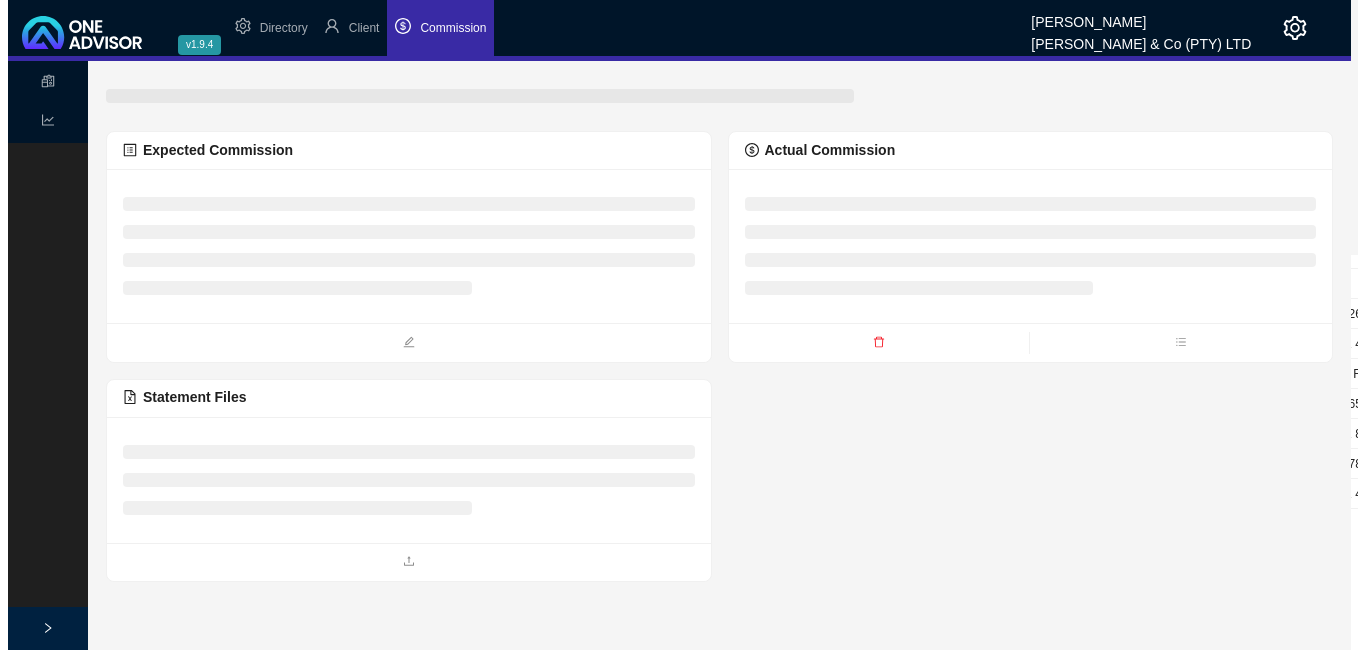scroll, scrollTop: 0, scrollLeft: 0, axis: both 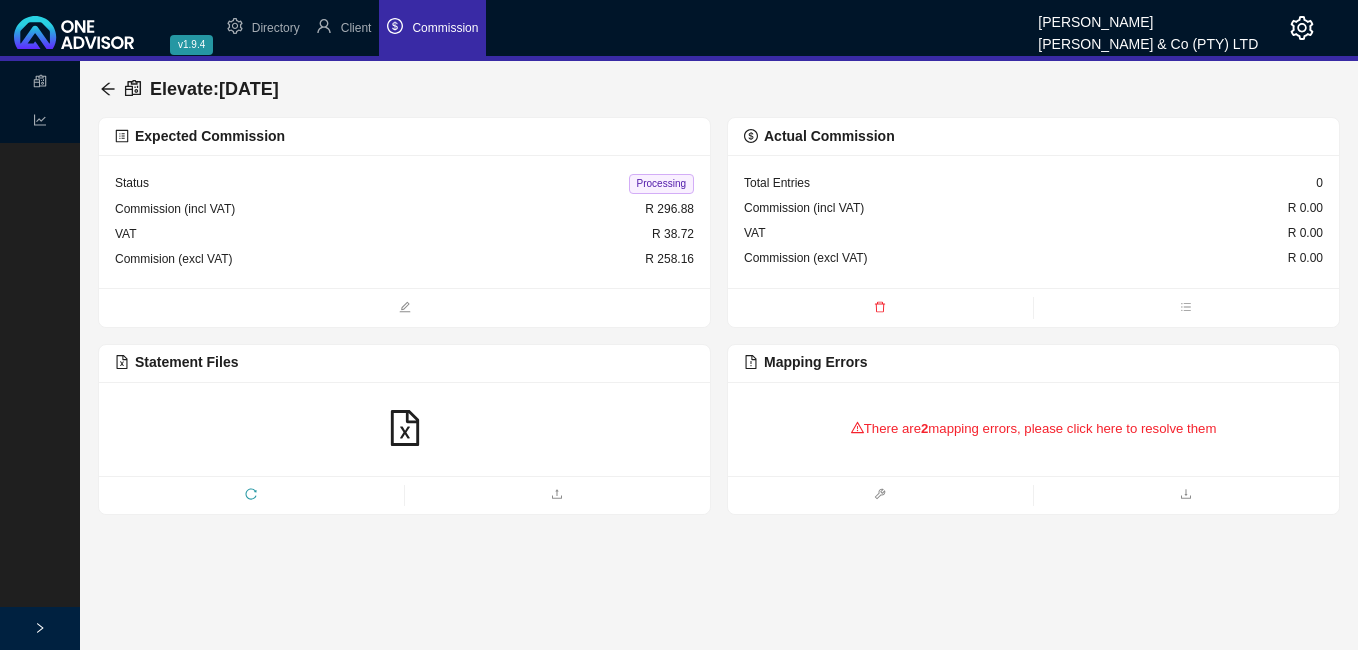 click on "There are  2  mapping errors, please click here to resolve them" at bounding box center [1033, 429] 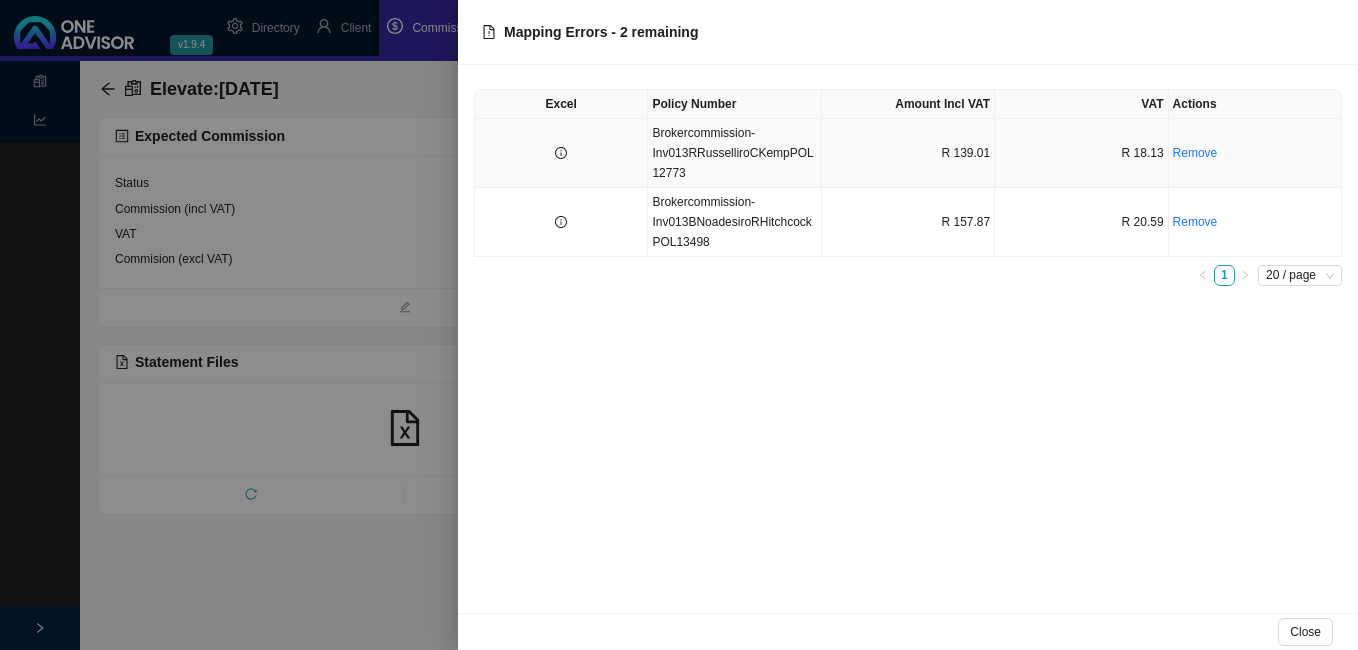 click at bounding box center [561, 153] 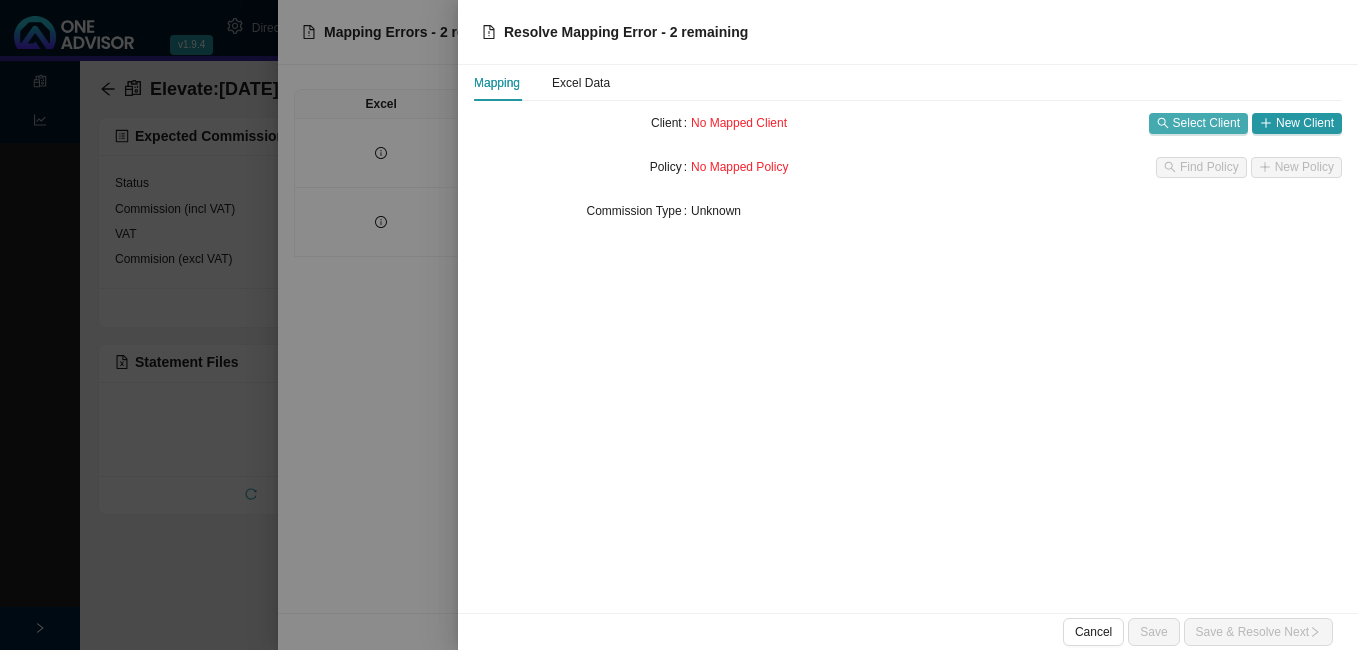 click on "Select Client" at bounding box center [1206, 123] 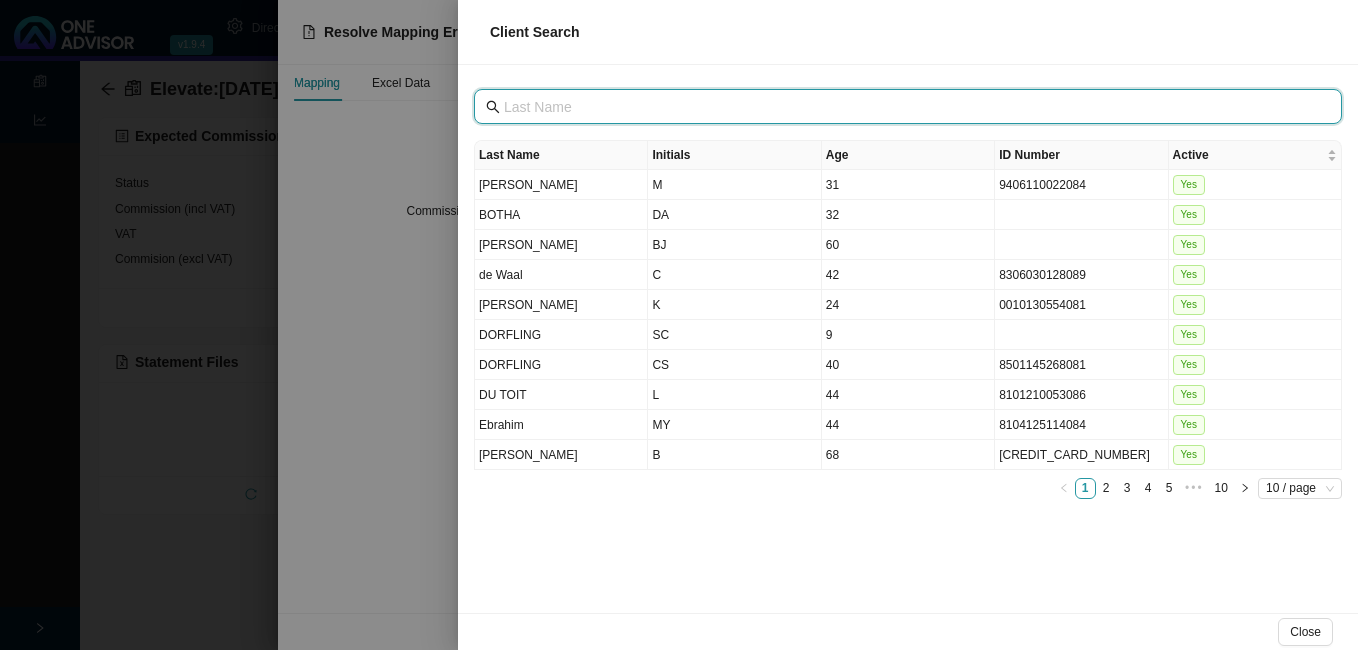 click at bounding box center [910, 107] 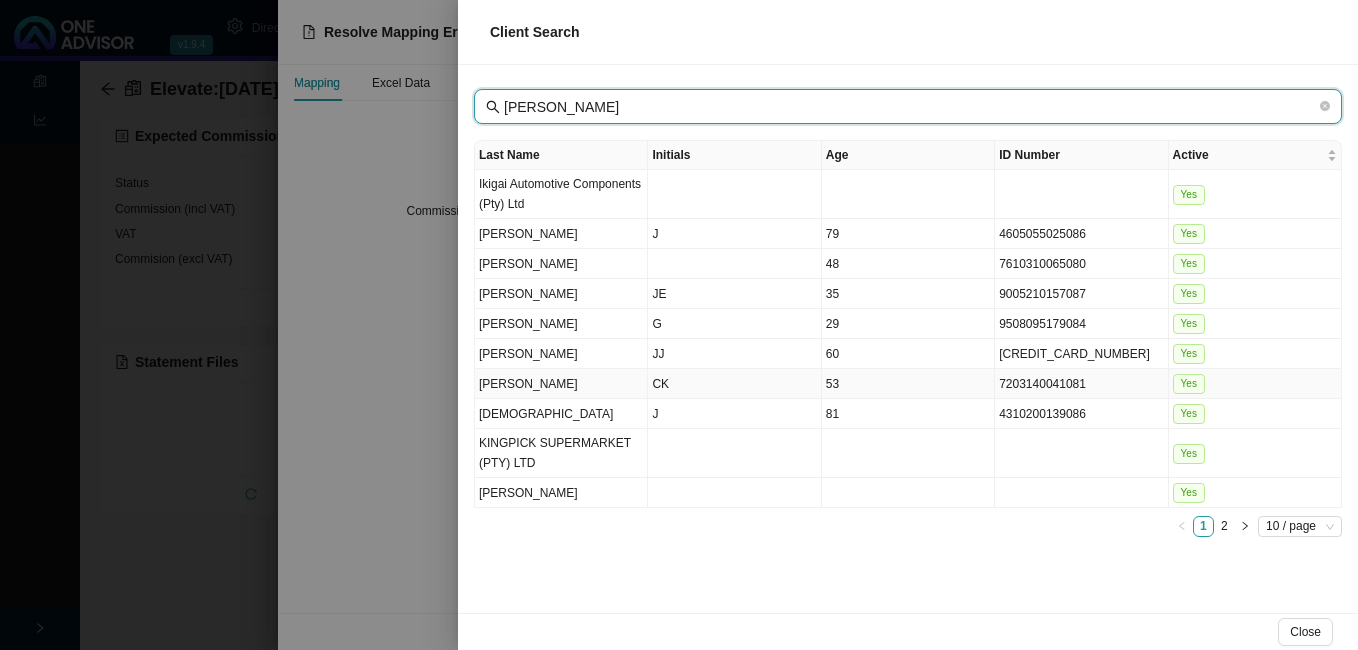 type on "[PERSON_NAME]" 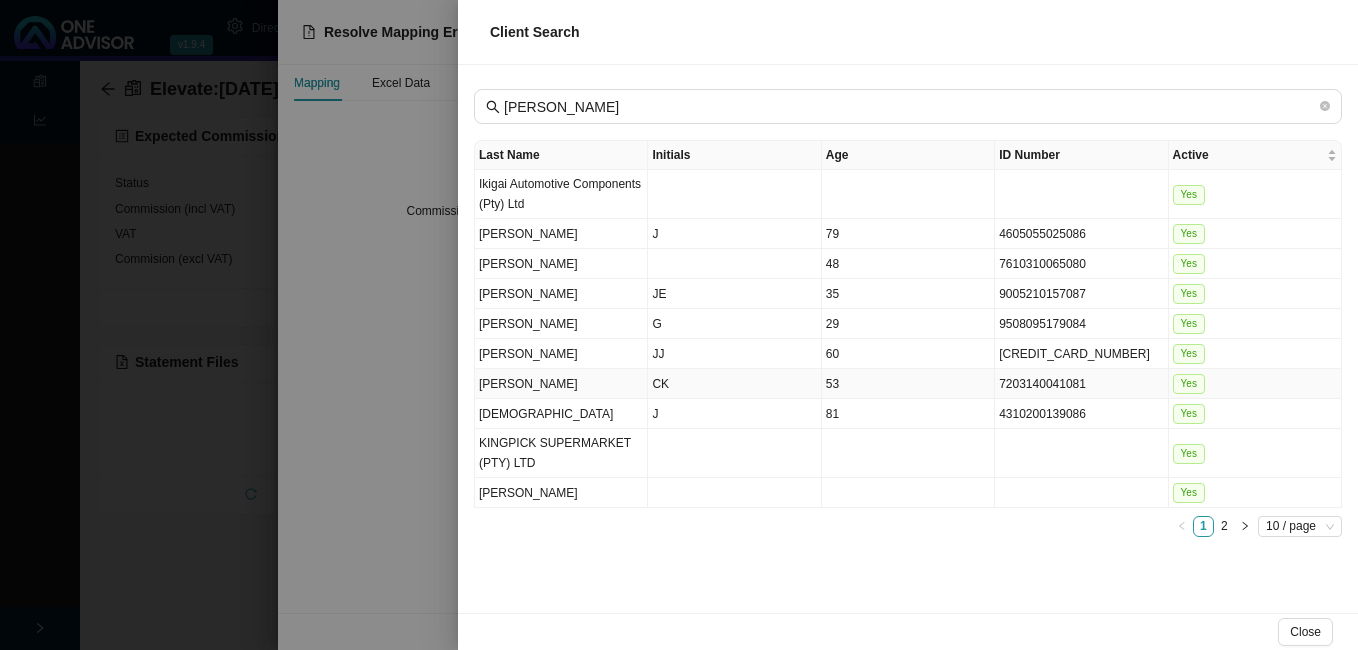 click on "CK" at bounding box center [734, 384] 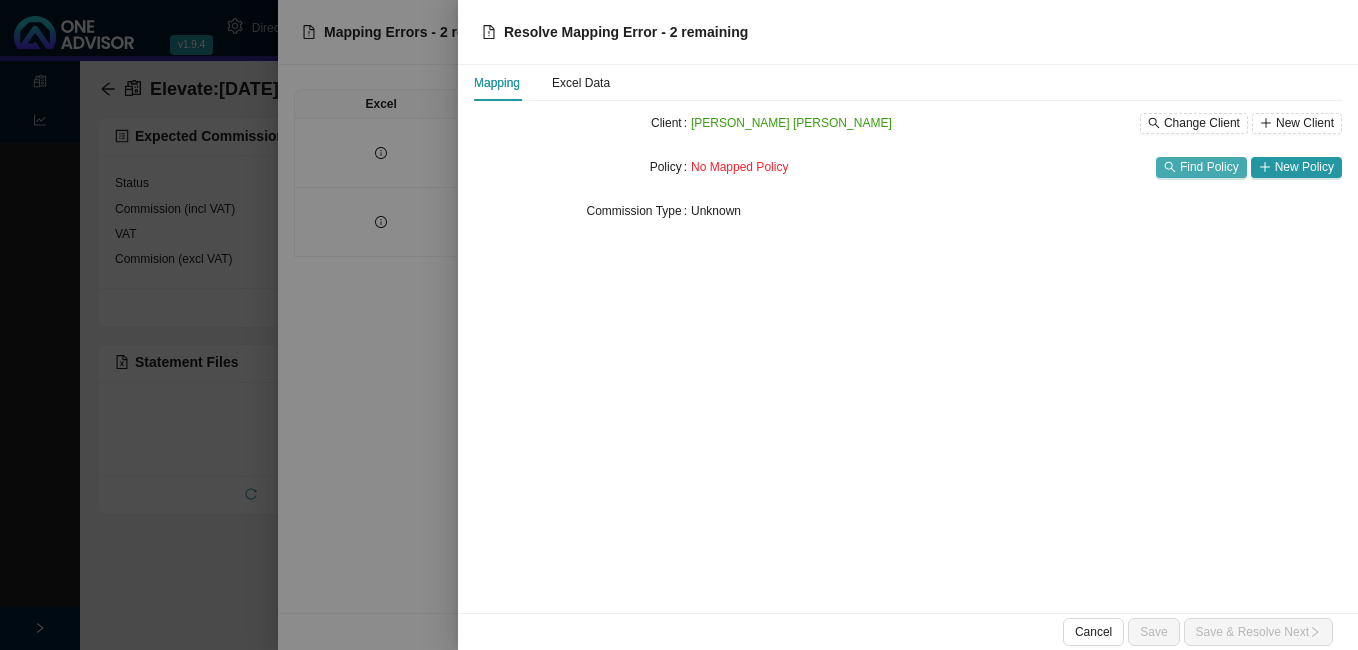 click on "Find Policy" at bounding box center (1209, 167) 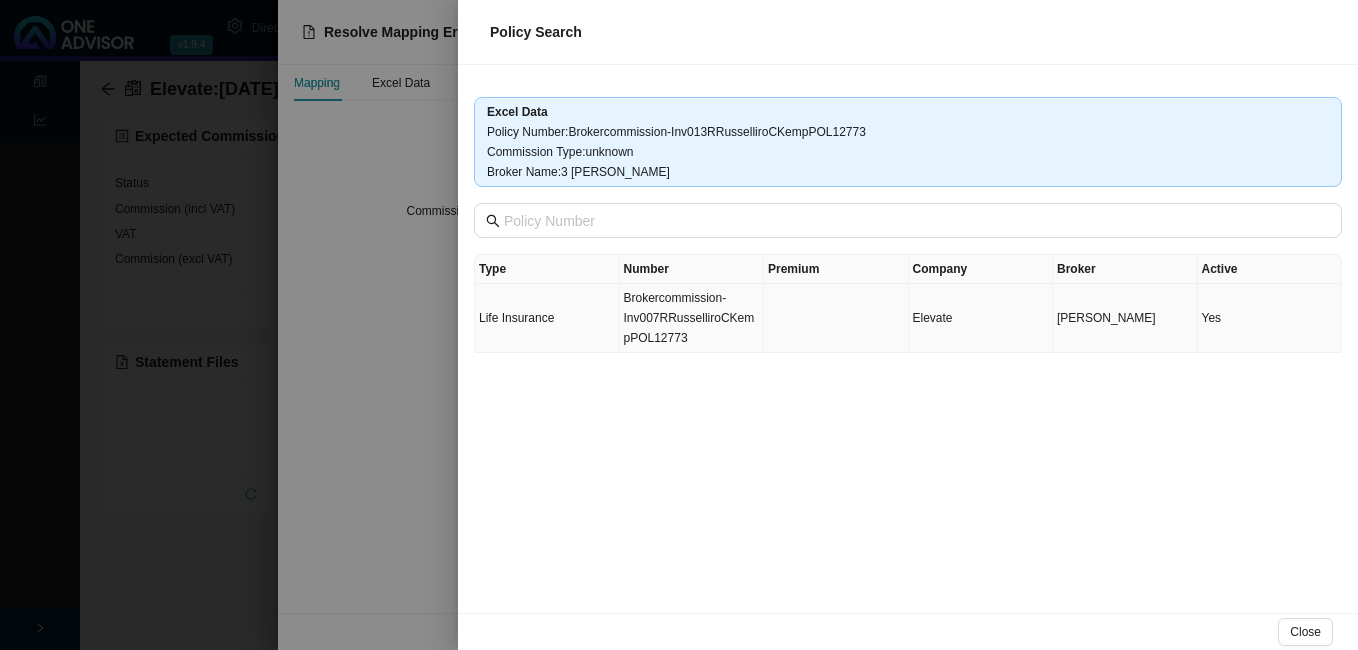 click on "Brokercommission-Inv007RRusselliroCKempPOL12773" at bounding box center (692, 318) 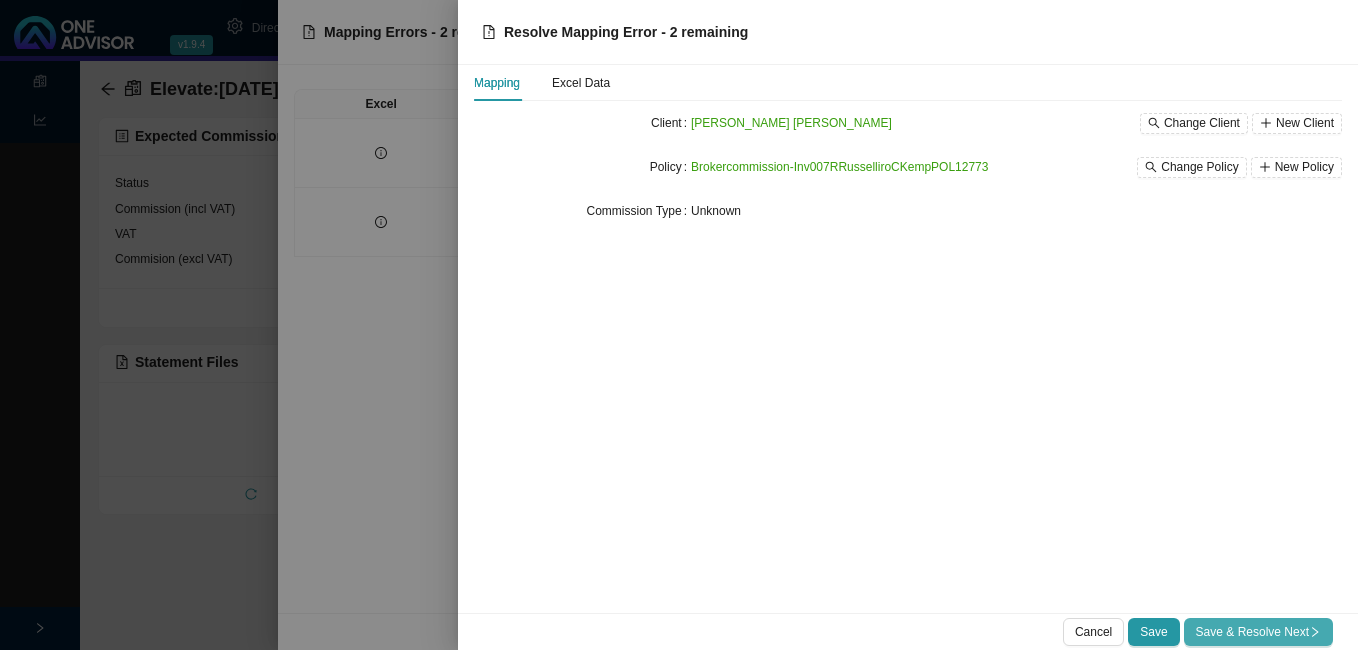 click on "Save & Resolve Next" at bounding box center (1258, 632) 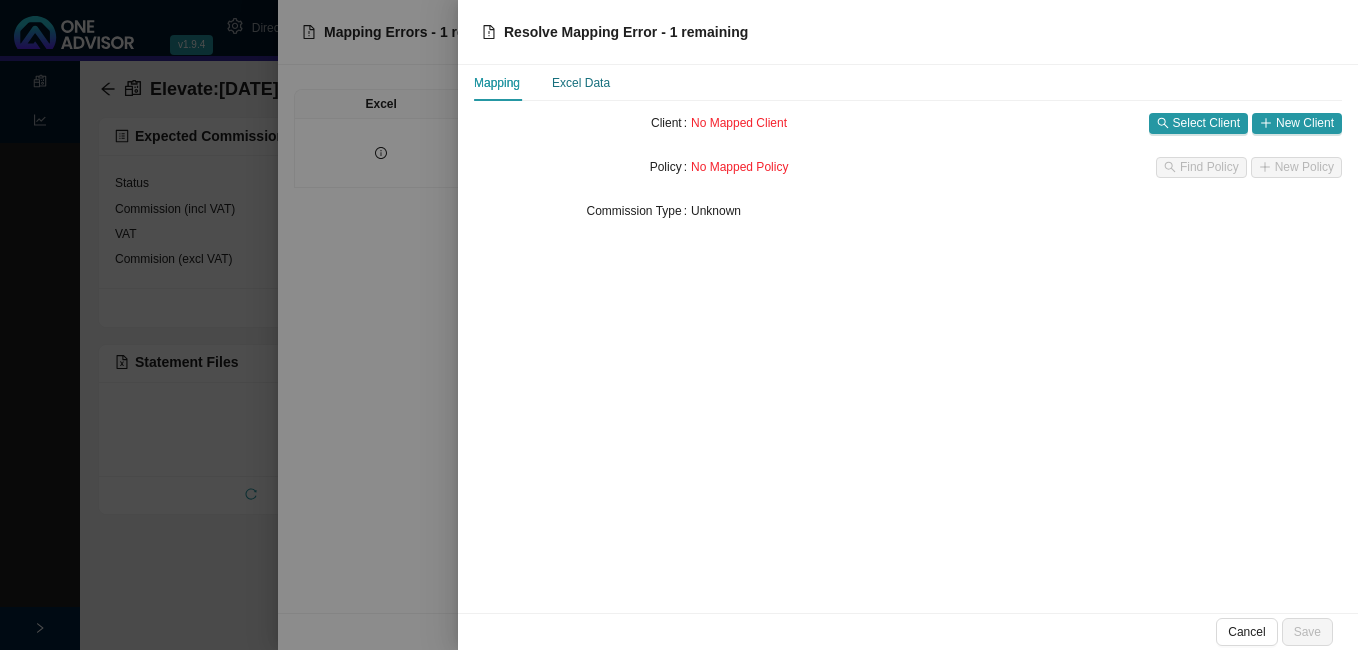 click on "Excel Data" at bounding box center (581, 83) 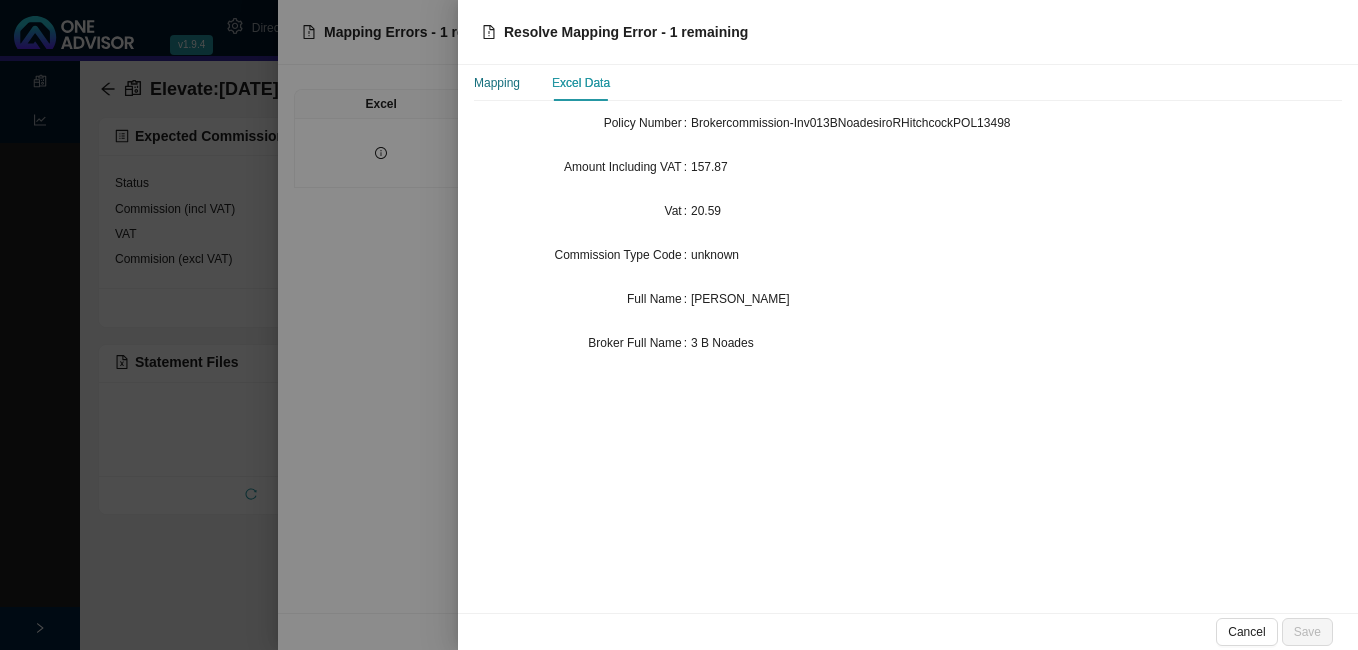 click on "Mapping" at bounding box center [497, 83] 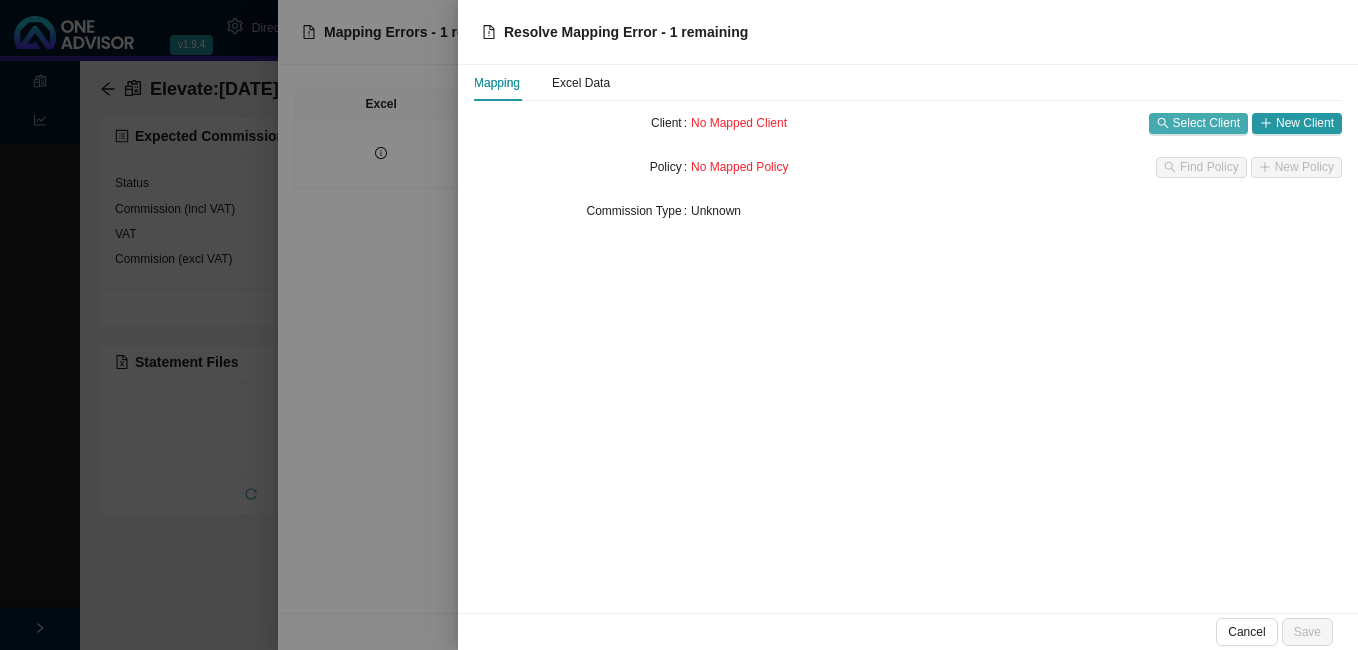 click on "Select Client" at bounding box center (1206, 123) 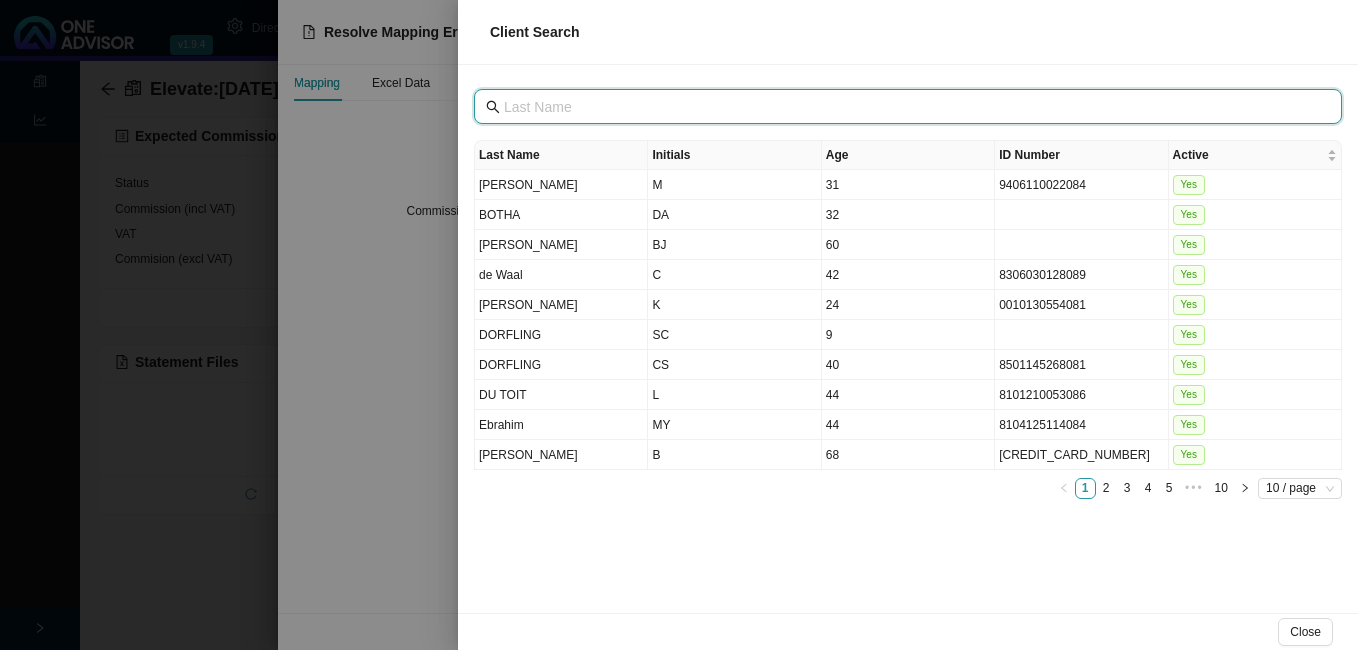 click at bounding box center (910, 107) 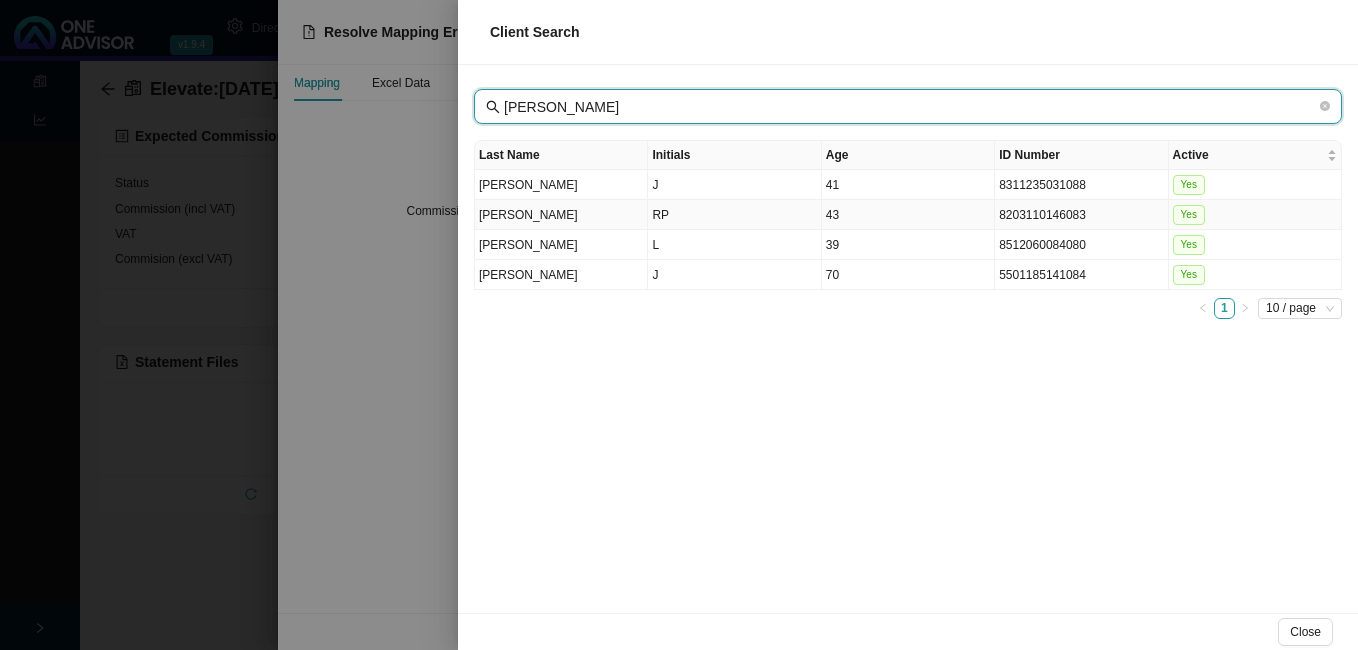 type on "[PERSON_NAME]" 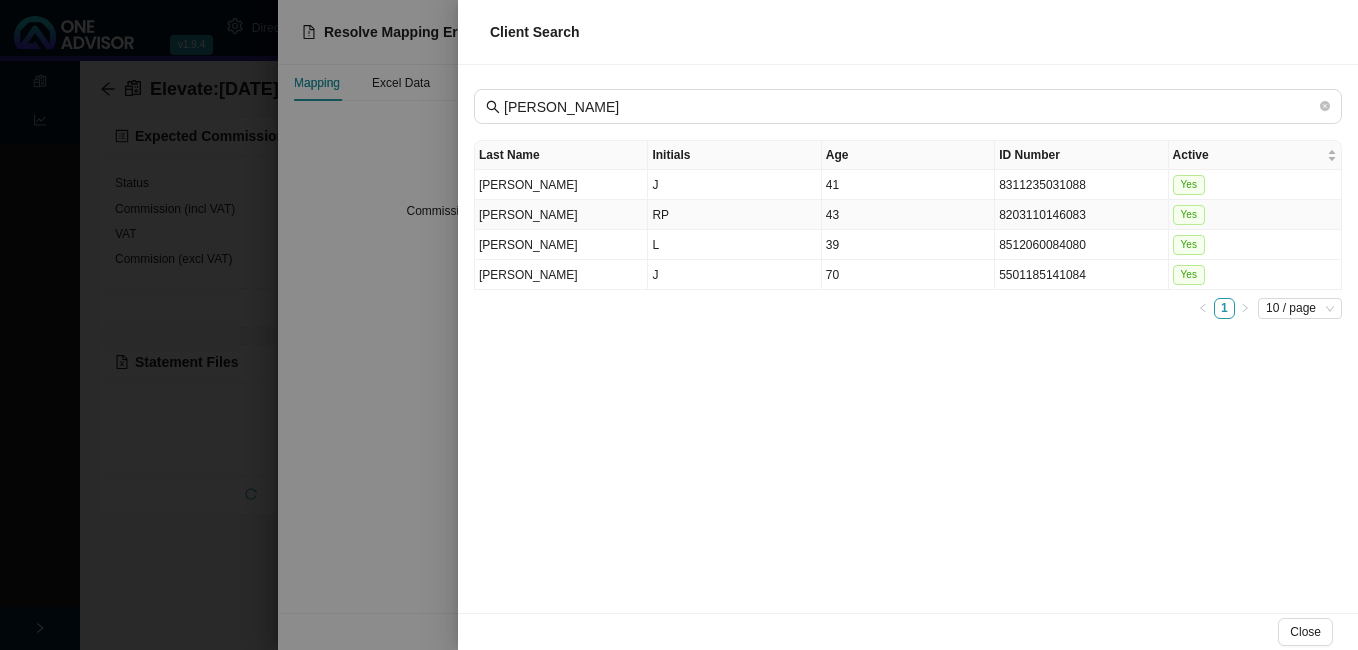 click on "RP" at bounding box center (734, 215) 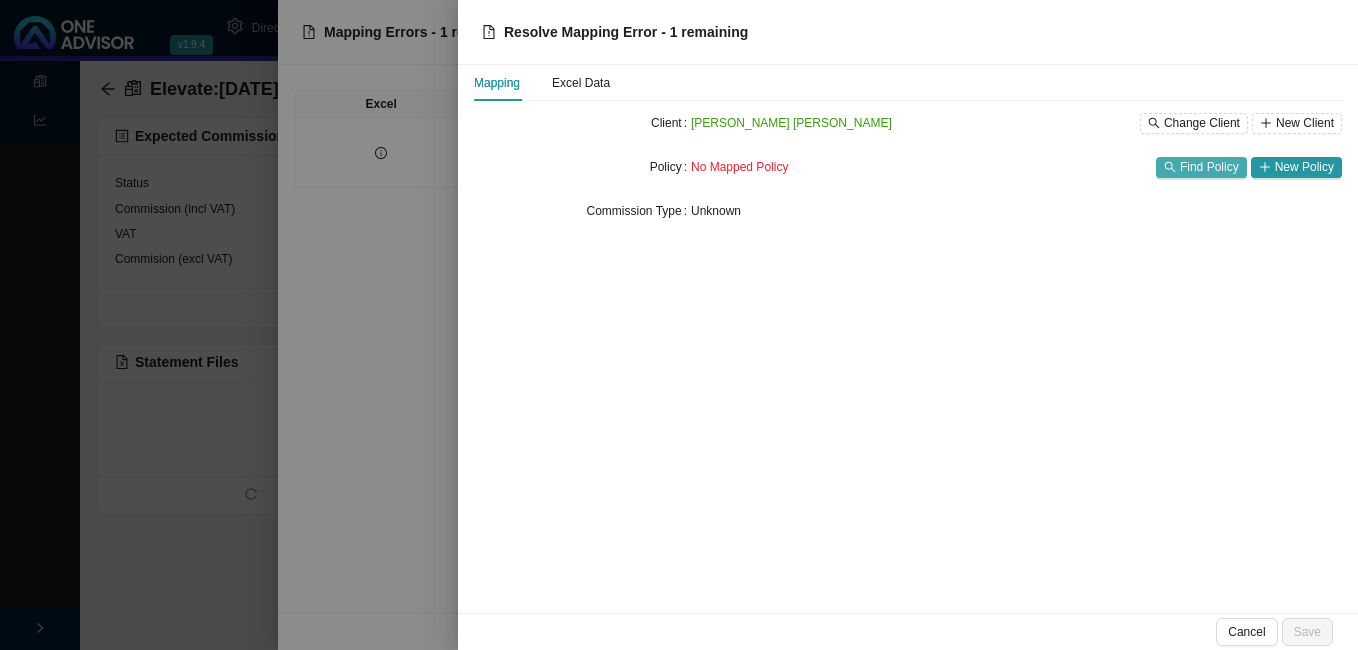 click on "Find Policy" at bounding box center [1209, 167] 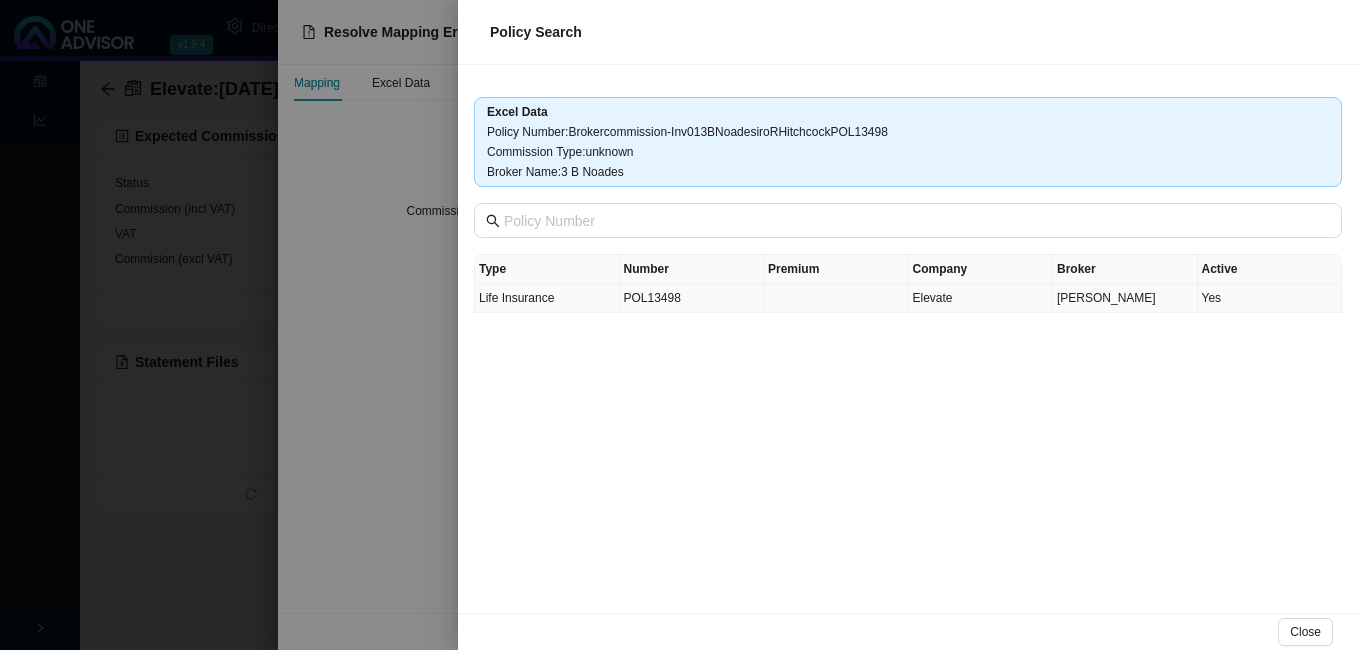 click on "POL13498" at bounding box center [692, 298] 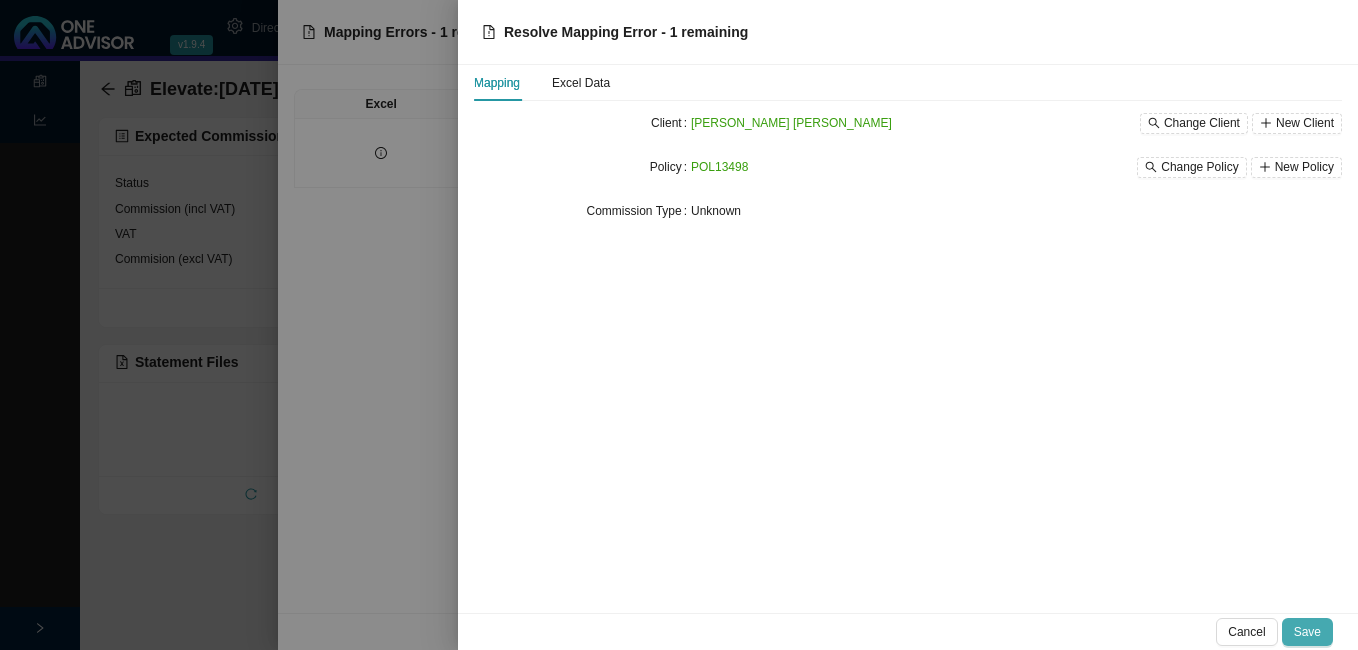 click on "Save" at bounding box center [1307, 632] 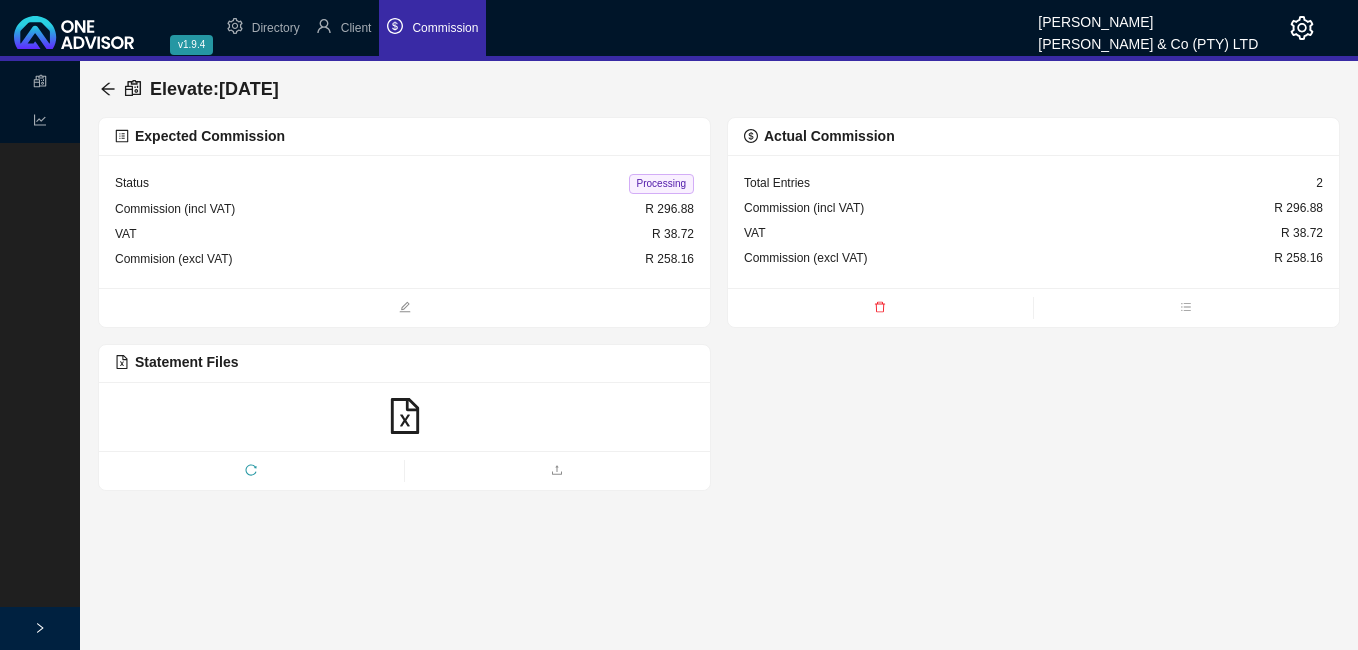 click on "Processing" at bounding box center (661, 184) 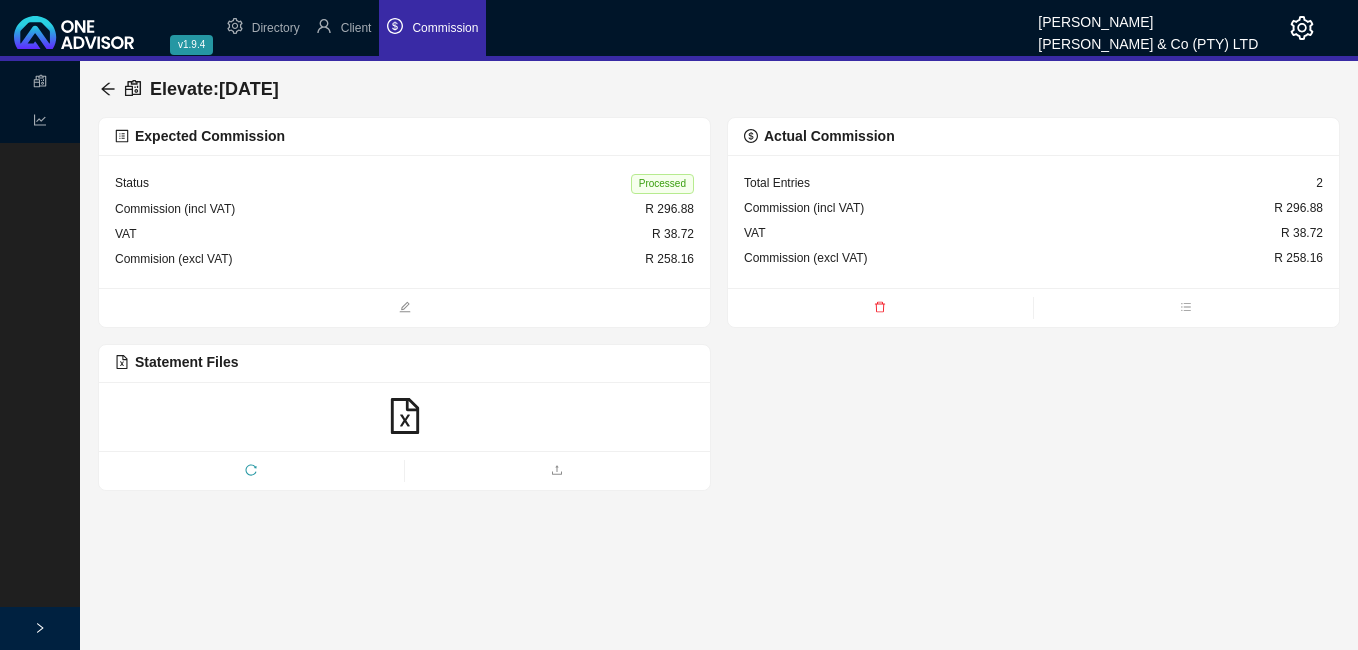 click on "Elevate :  [DATE]" at bounding box center (193, 89) 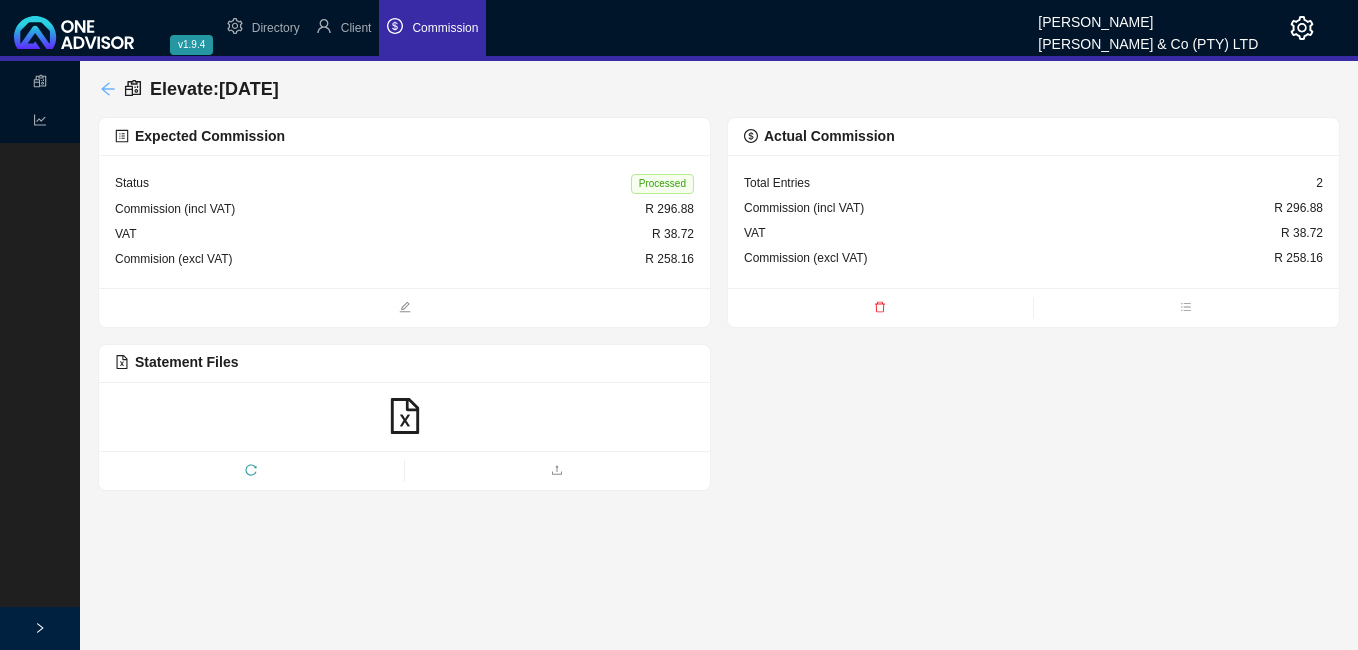 click 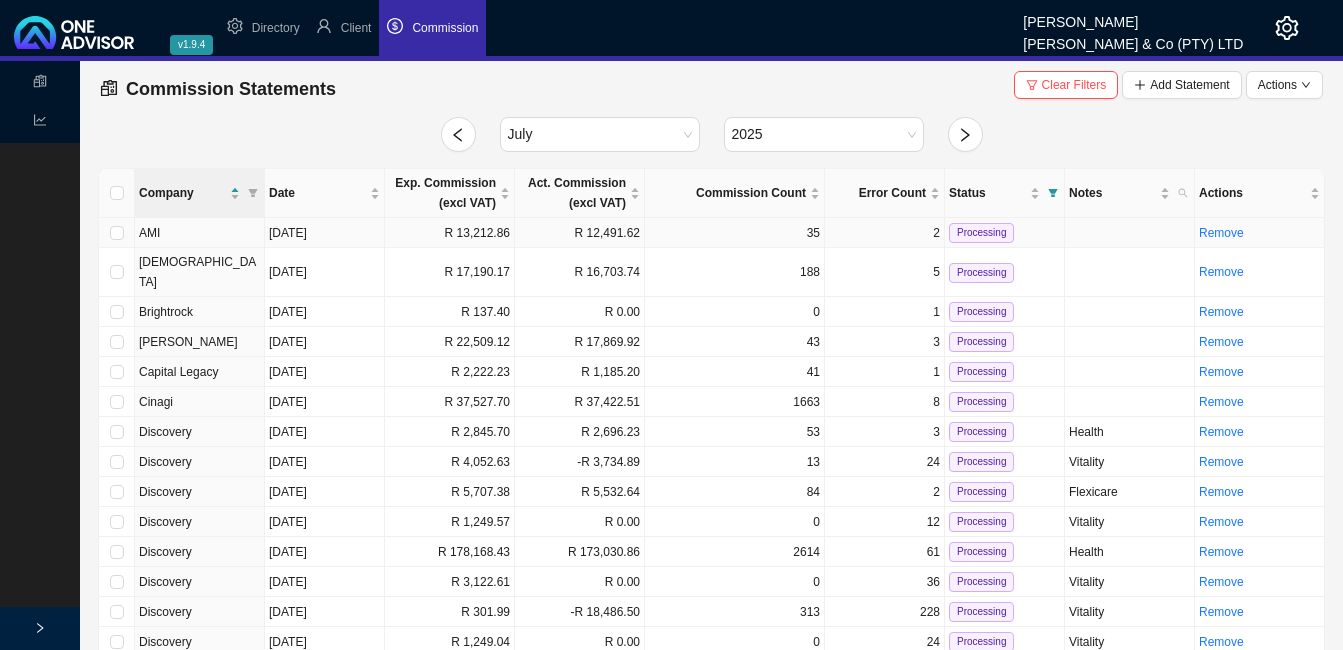 click on "35" at bounding box center [735, 233] 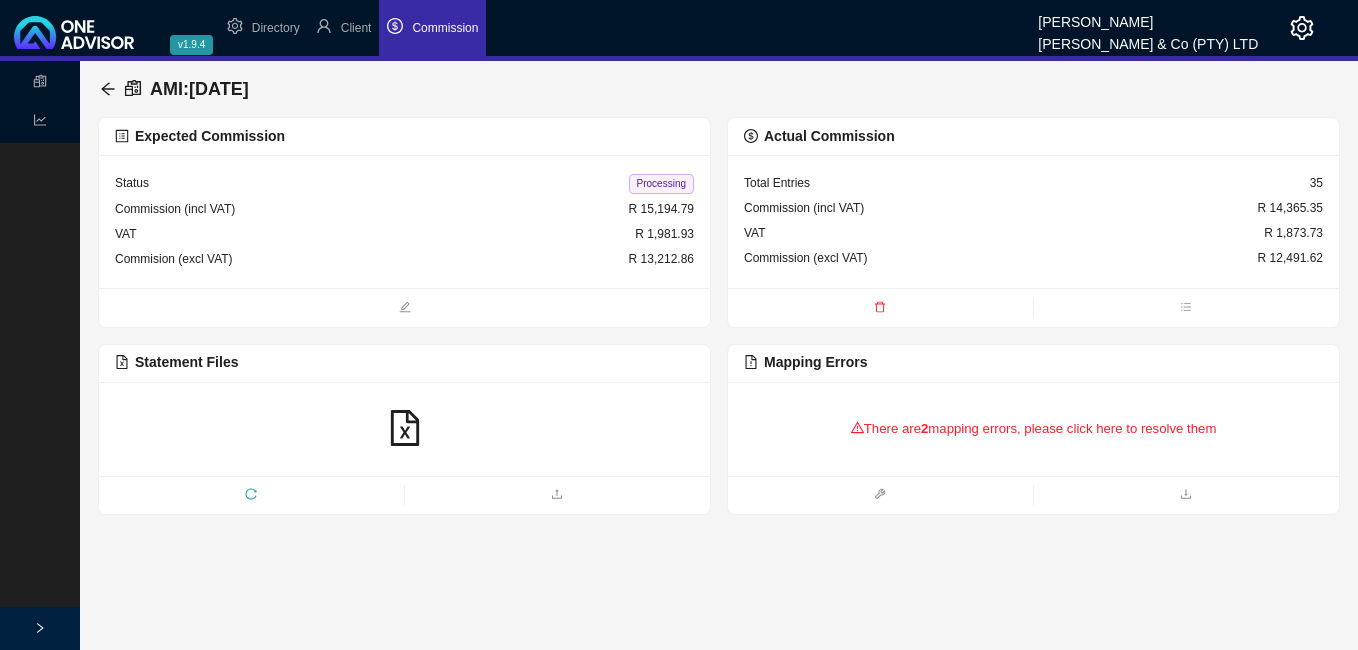 click on "There are  2  mapping errors, please click here to resolve them" at bounding box center (1033, 429) 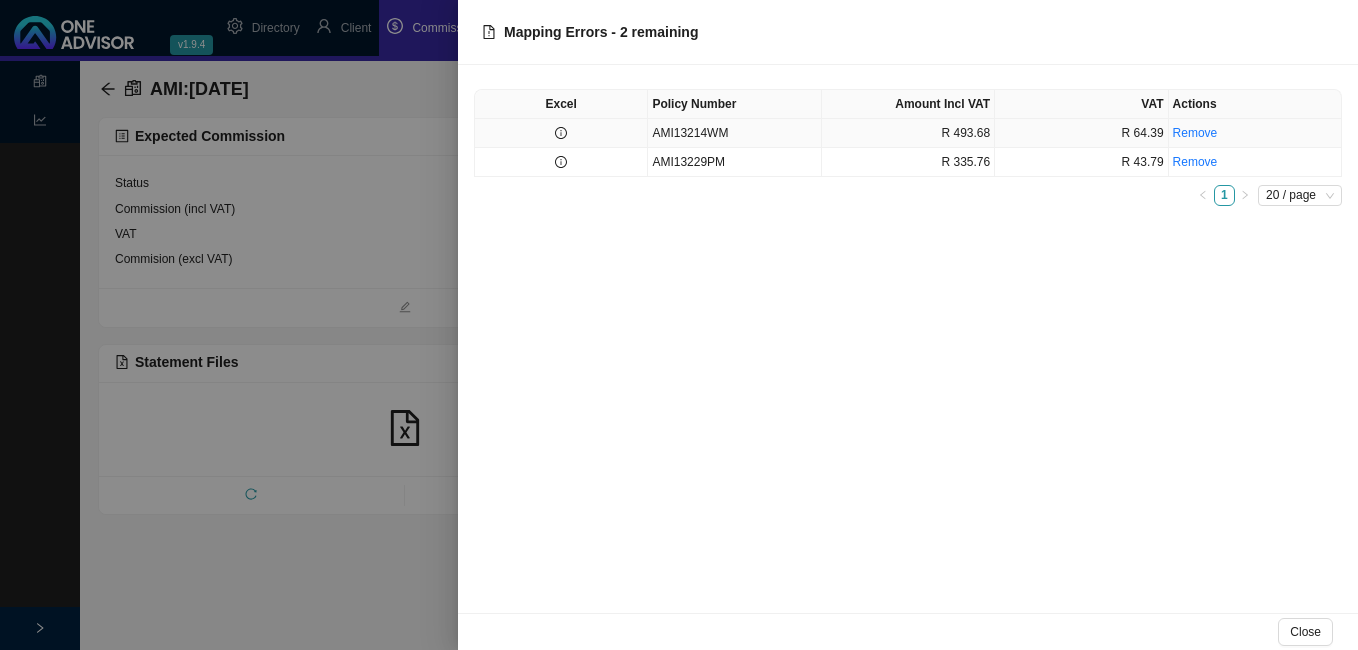 click at bounding box center [561, 133] 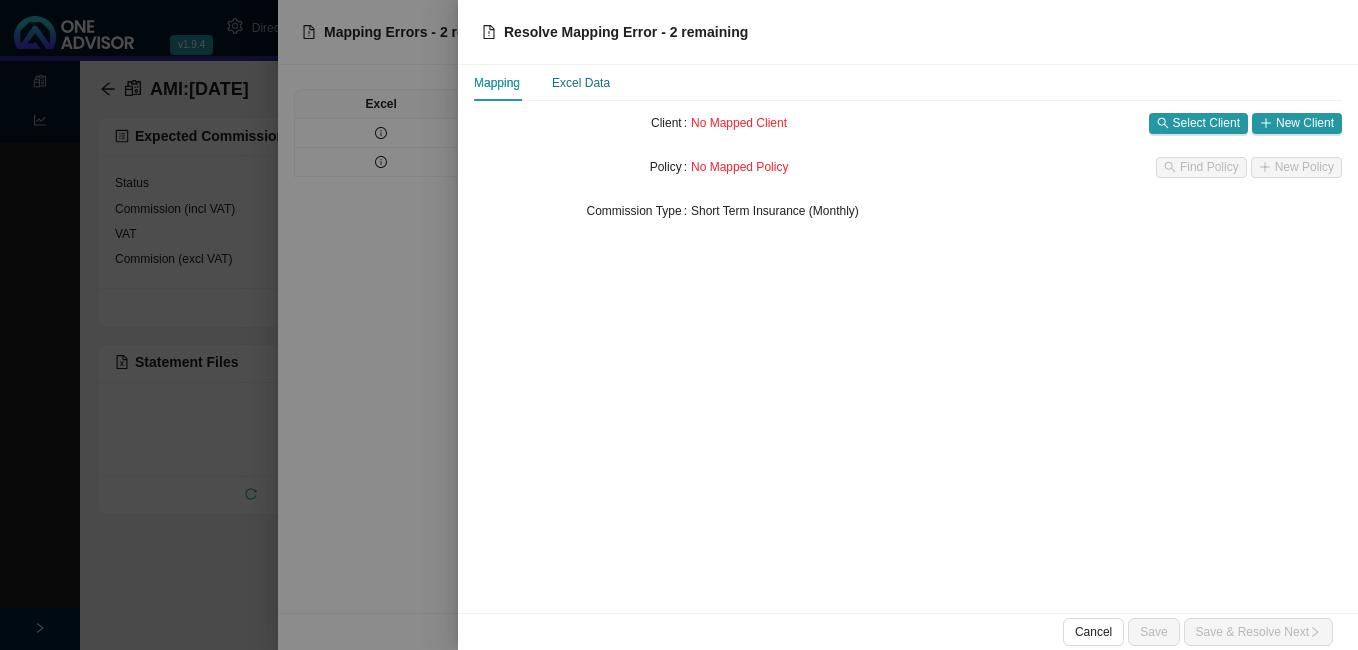 click on "Excel Data" at bounding box center (581, 83) 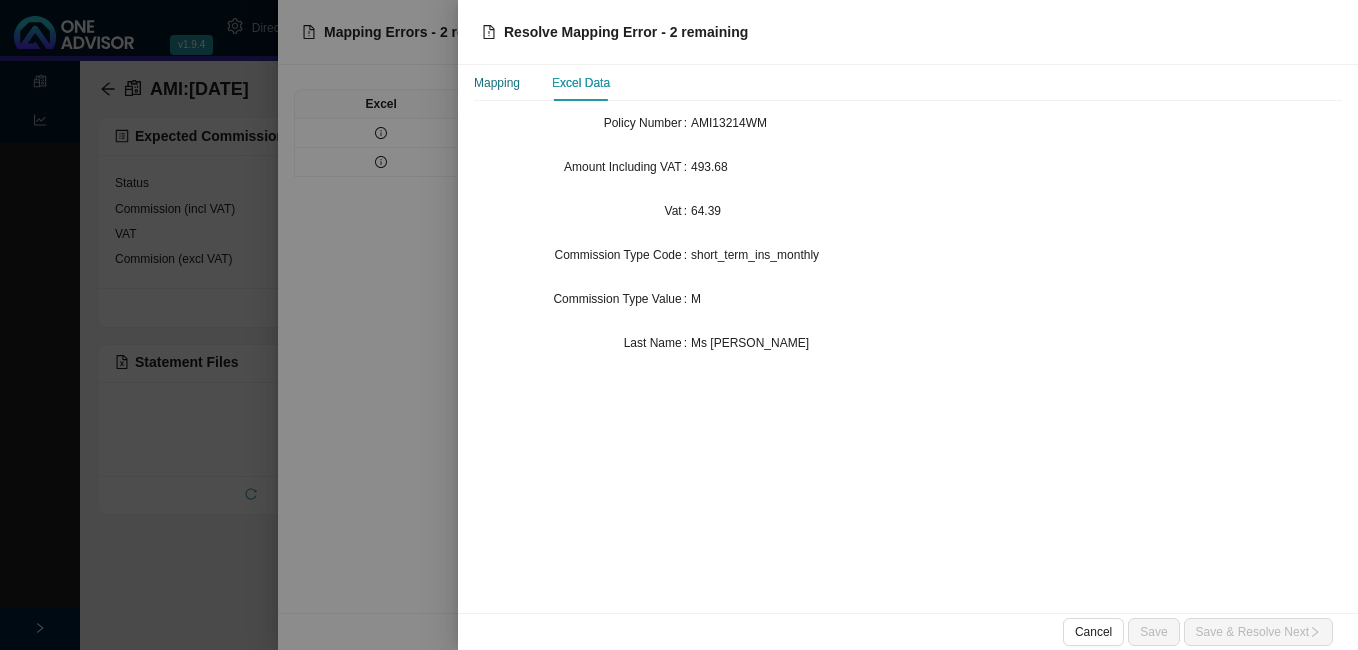 click on "Mapping" at bounding box center (497, 83) 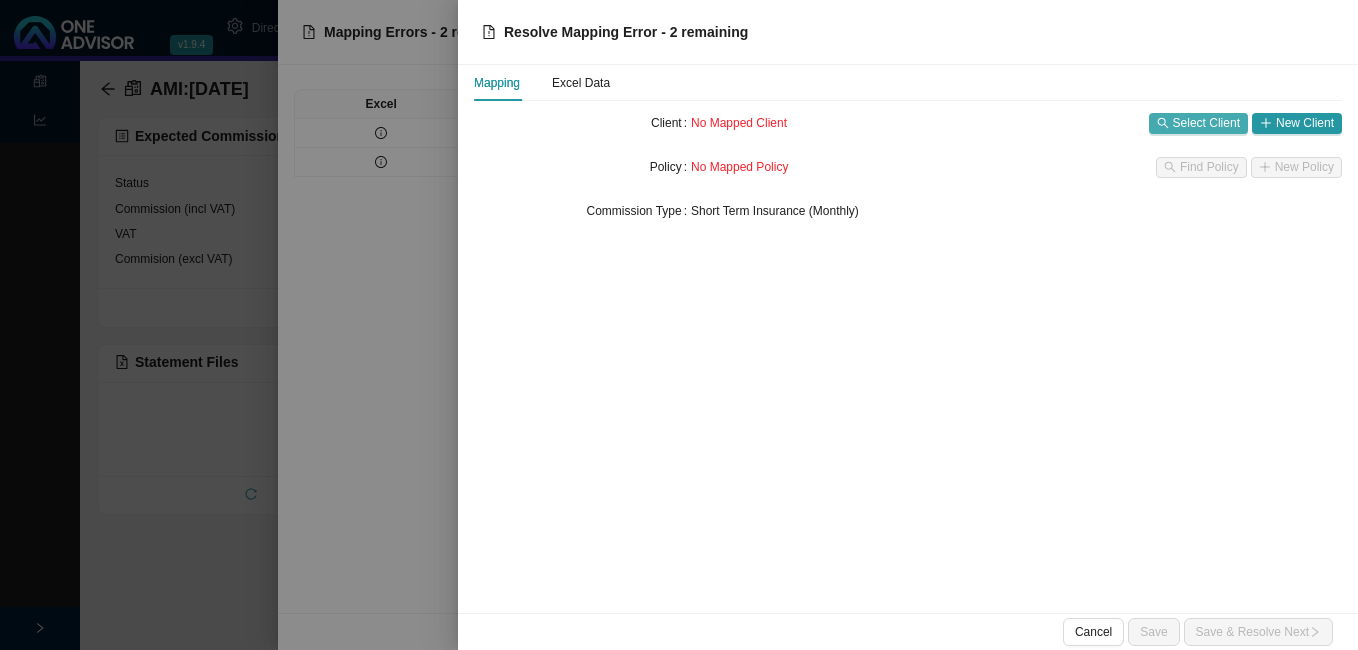 click on "Select Client" at bounding box center [1206, 123] 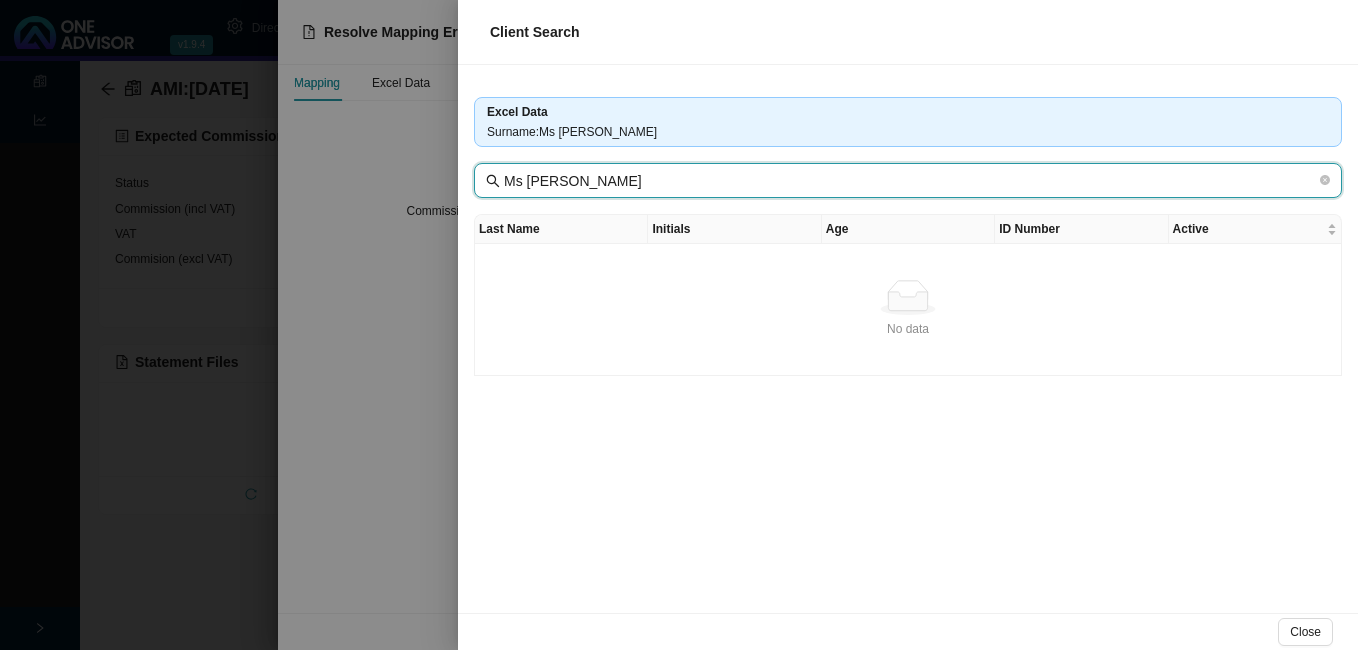 drag, startPoint x: 538, startPoint y: 179, endPoint x: 498, endPoint y: 177, distance: 40.04997 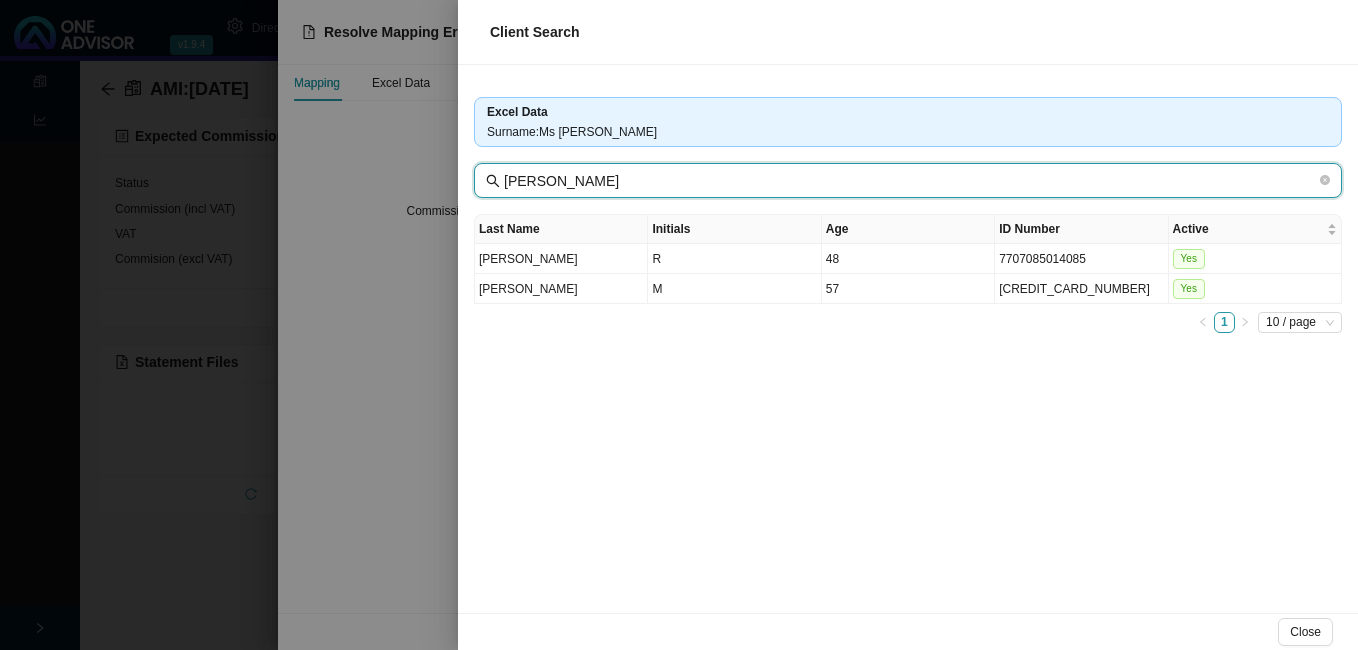 type on "[PERSON_NAME]" 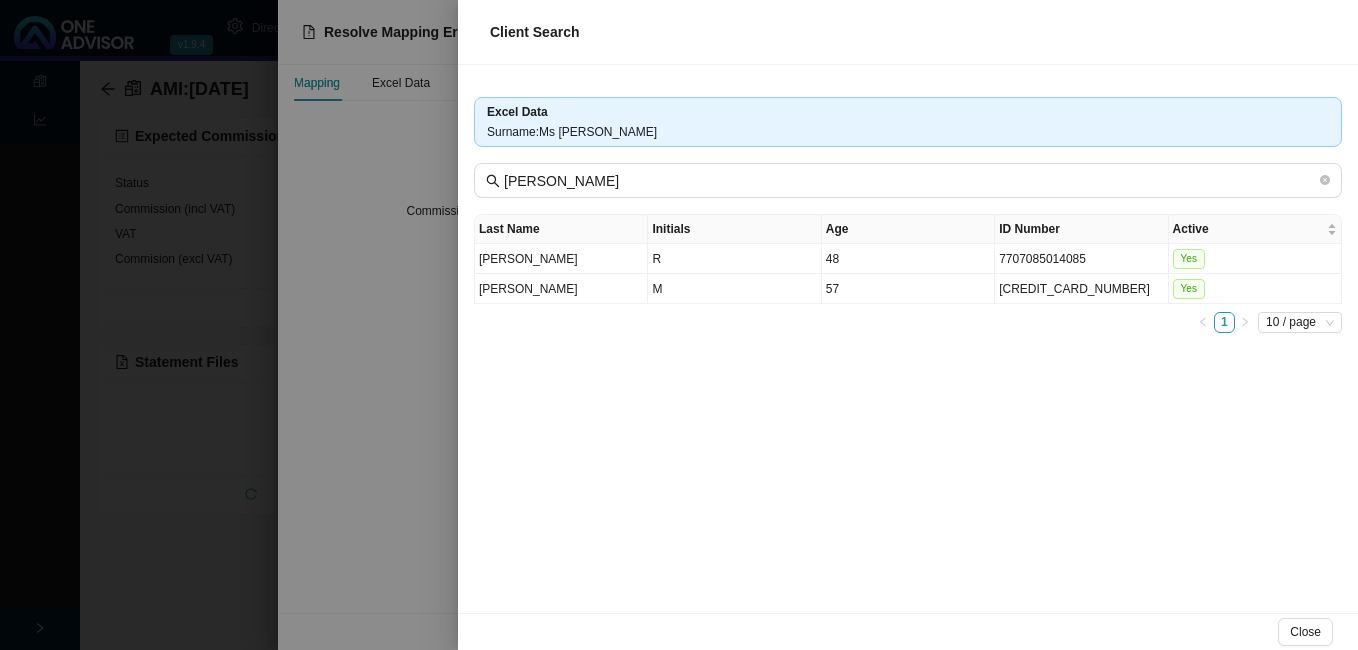 click at bounding box center (679, 325) 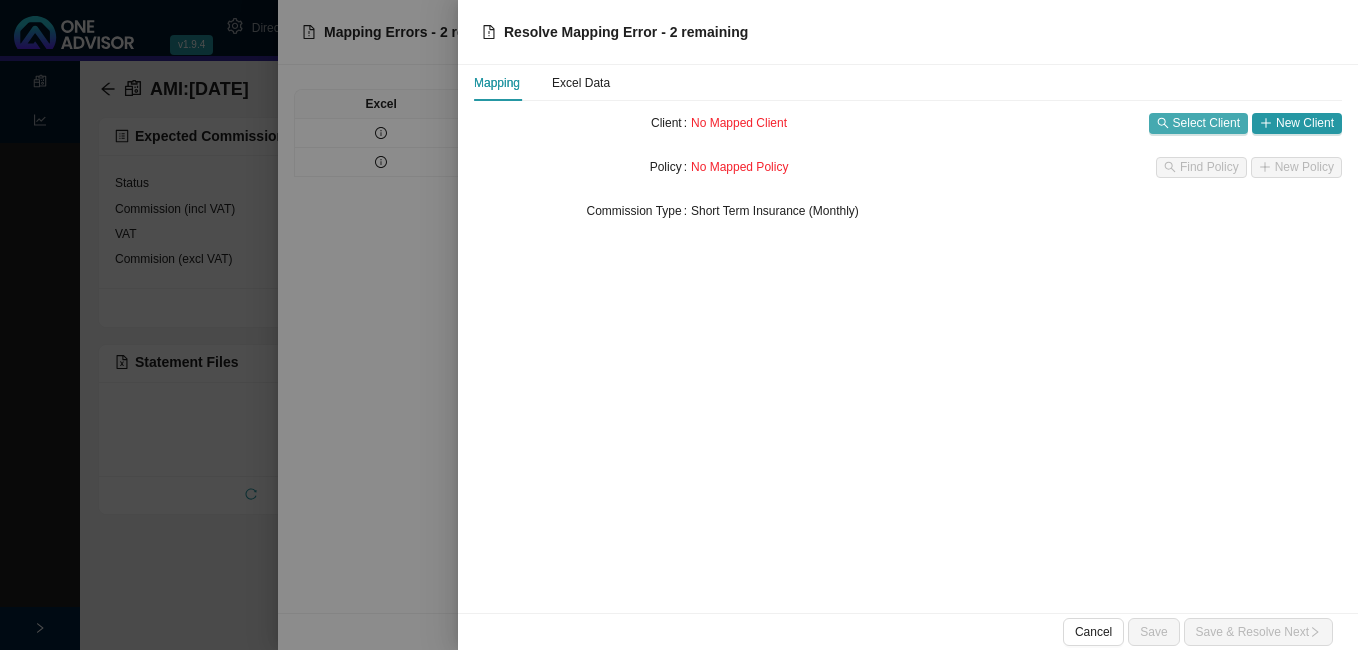click 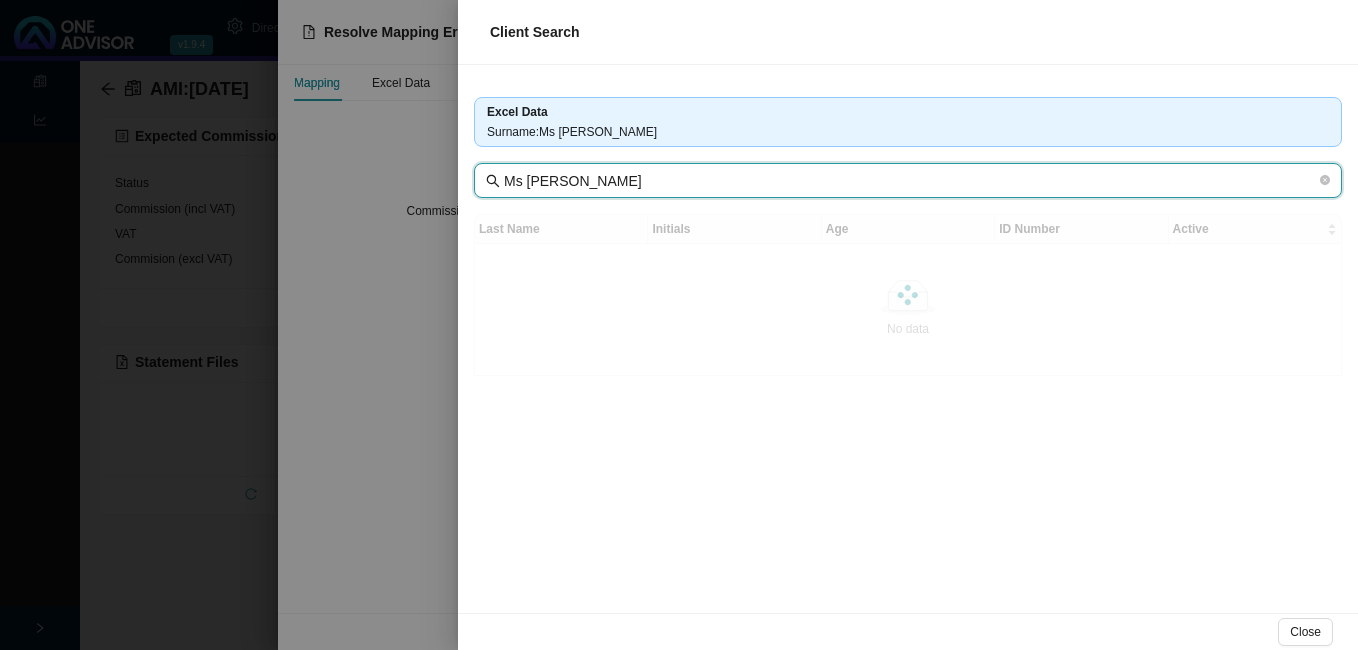 drag, startPoint x: 541, startPoint y: 179, endPoint x: 399, endPoint y: 183, distance: 142.05632 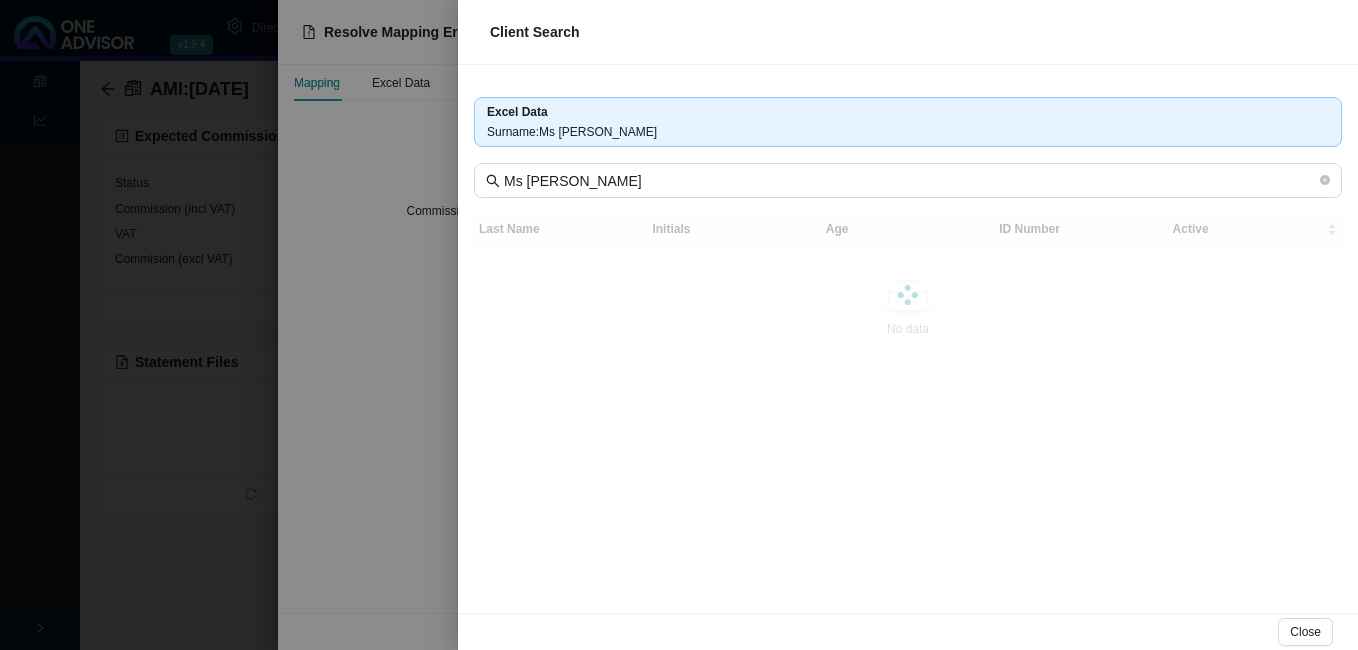 click at bounding box center (679, 325) 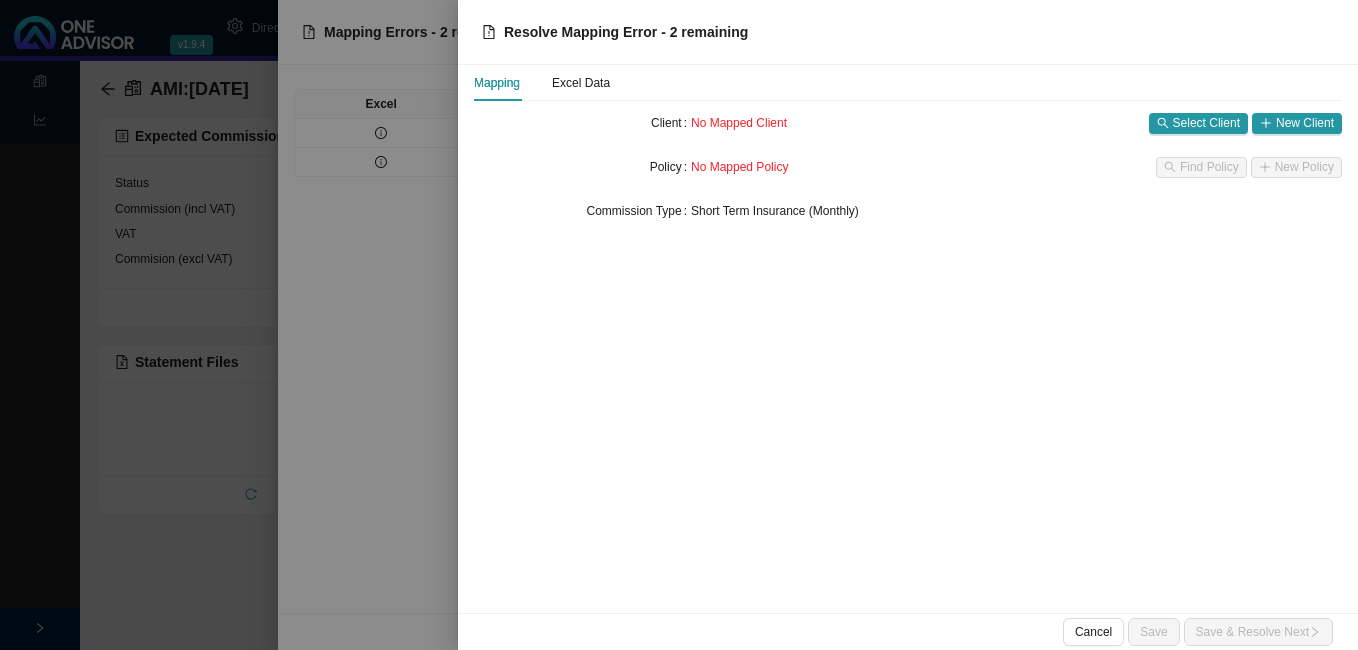 click at bounding box center (679, 325) 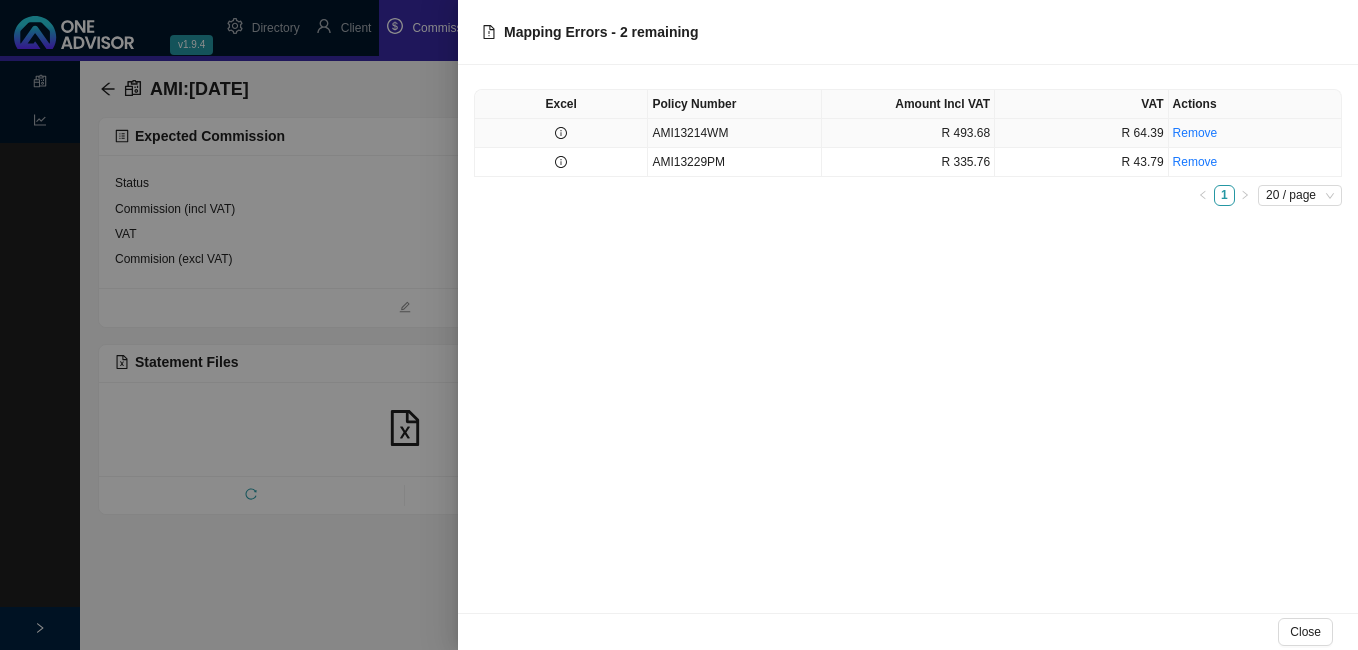 click at bounding box center [561, 133] 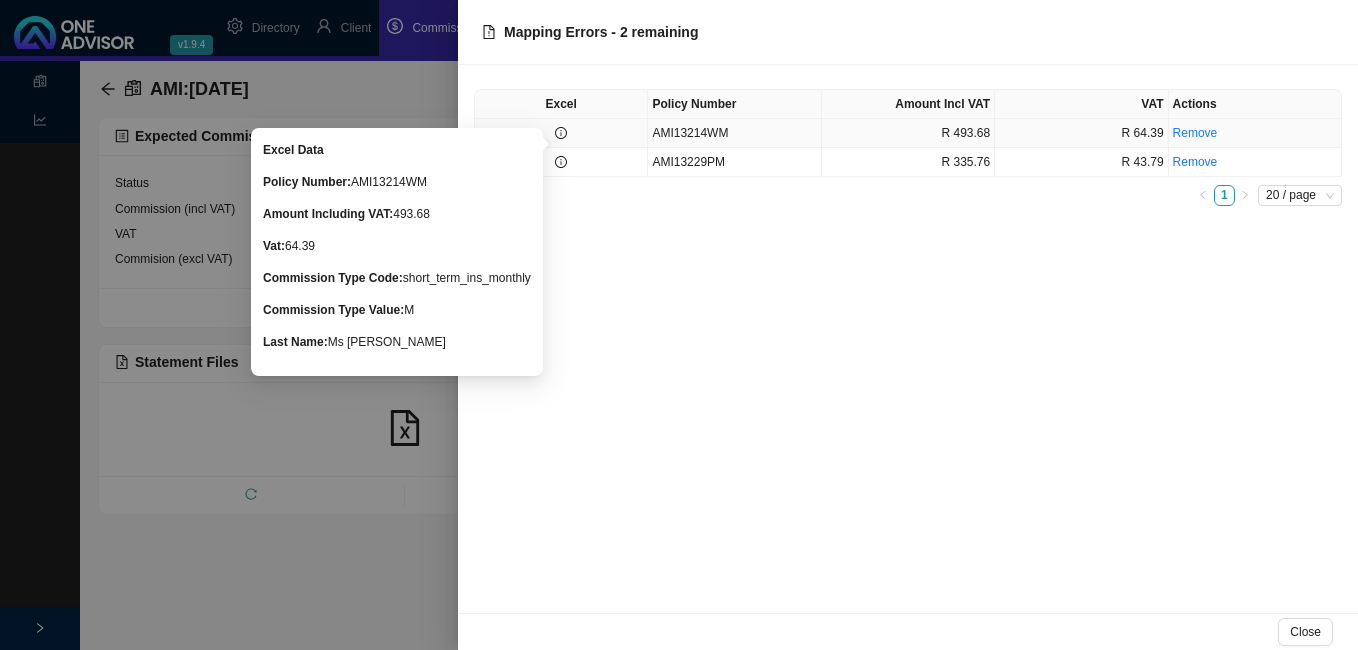 click 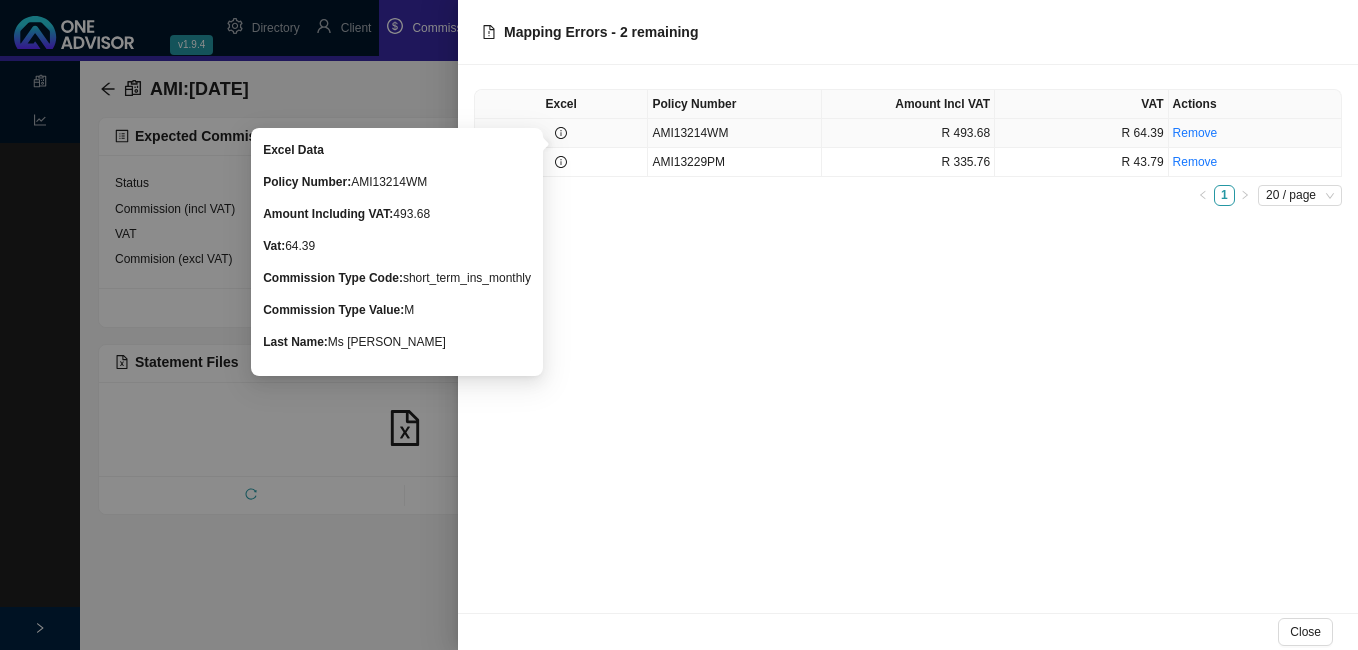 click 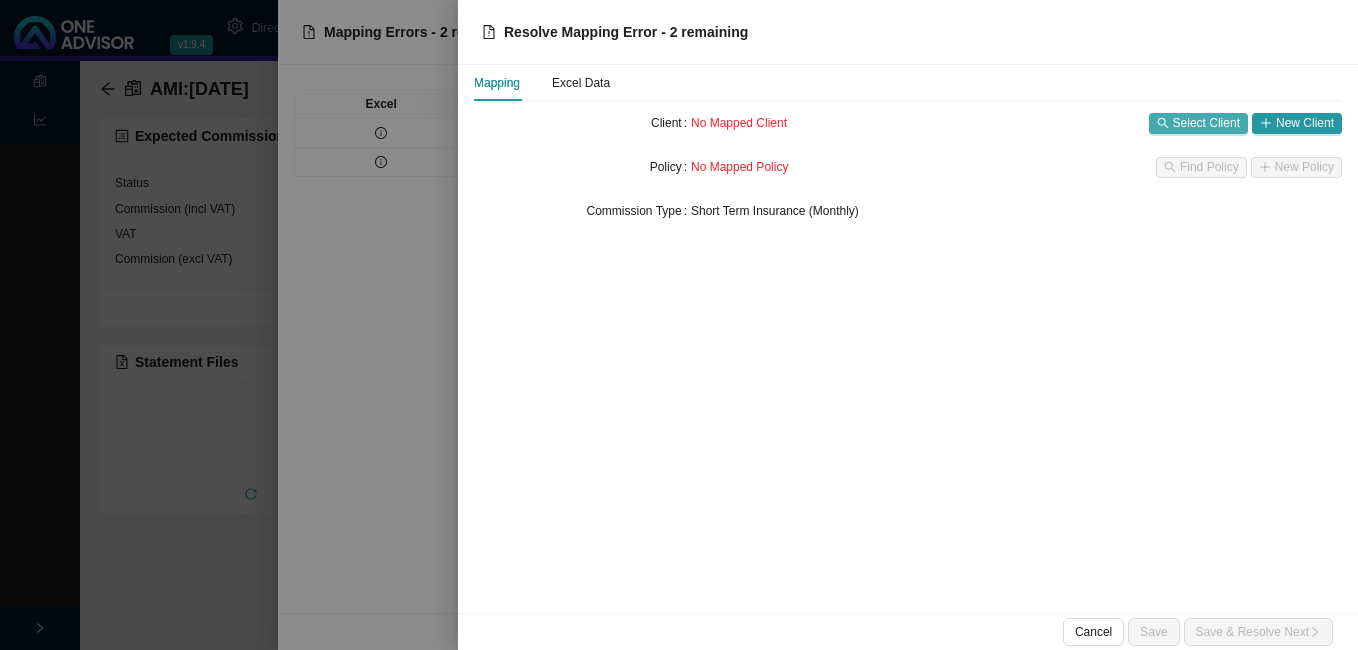 click on "Select Client" at bounding box center [1206, 123] 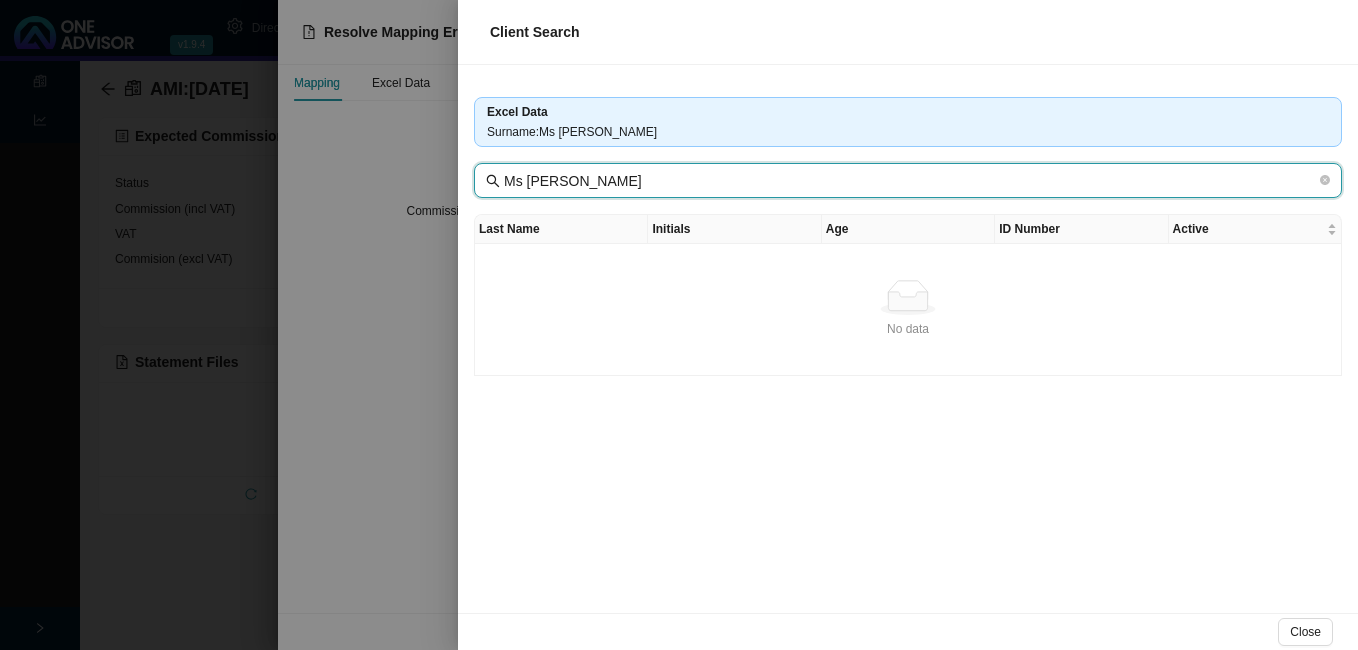 drag, startPoint x: 541, startPoint y: 183, endPoint x: 475, endPoint y: 171, distance: 67.08204 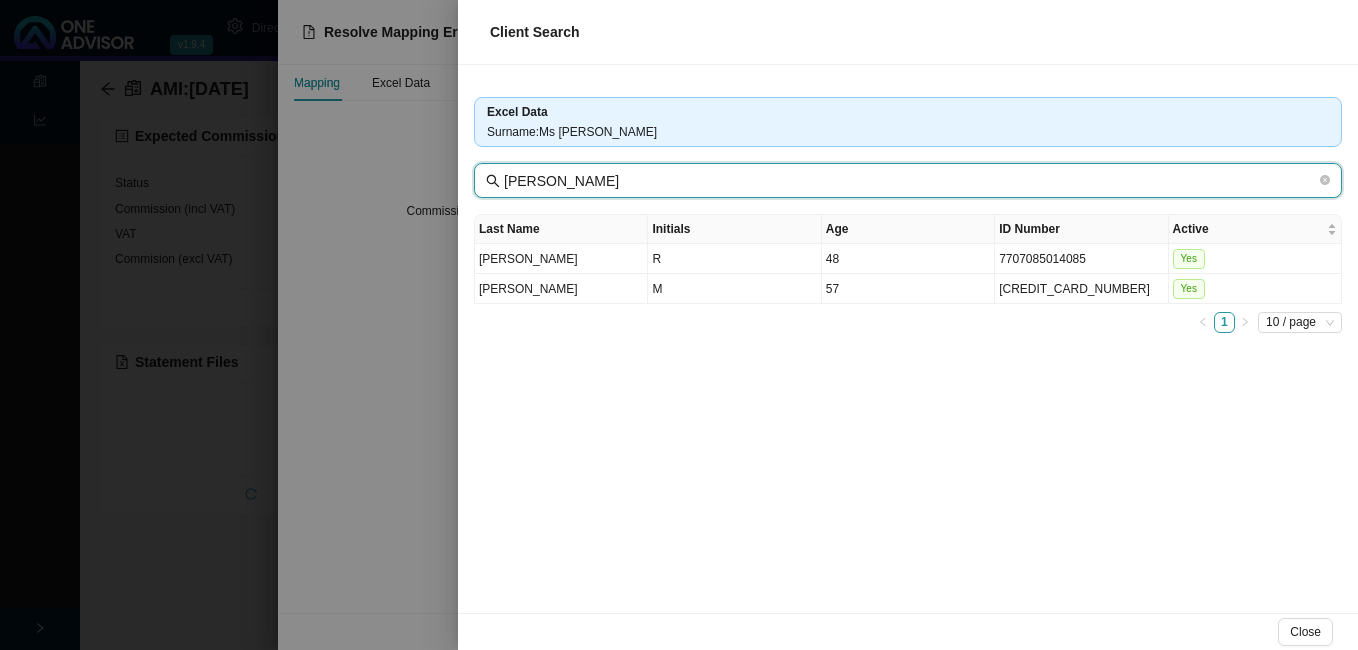 click on "[PERSON_NAME]" at bounding box center [910, 181] 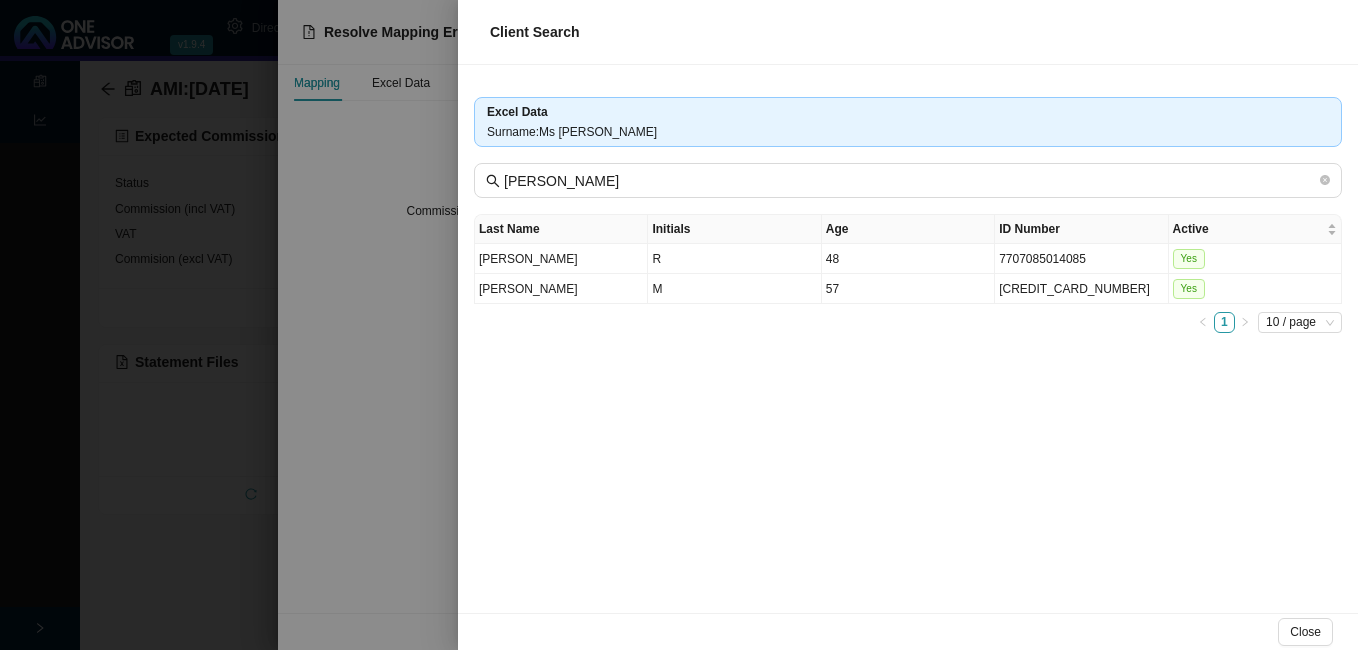 drag, startPoint x: 348, startPoint y: 281, endPoint x: 385, endPoint y: 279, distance: 37.054016 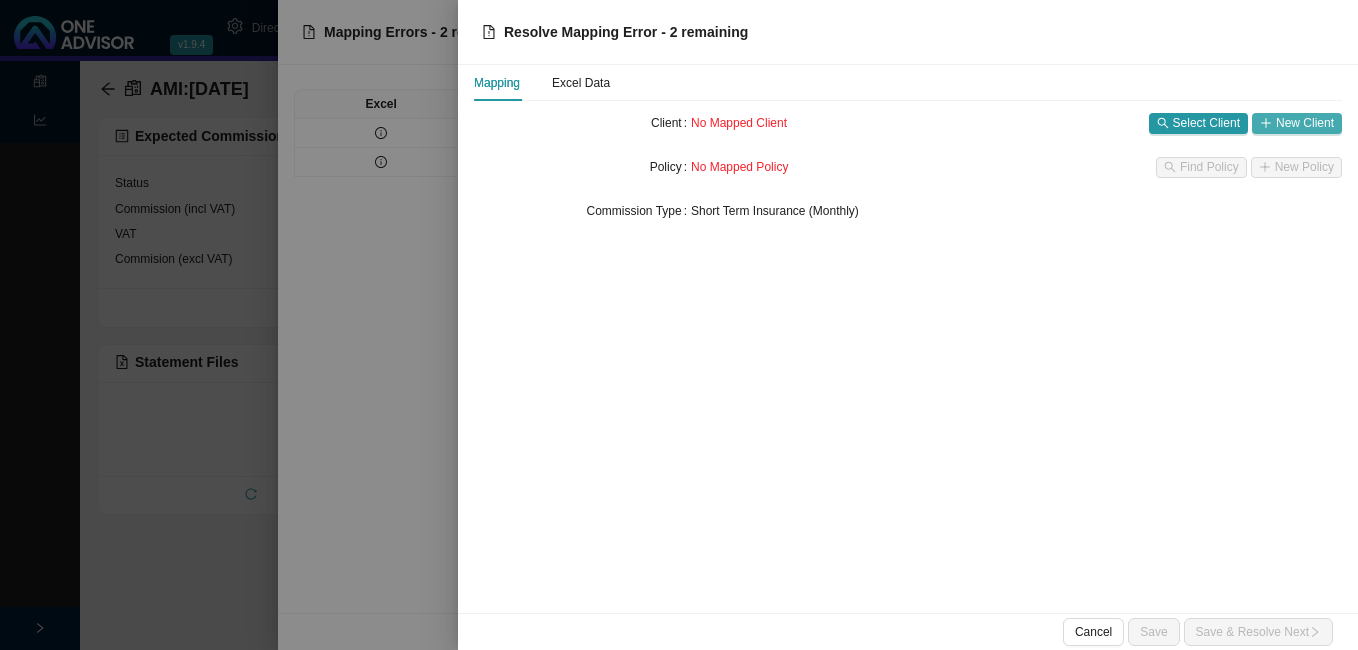 click on "New Client" at bounding box center (1305, 123) 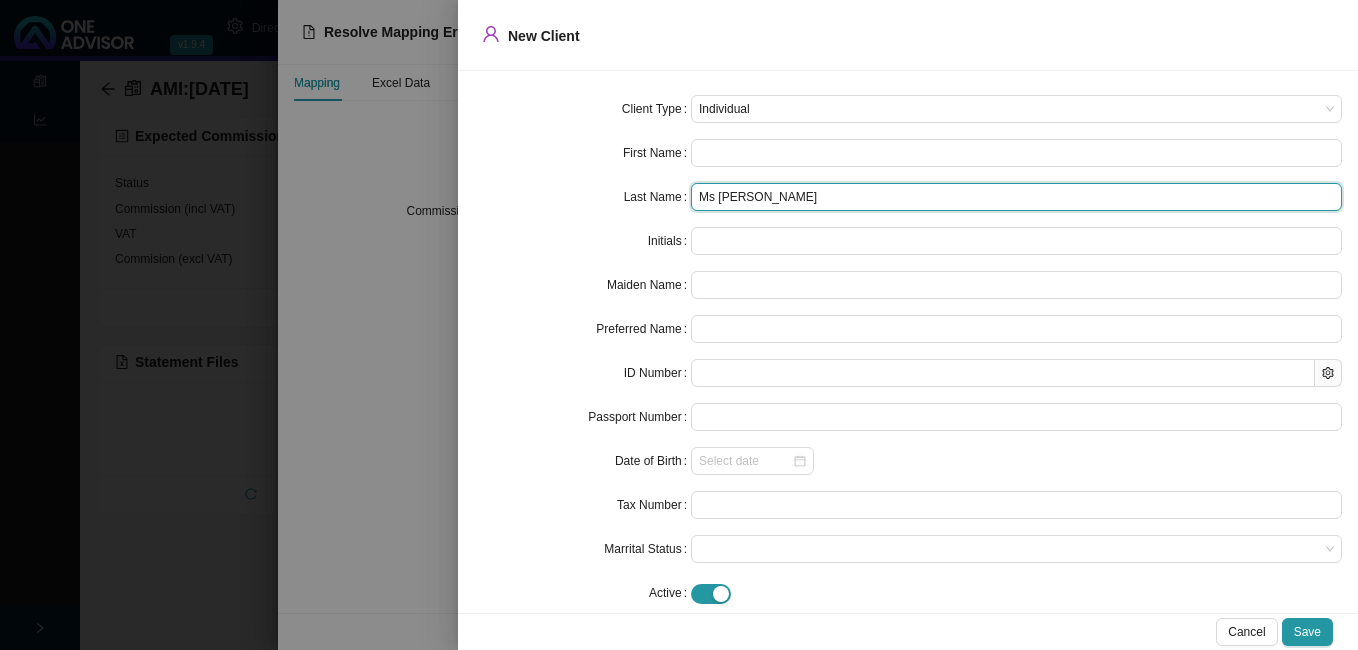 drag, startPoint x: 726, startPoint y: 197, endPoint x: 507, endPoint y: 163, distance: 221.62355 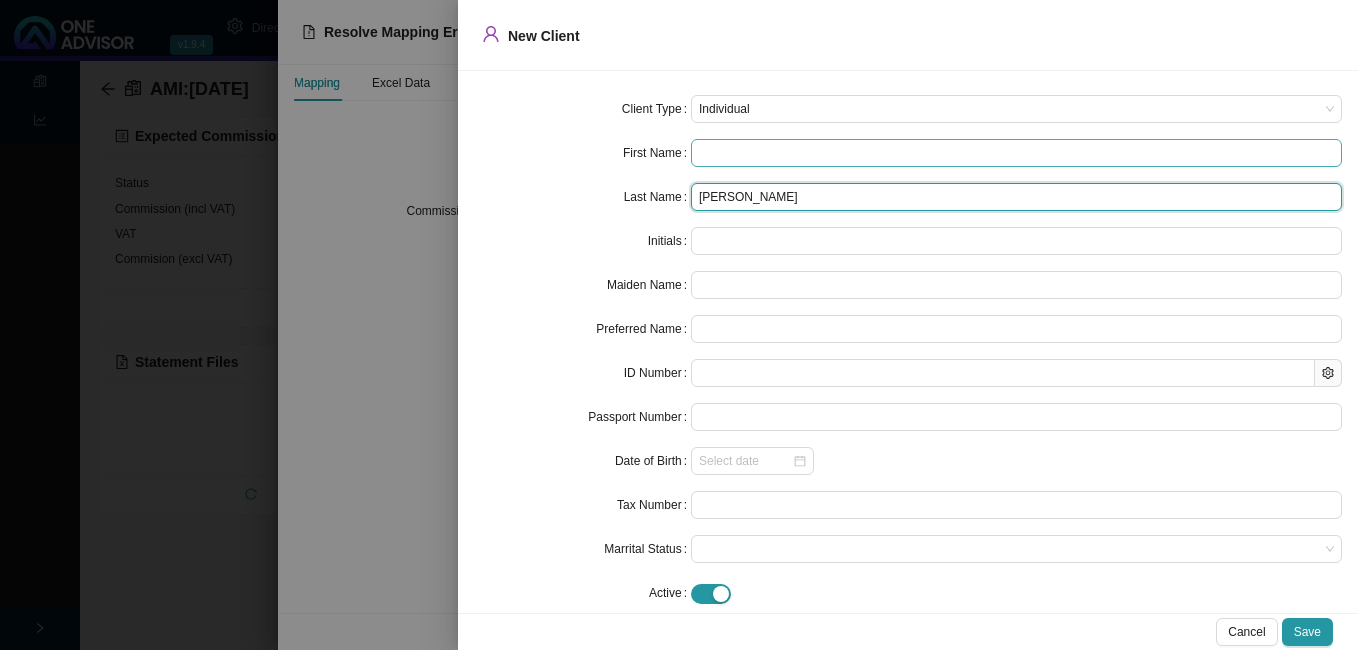 type on "[PERSON_NAME]" 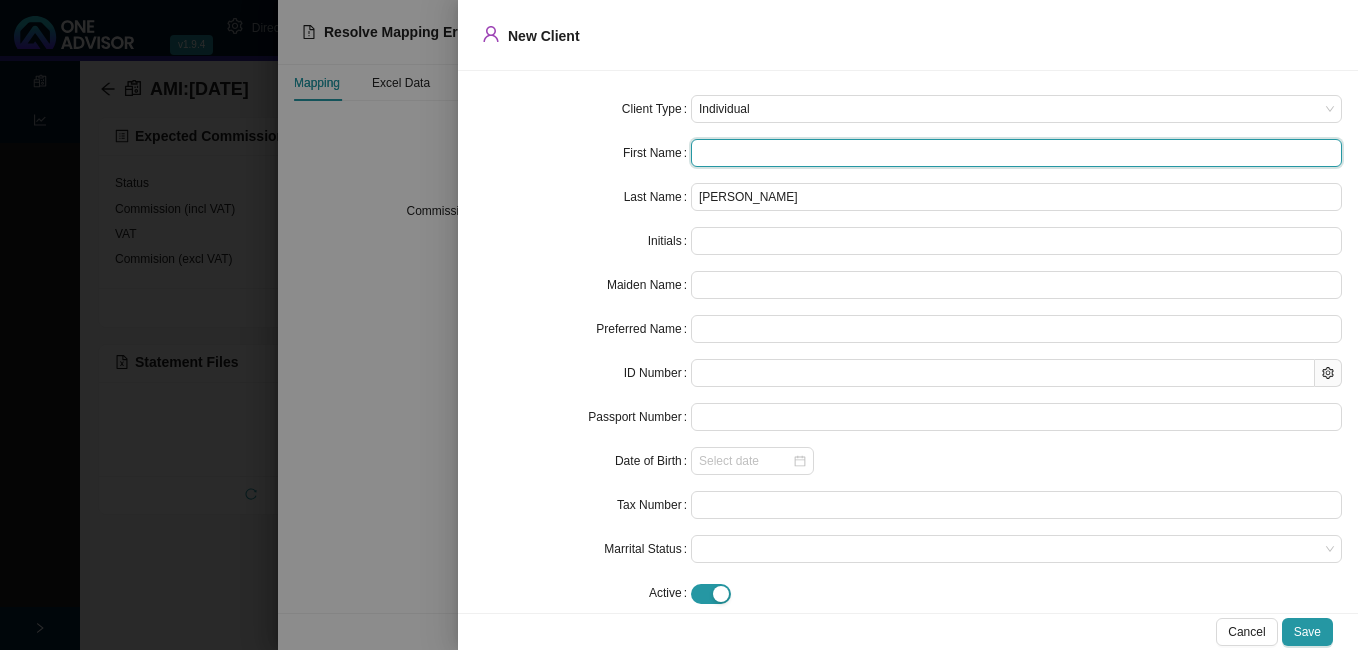 click at bounding box center (1016, 153) 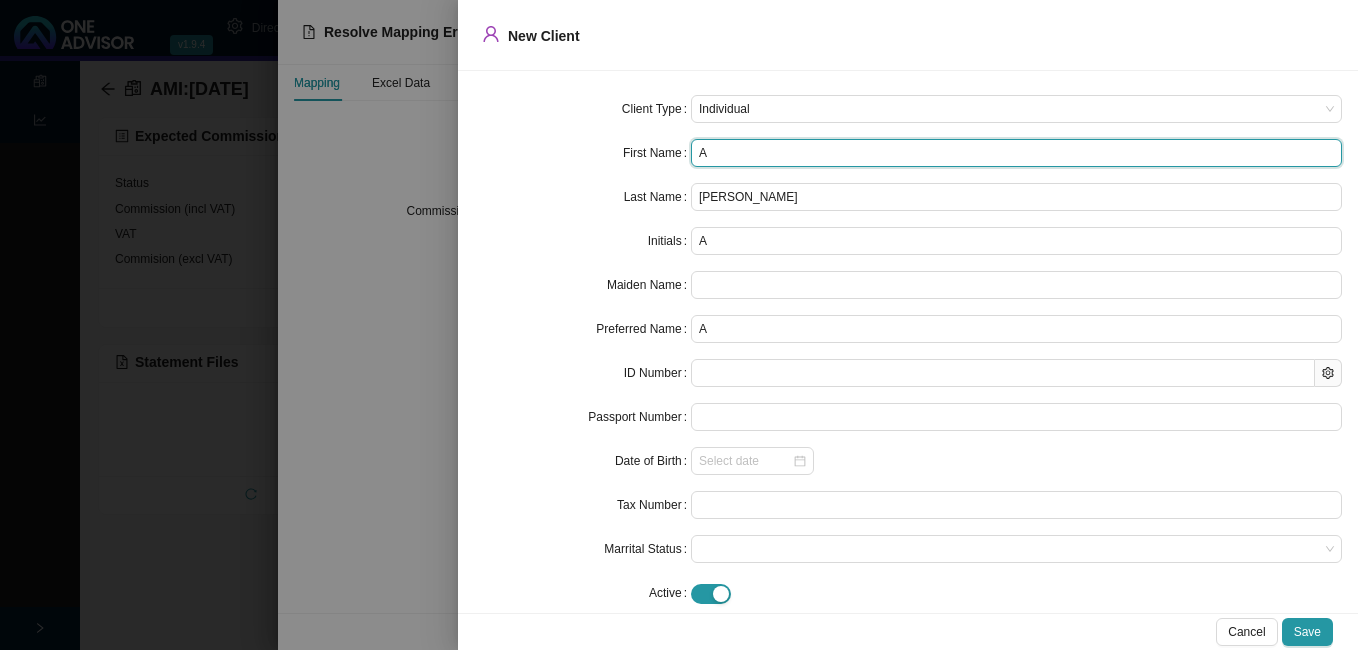type on "An" 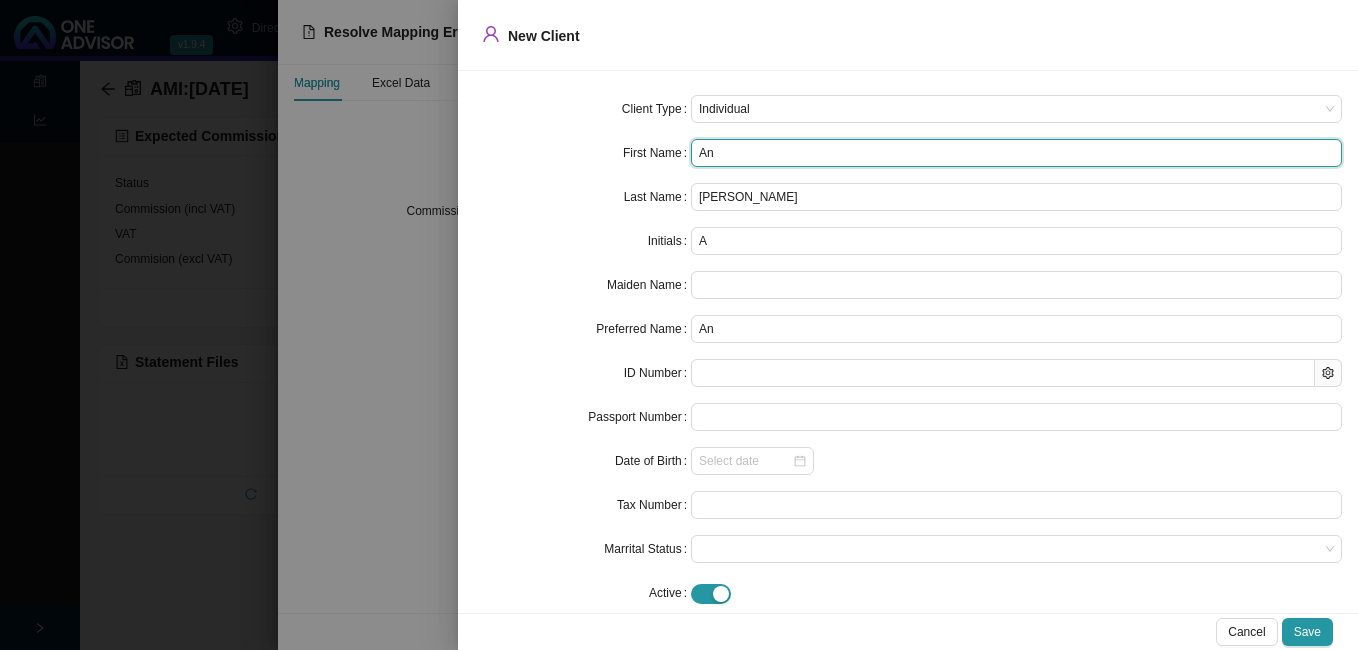 type on "[PERSON_NAME]" 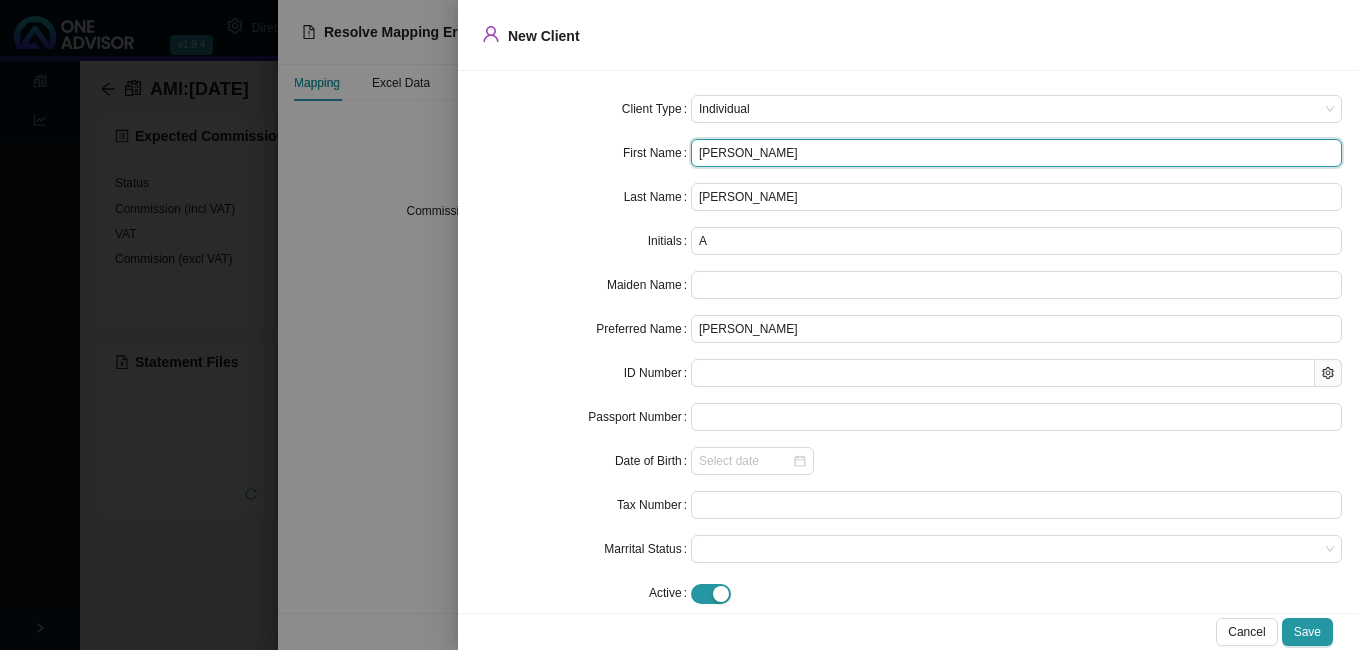 type on "[PERSON_NAME]" 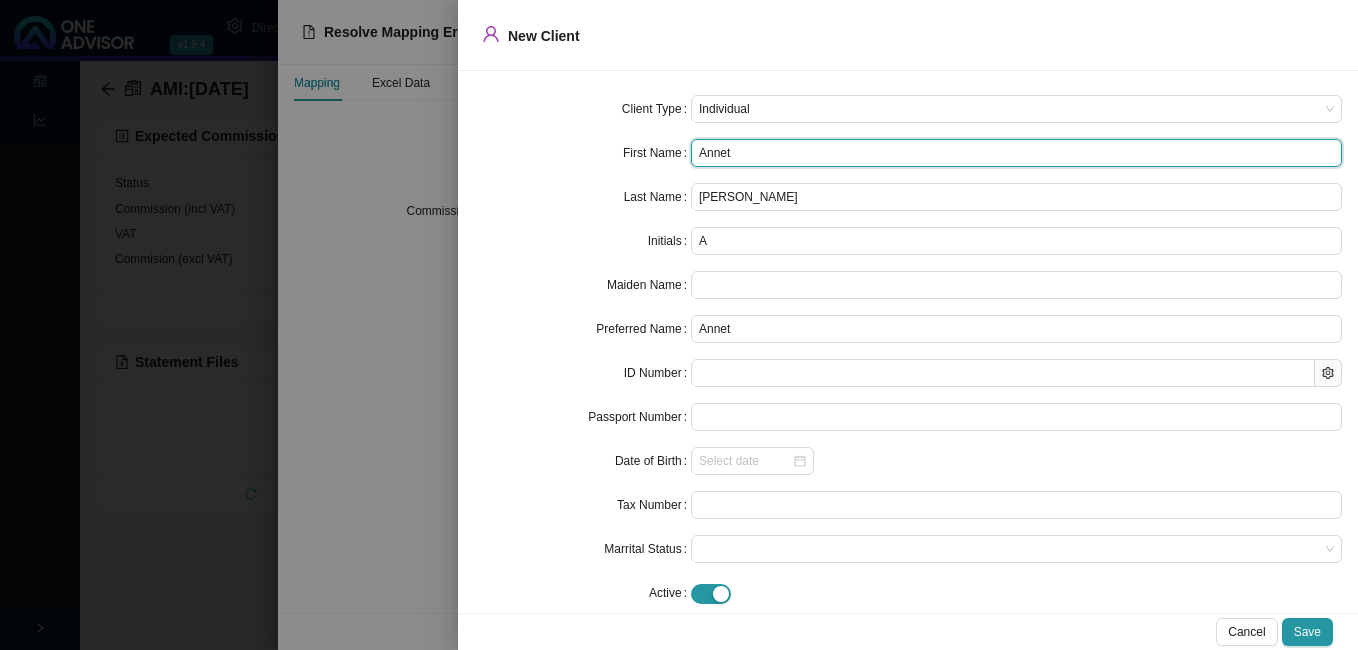 type on "Annett" 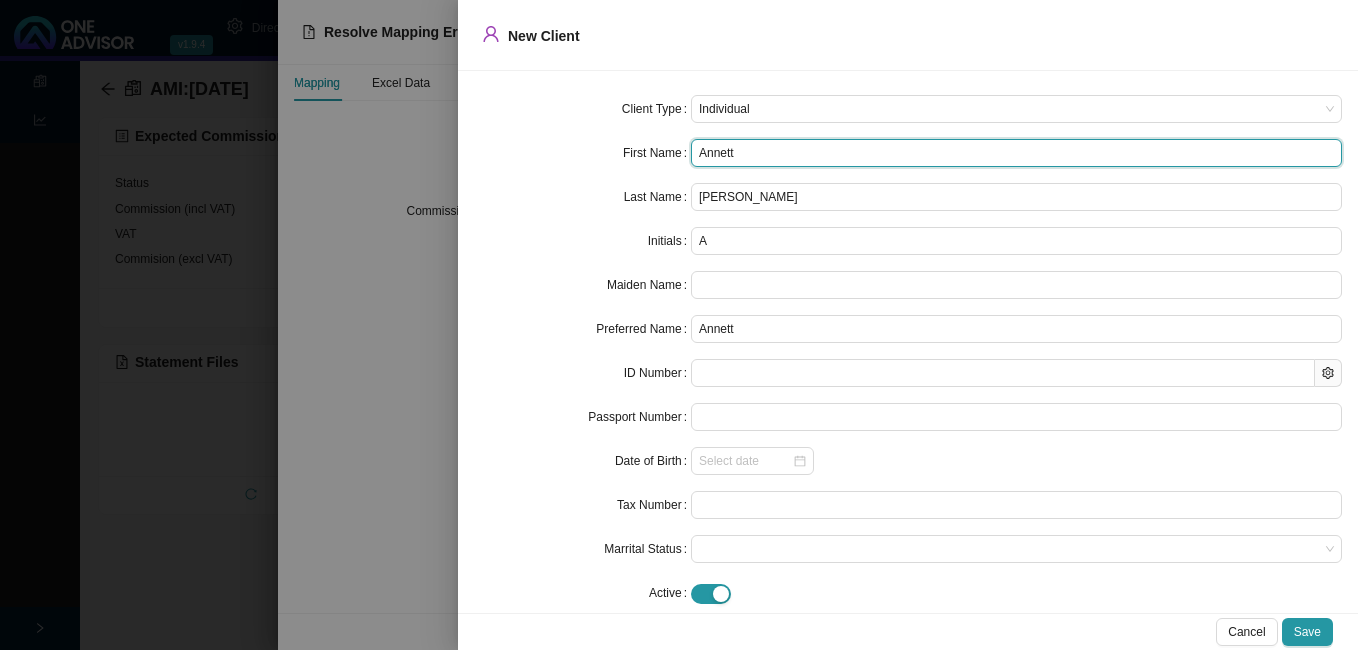 type on "[PERSON_NAME]" 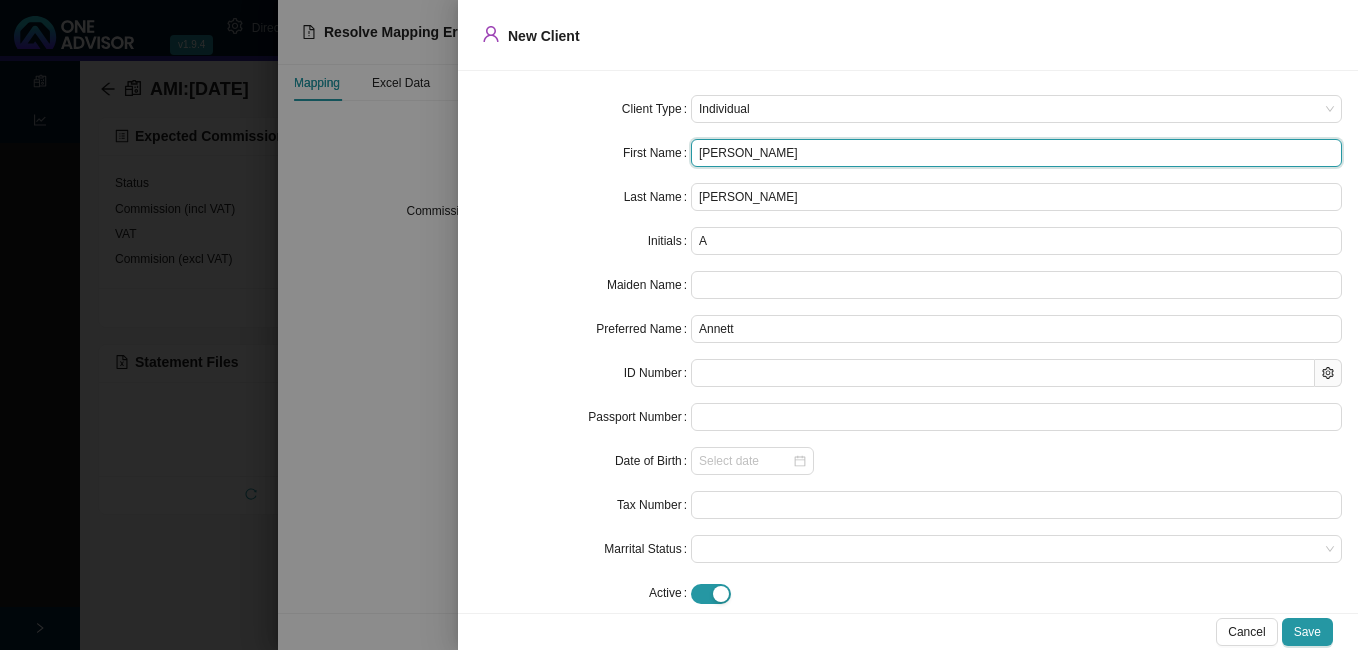 type on "[PERSON_NAME]" 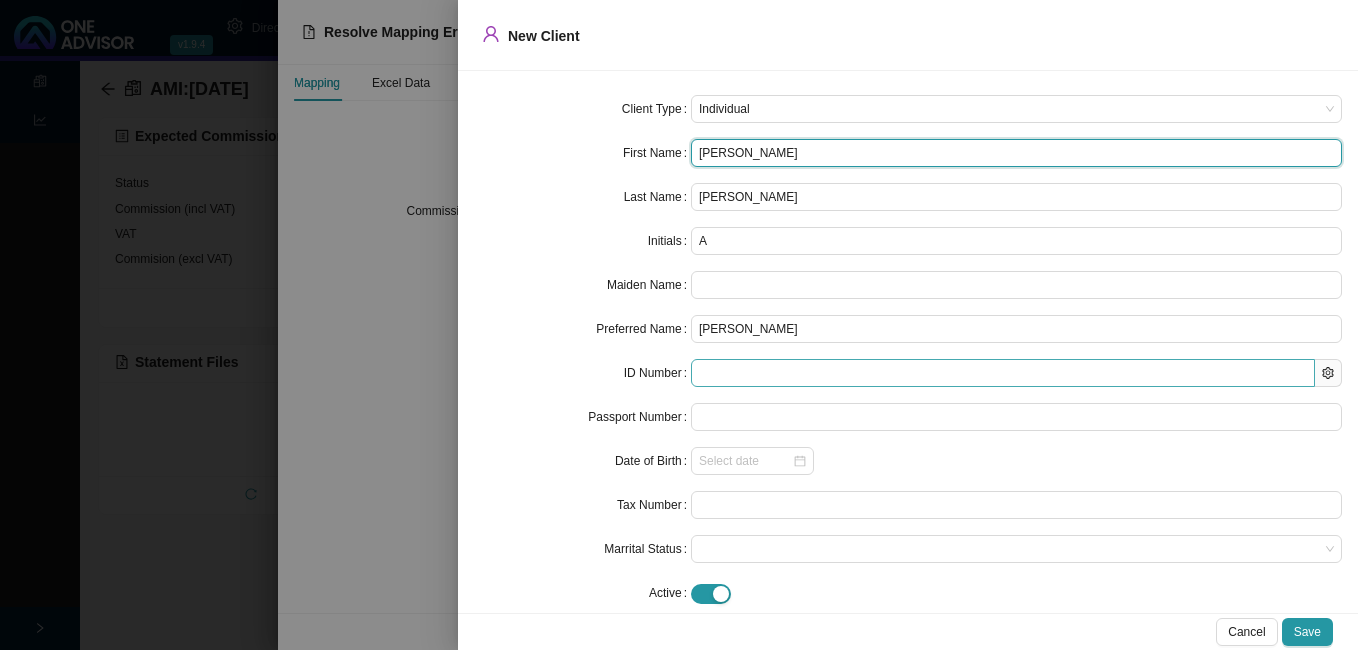 type on "[PERSON_NAME]" 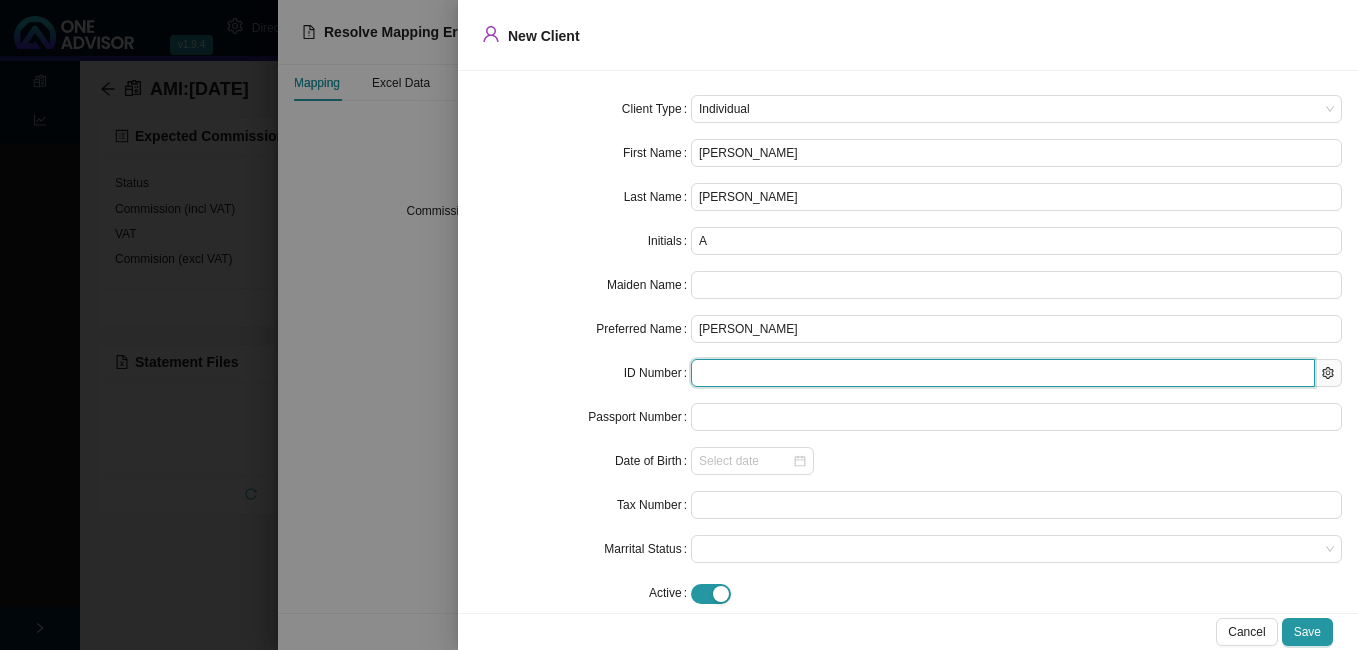 click at bounding box center (1003, 373) 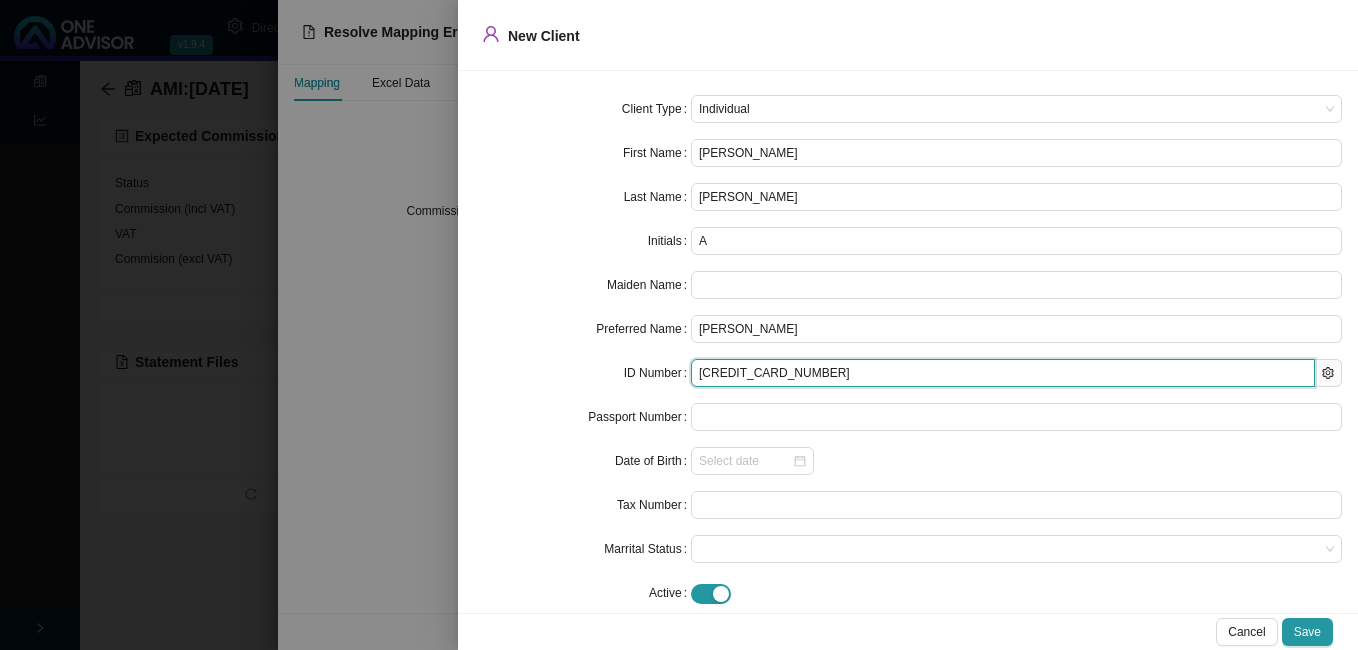 type on "[DATE]" 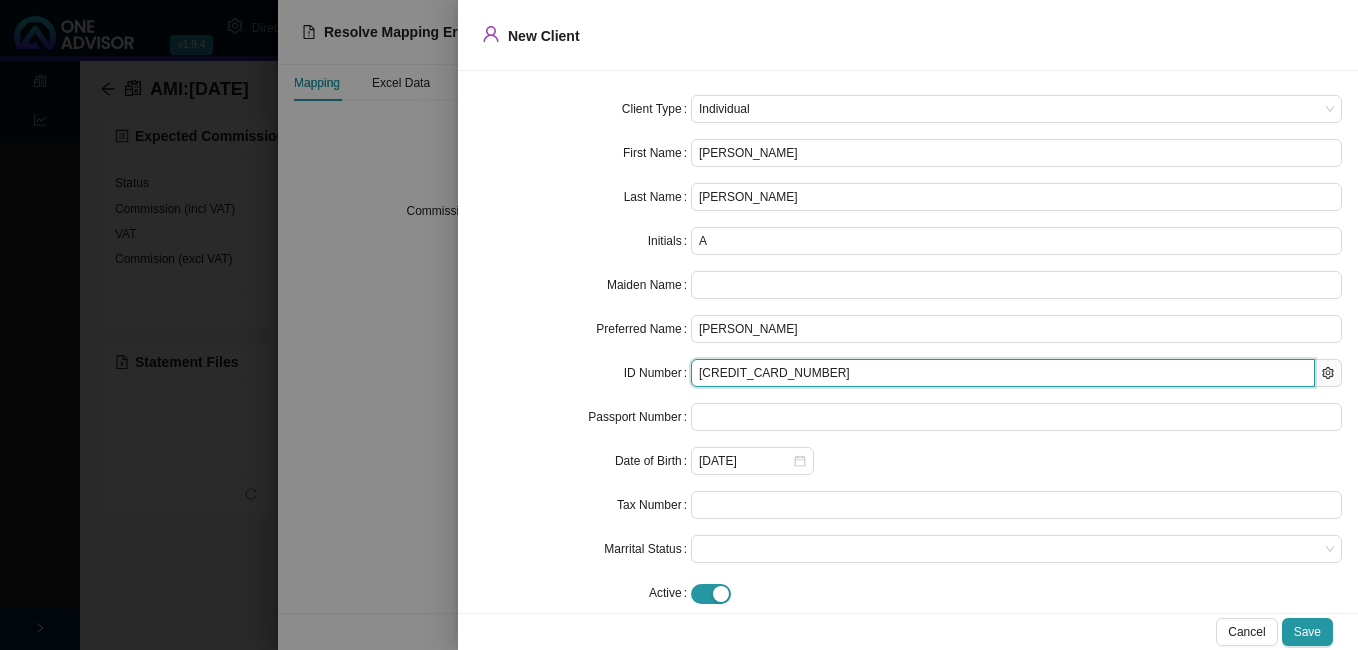 type on "[CREDIT_CARD_NUMBER]" 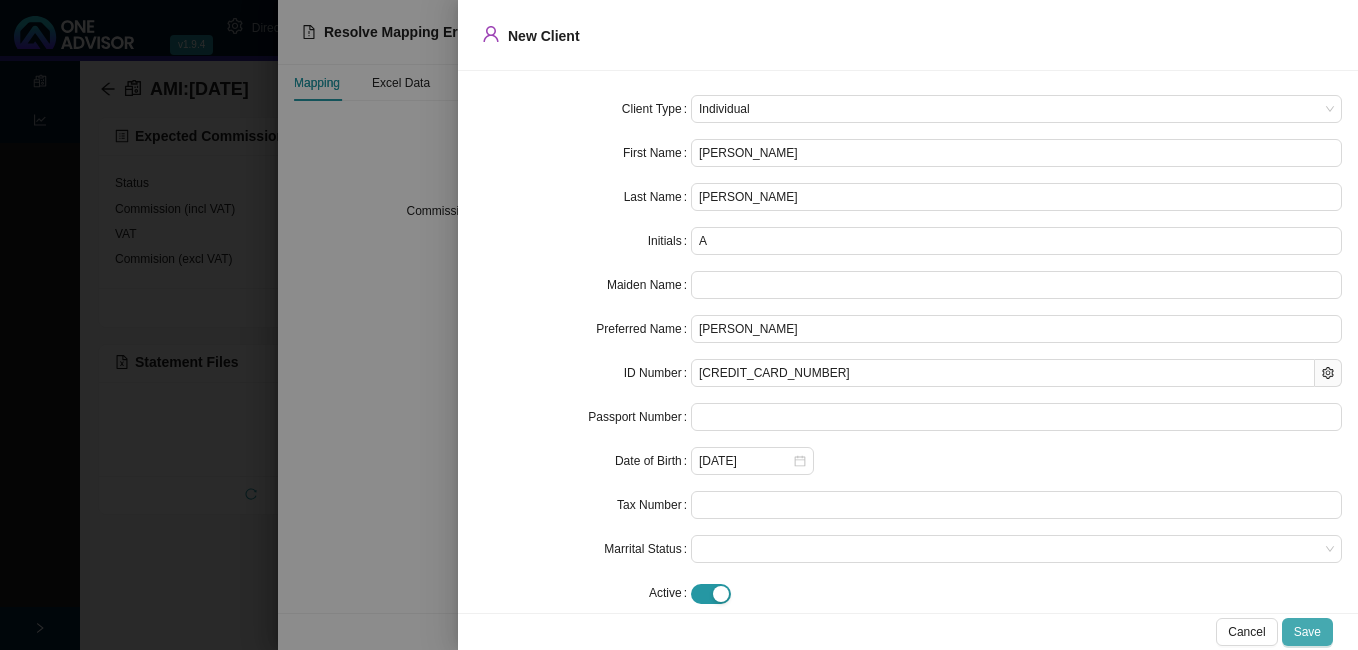 click on "Save" at bounding box center (1307, 632) 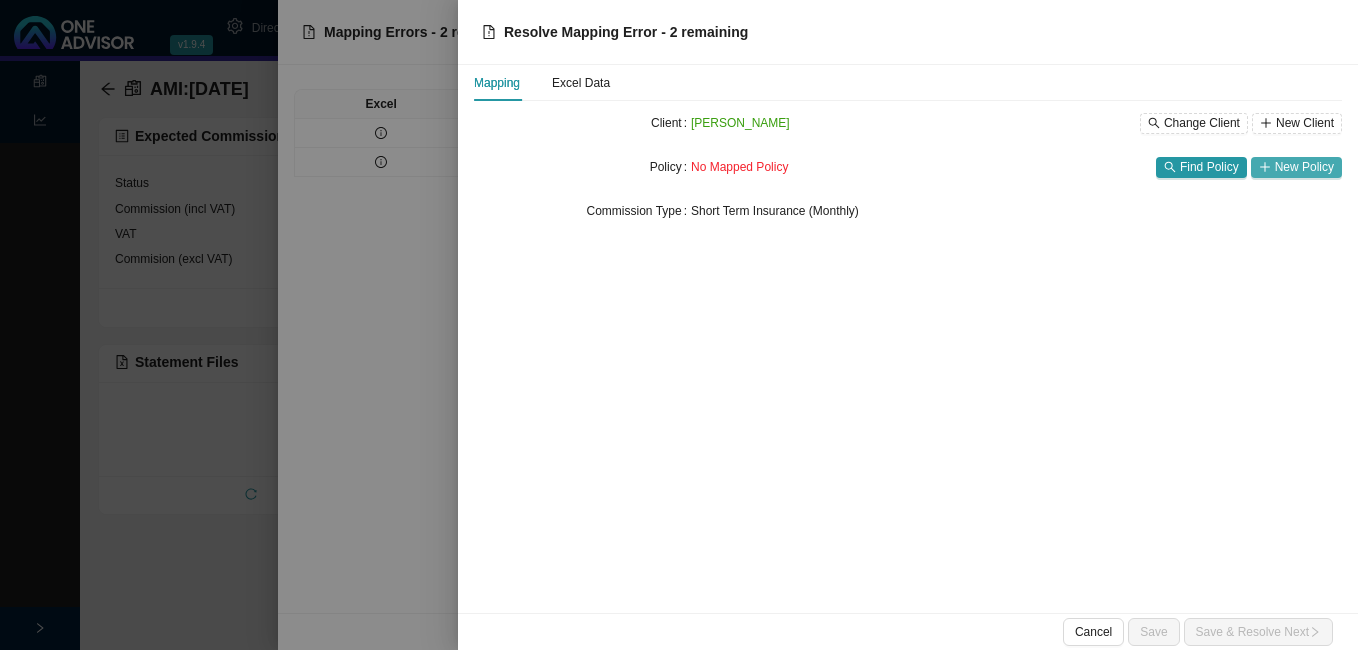 click on "New Policy" at bounding box center [1304, 167] 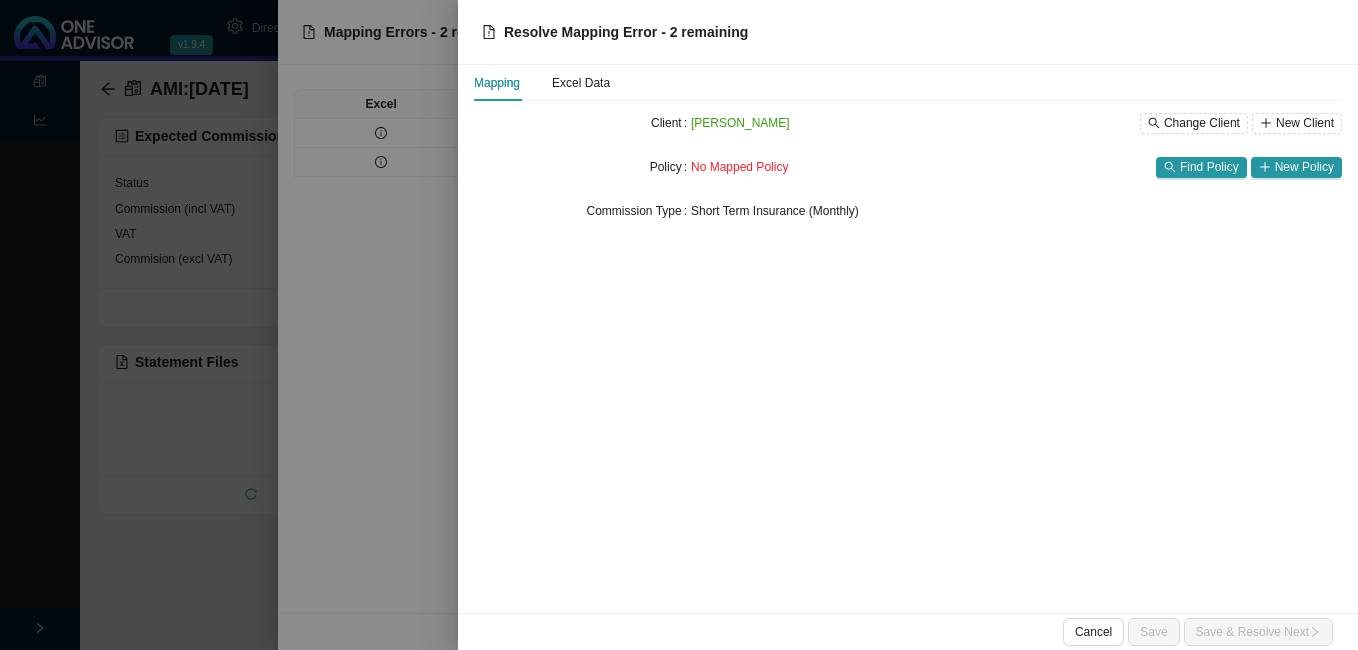 click on "Mapping Excel Data Client [PERSON_NAME] Change Client New Client Policy No Mapped Policy Find Policy New Policy Commission Type Short Term Insurance (Monthly)" at bounding box center (908, 339) 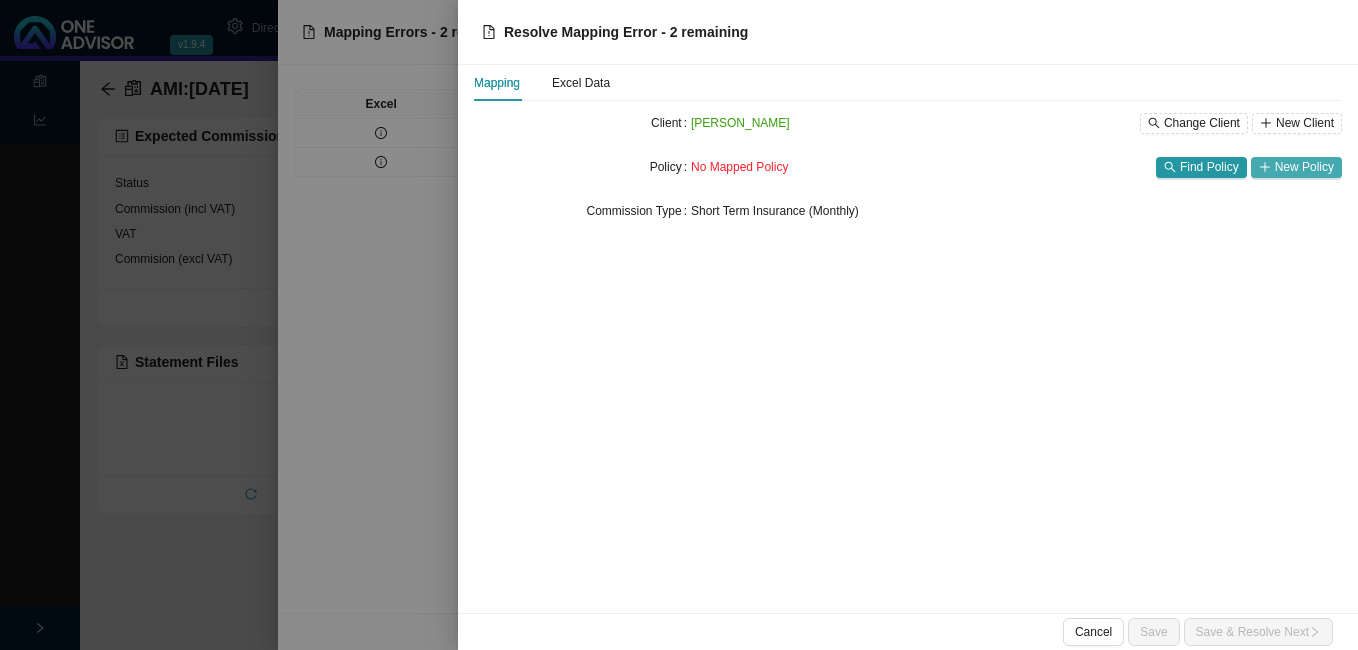 click on "New Policy" at bounding box center (1296, 167) 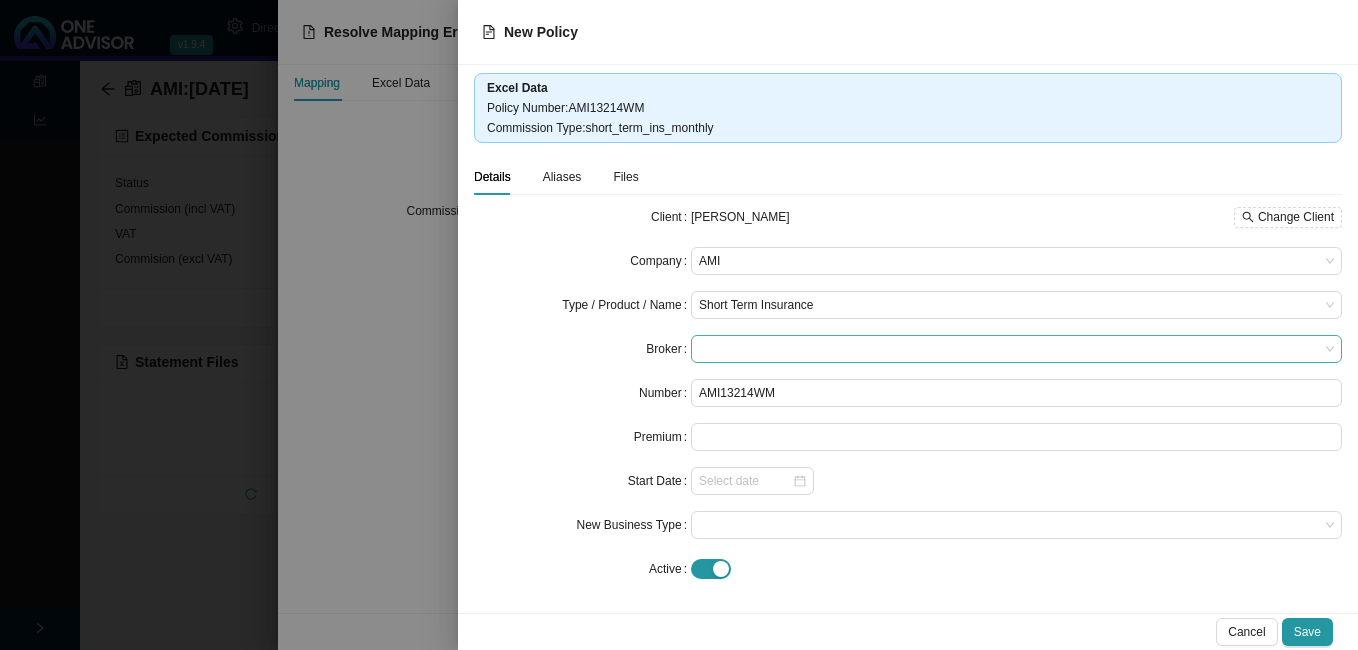 click at bounding box center [1016, 349] 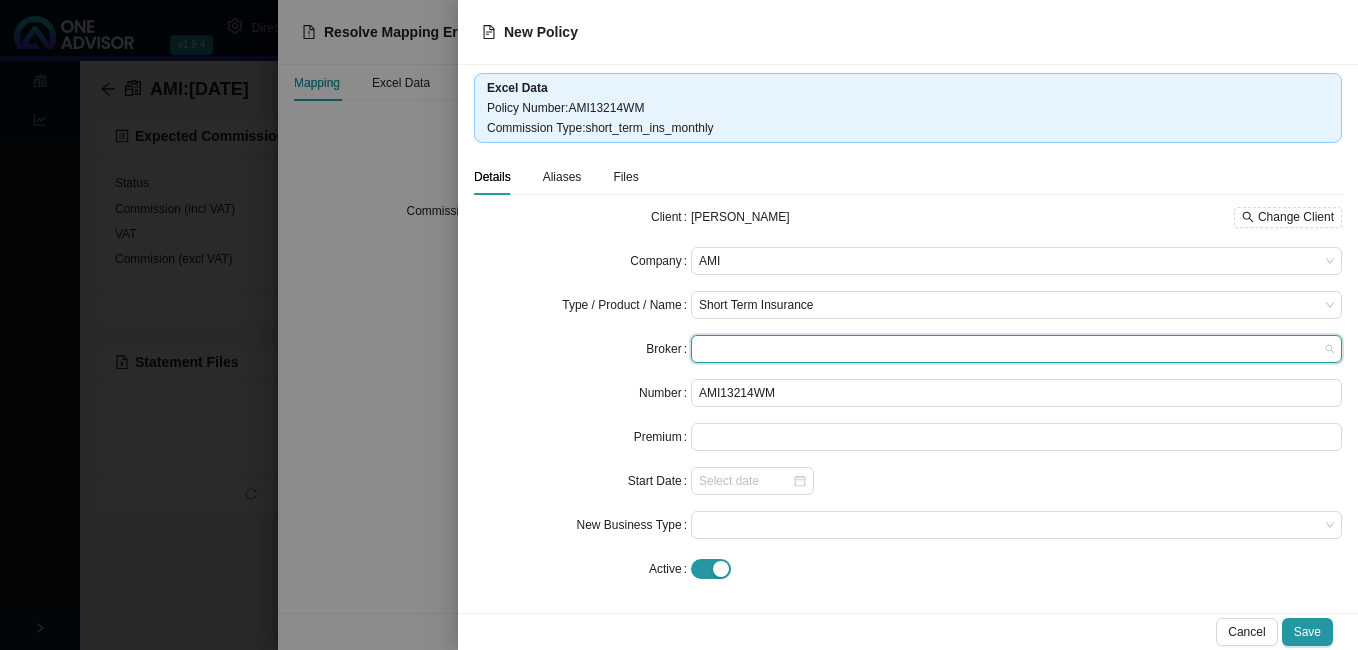 click at bounding box center (1016, 349) 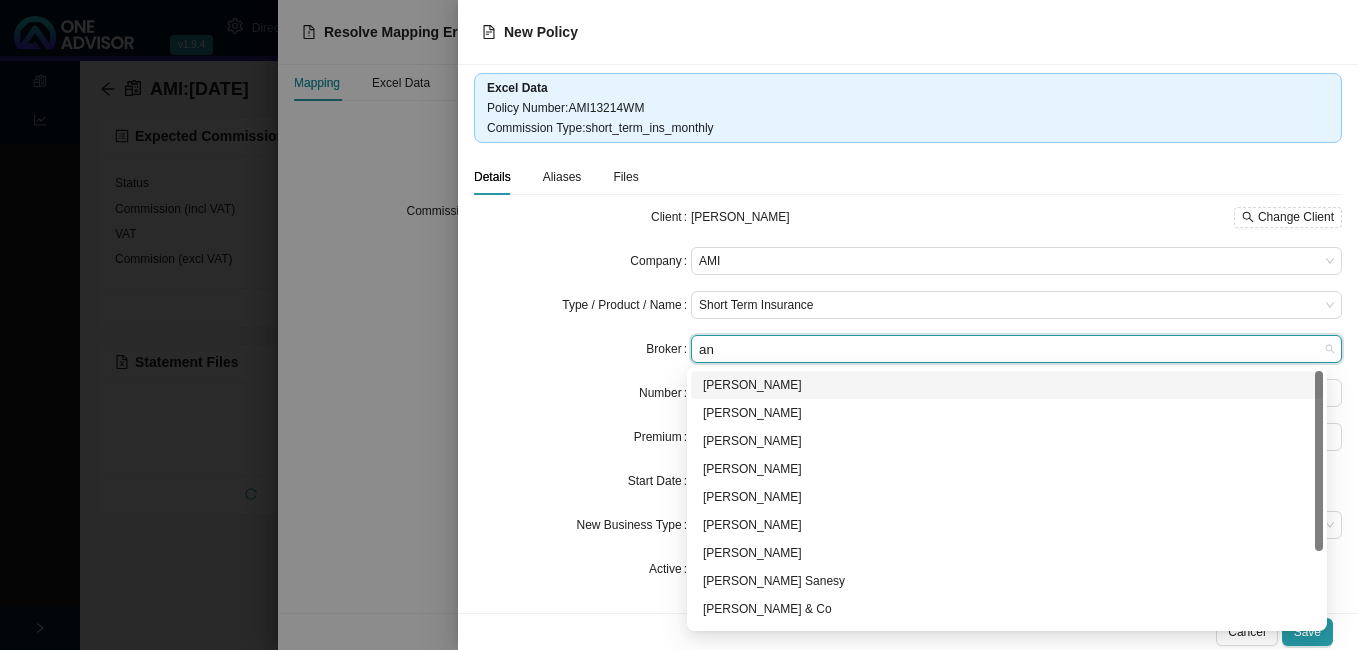 type on "[PERSON_NAME]" 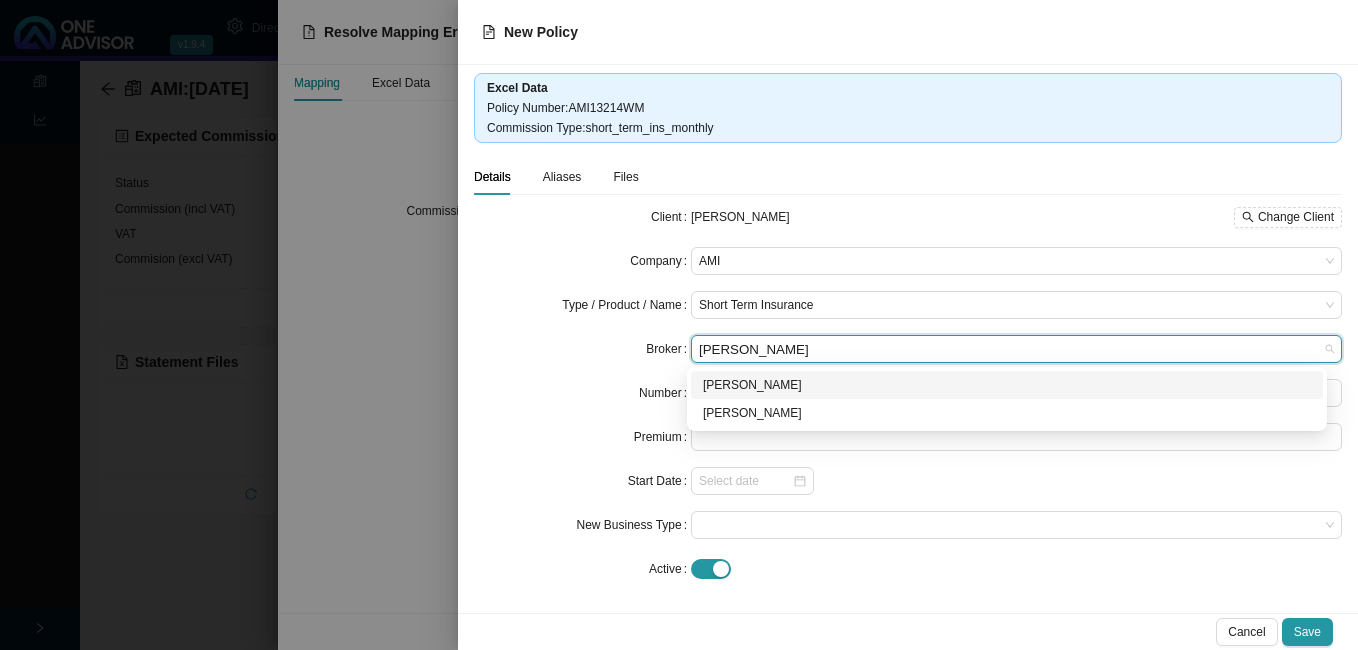 click on "[PERSON_NAME]" at bounding box center [1007, 385] 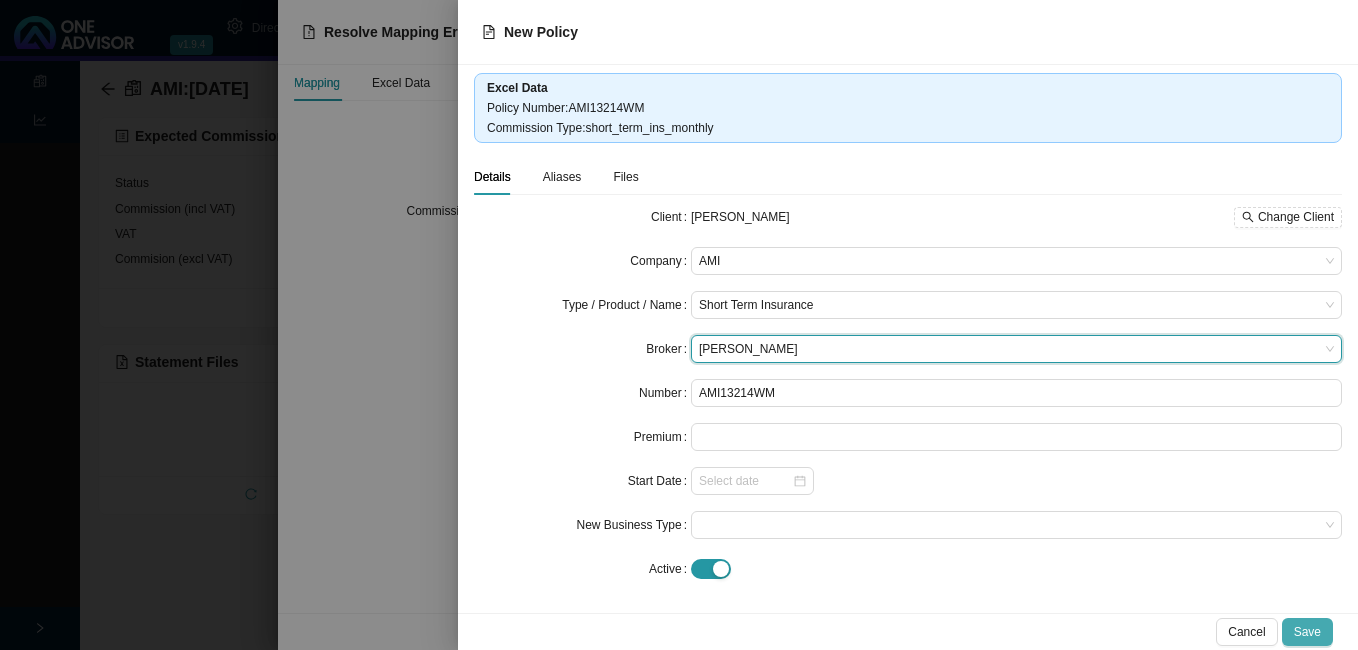 click on "Save" at bounding box center (1307, 632) 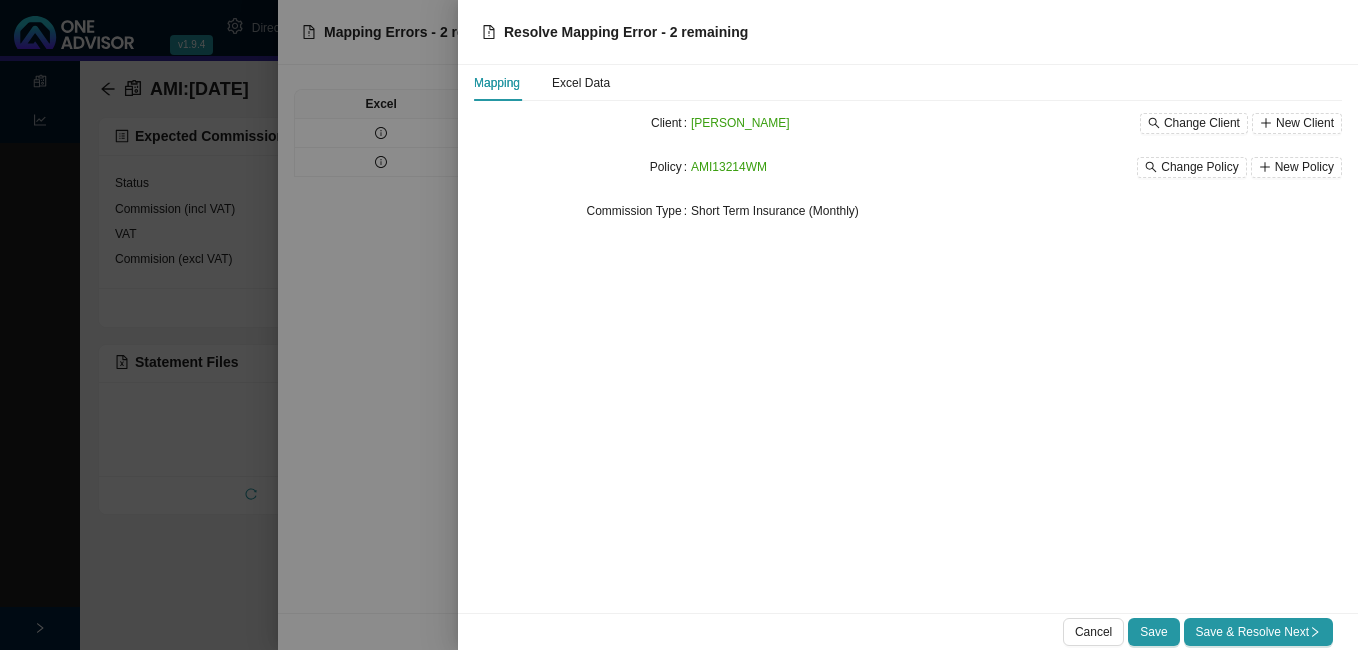 click on "Save & Resolve Next" at bounding box center [1258, 632] 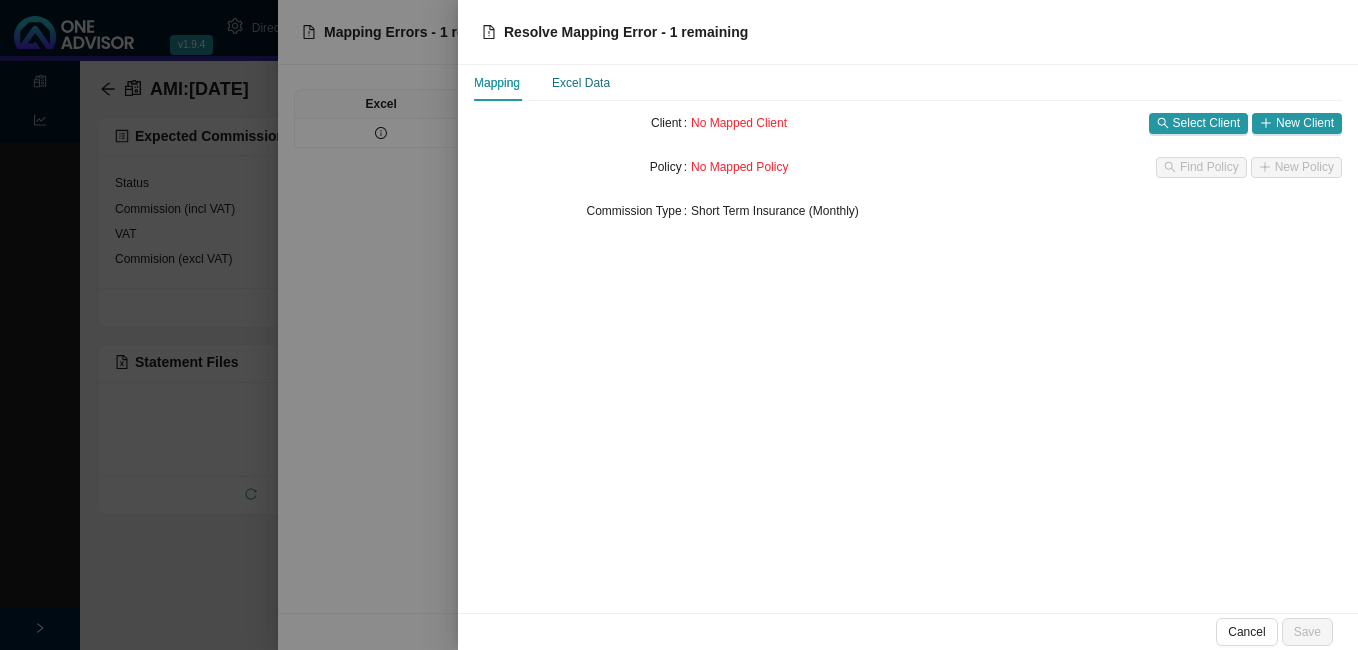 click on "Excel Data" at bounding box center (581, 83) 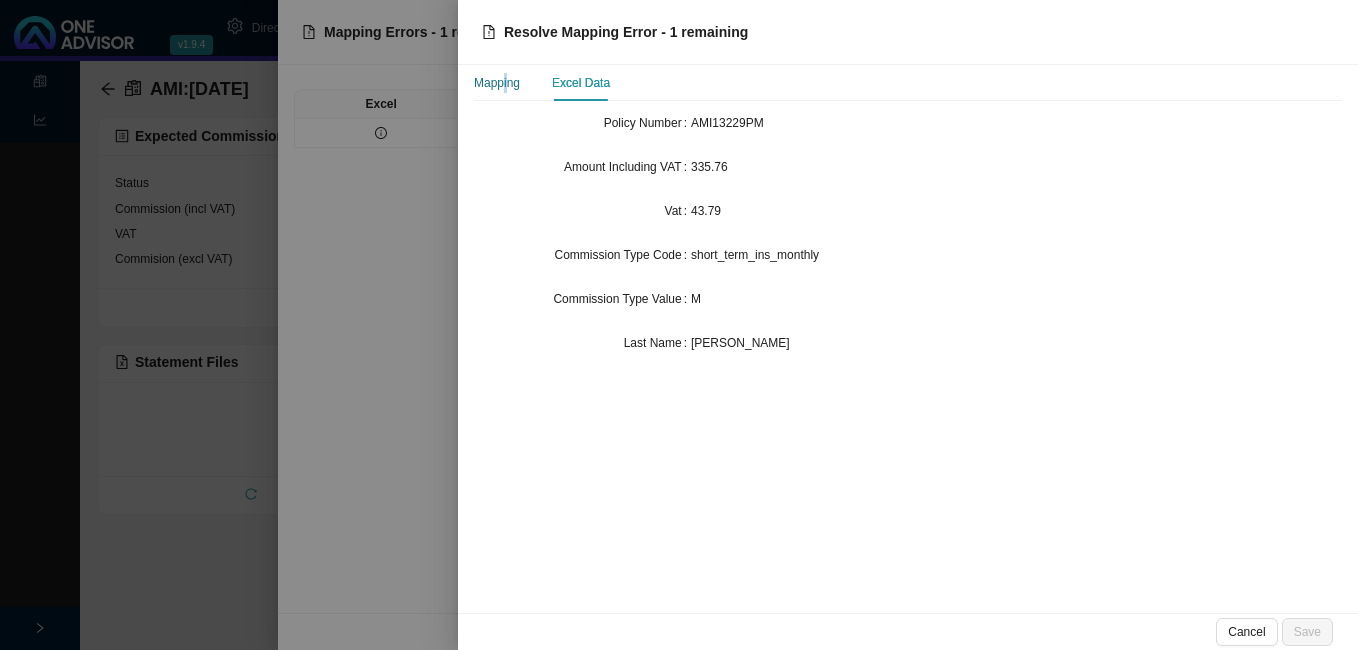 click on "Mapping" at bounding box center (497, 83) 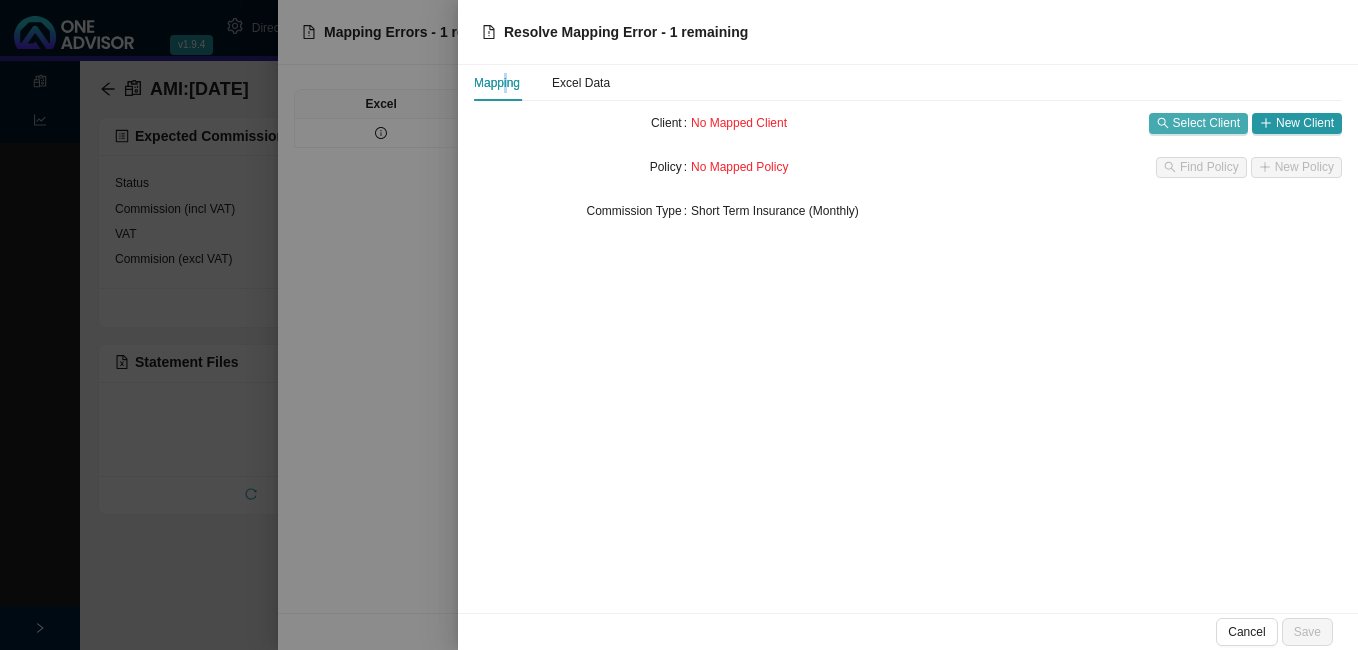 click on "Select Client" at bounding box center (1206, 123) 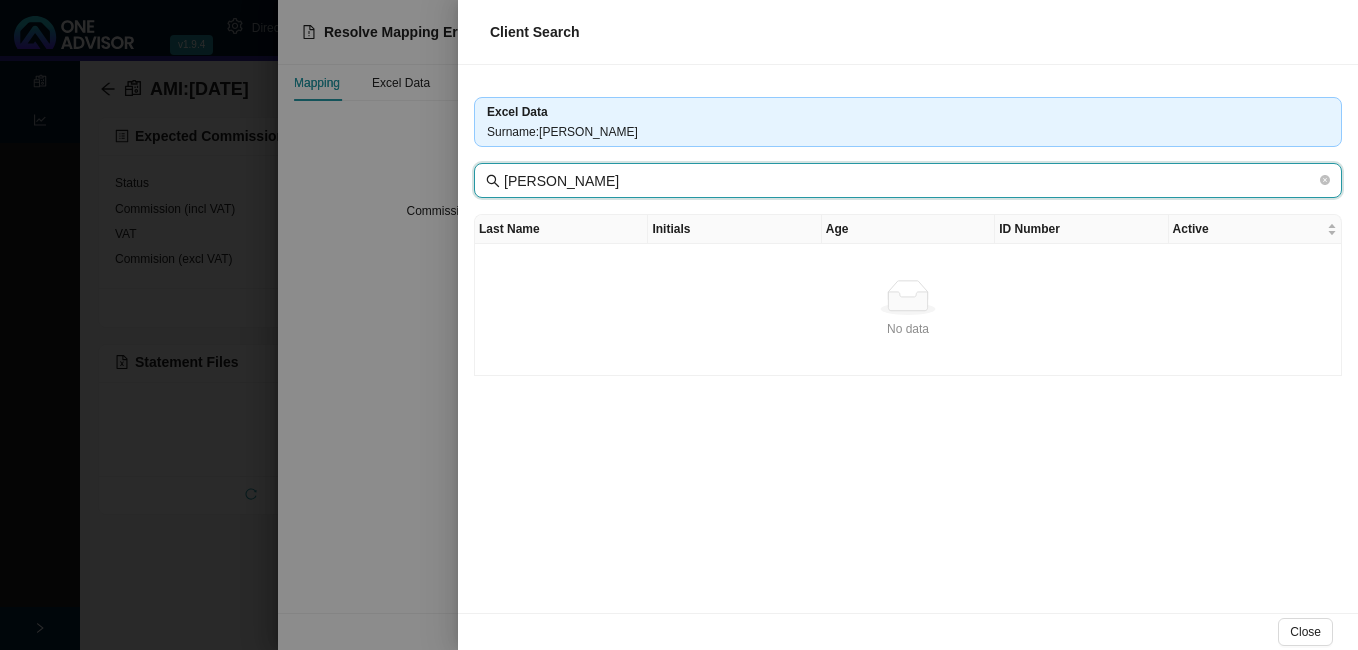 drag, startPoint x: 582, startPoint y: 180, endPoint x: 406, endPoint y: 157, distance: 177.49648 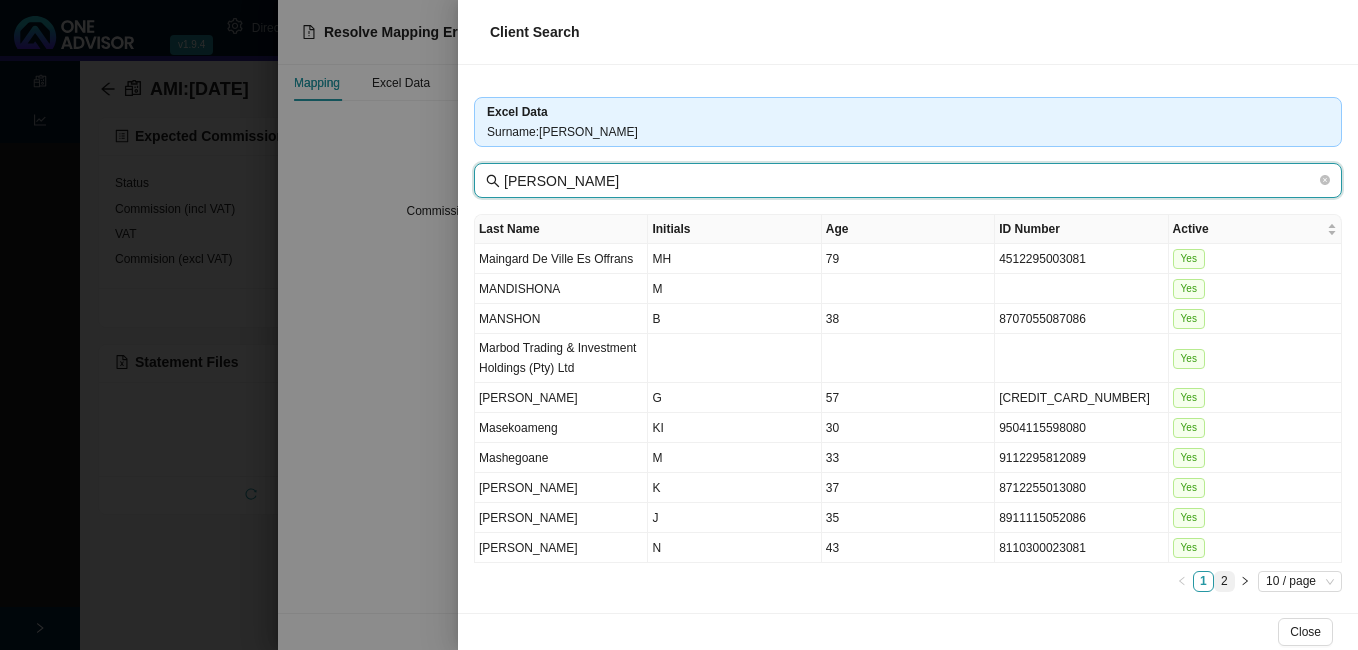 type on "[PERSON_NAME]" 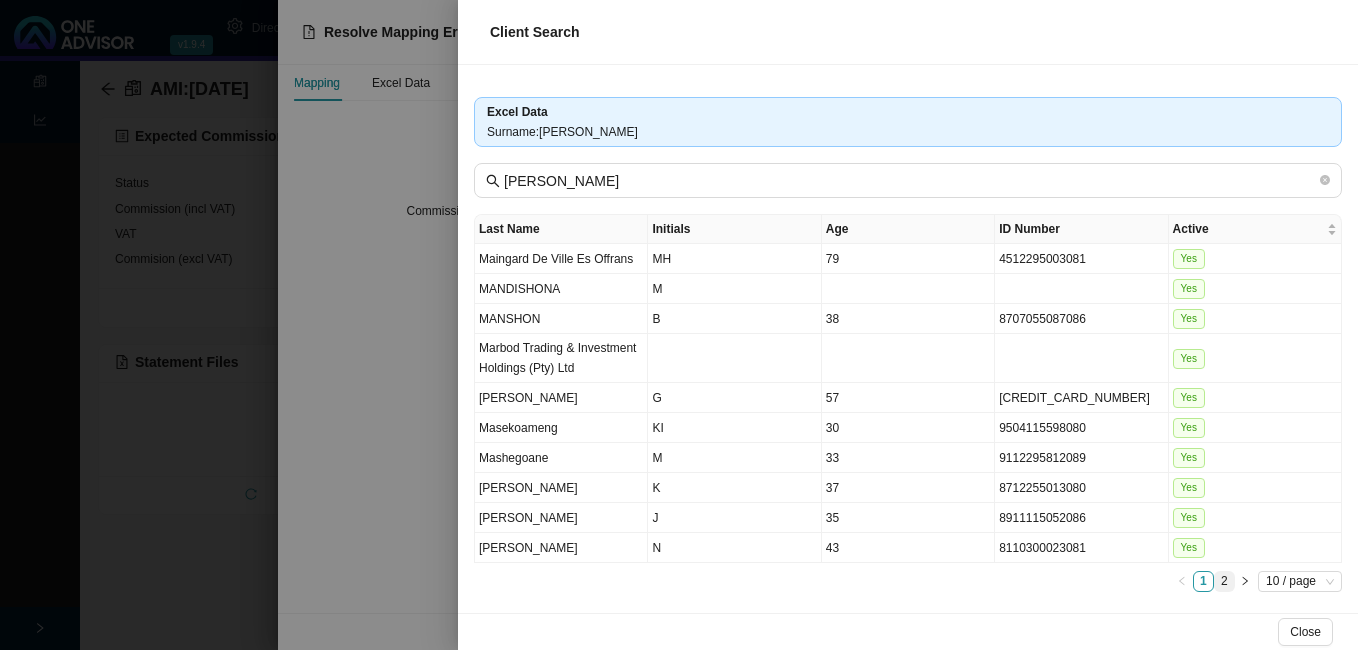 click on "2" at bounding box center (1224, 581) 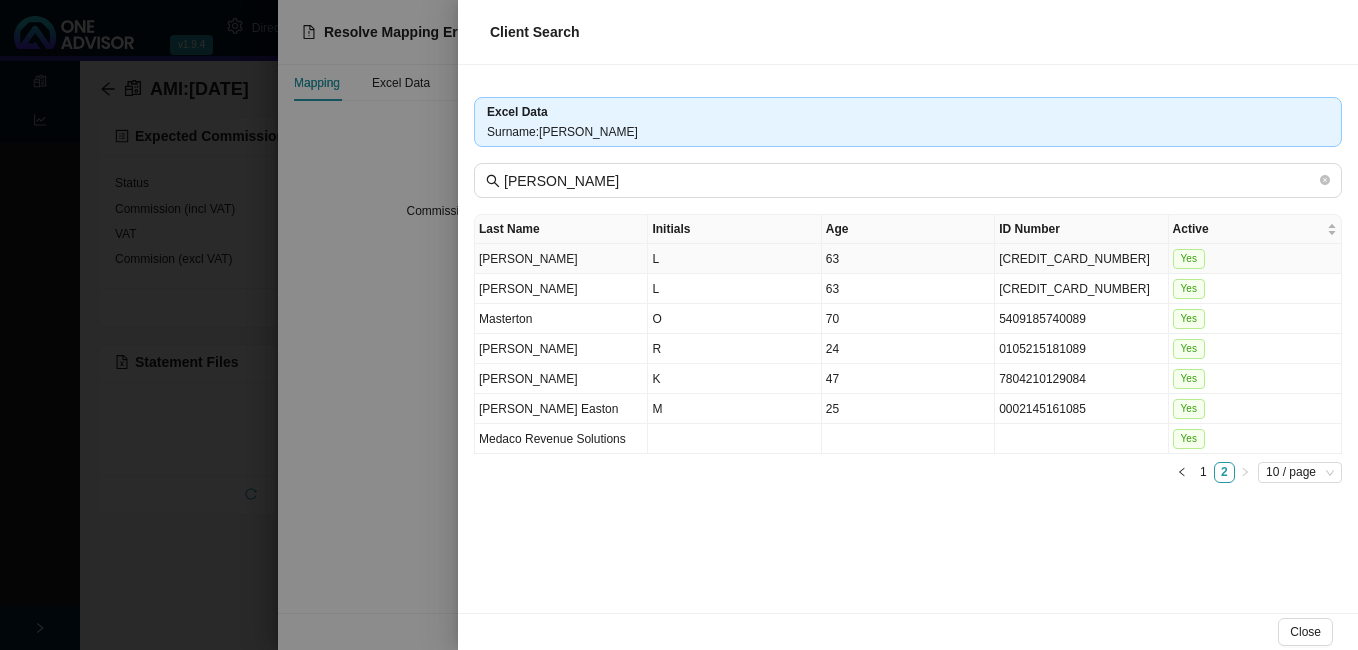 type 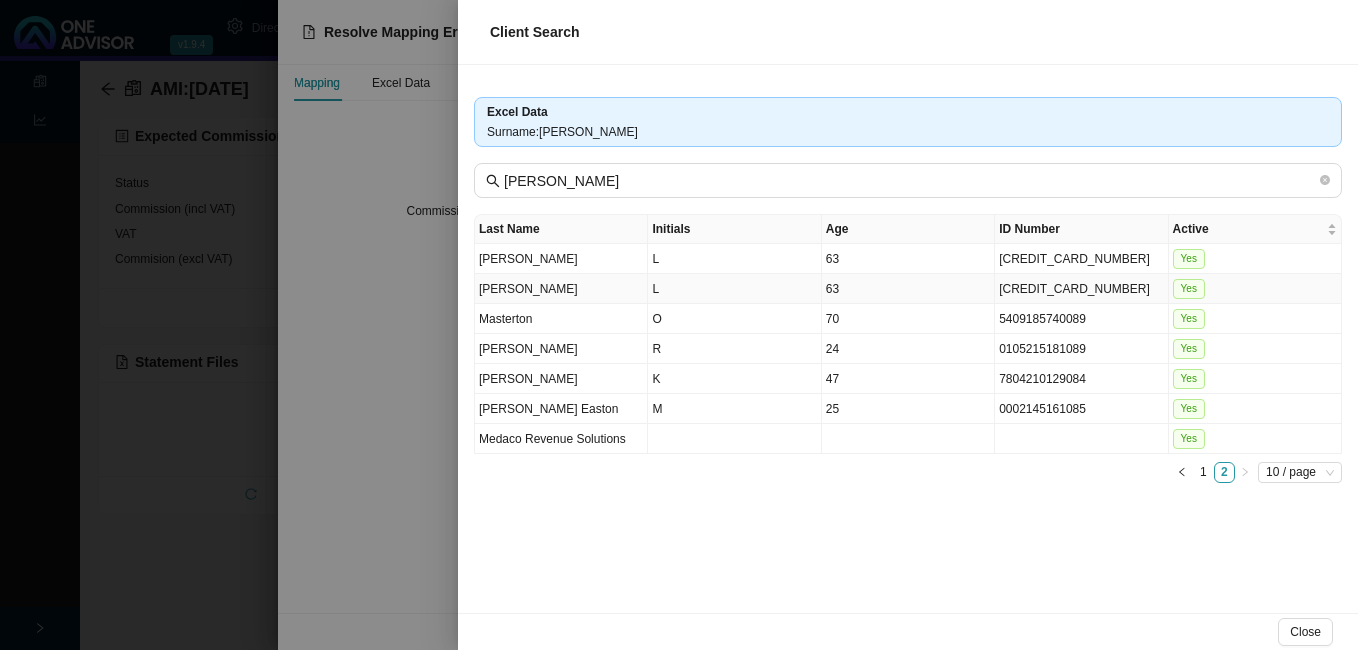 click on "63" at bounding box center (908, 289) 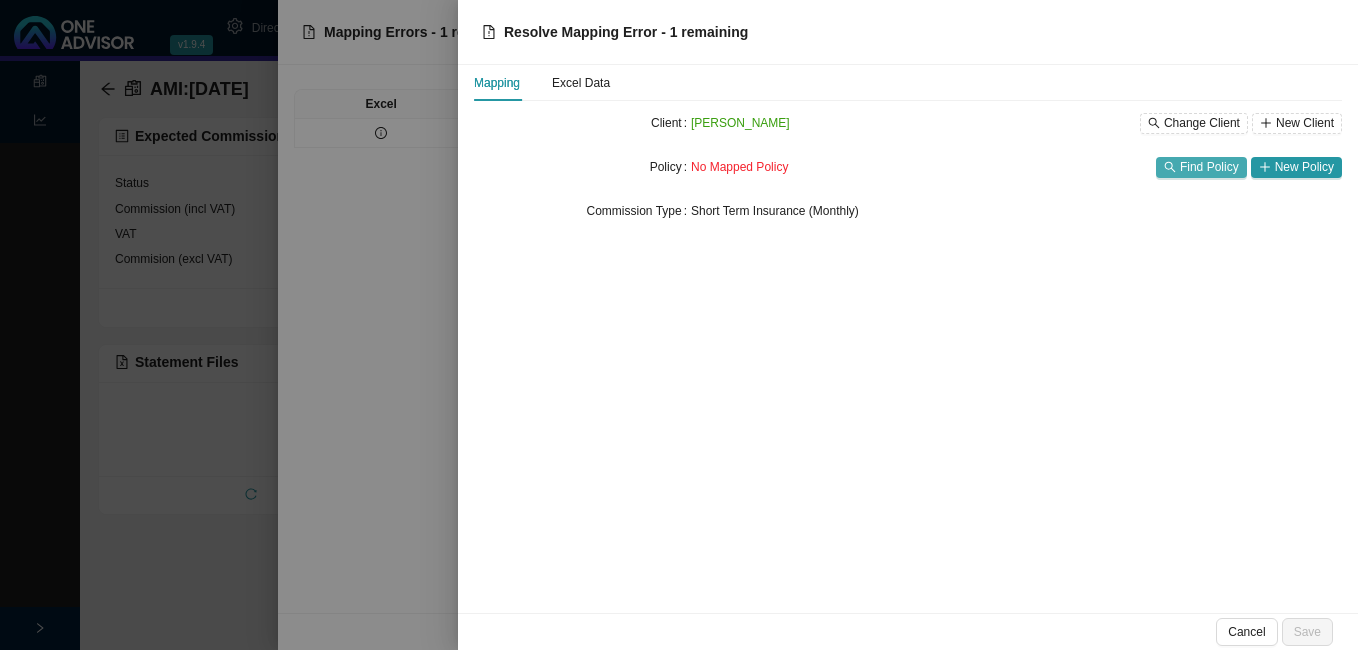 click on "Find Policy" at bounding box center (1209, 167) 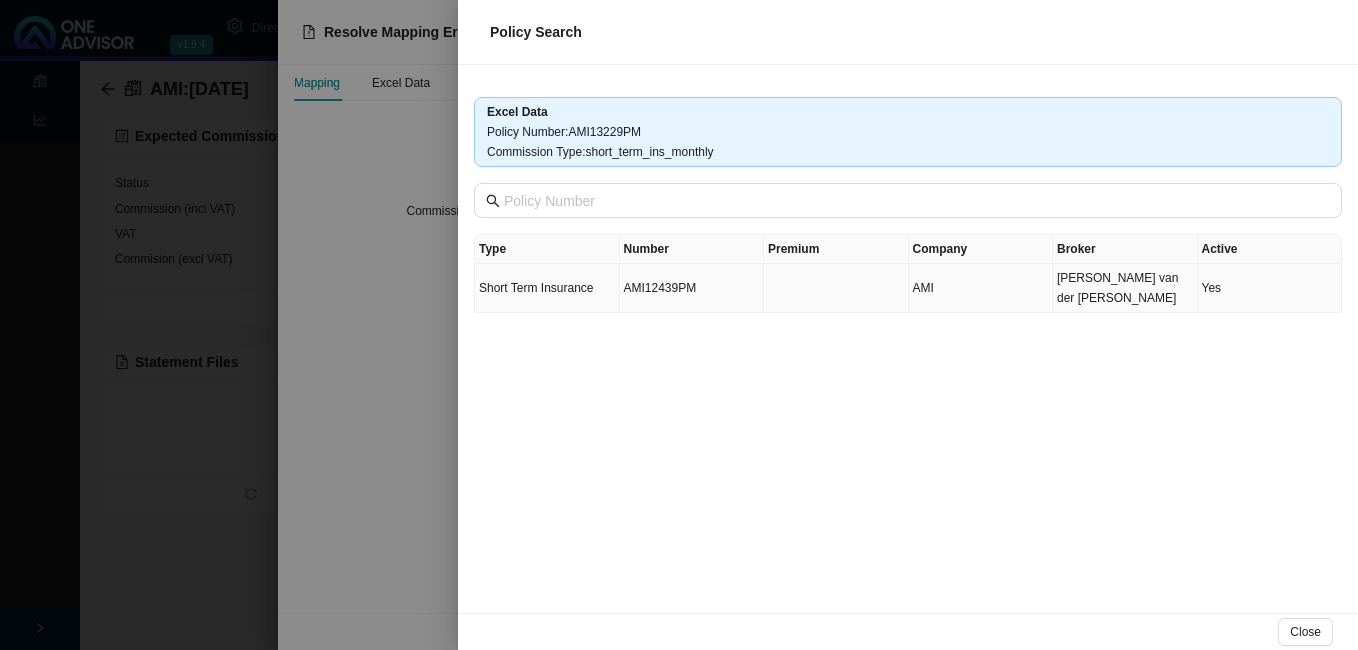 click on "AMI" at bounding box center (981, 288) 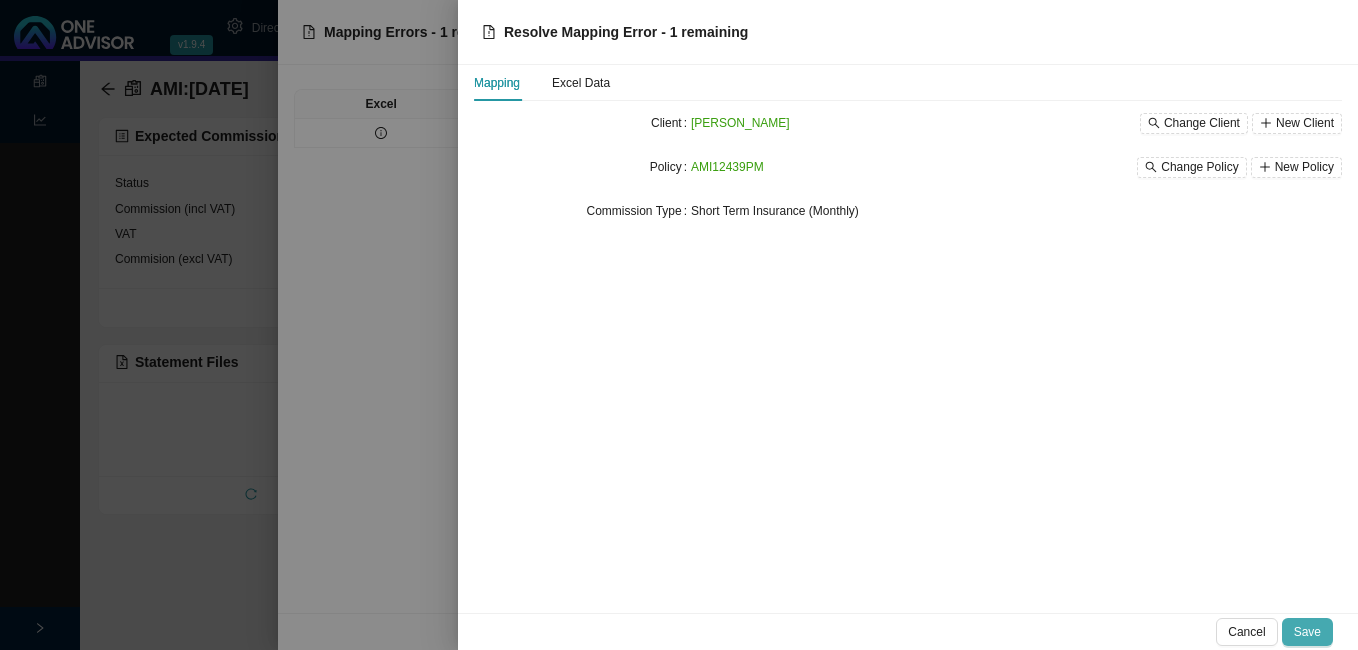 click on "Save" at bounding box center [1307, 632] 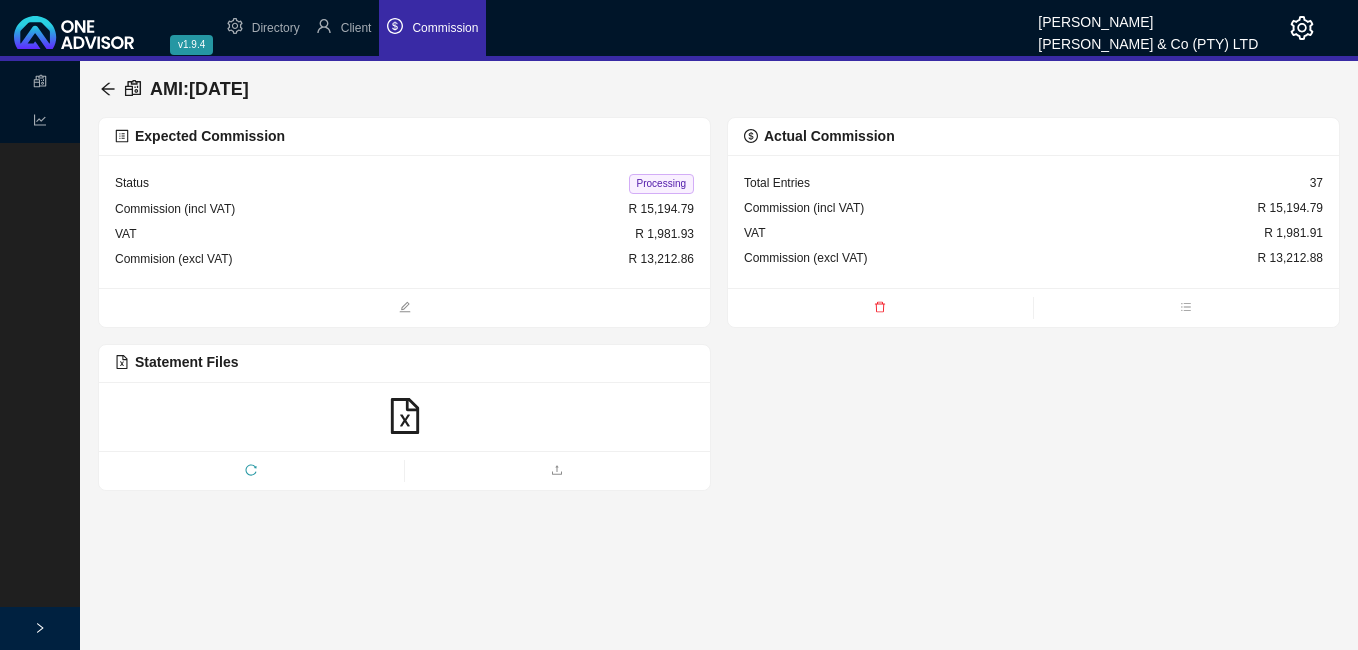 click on "Processing" at bounding box center [661, 184] 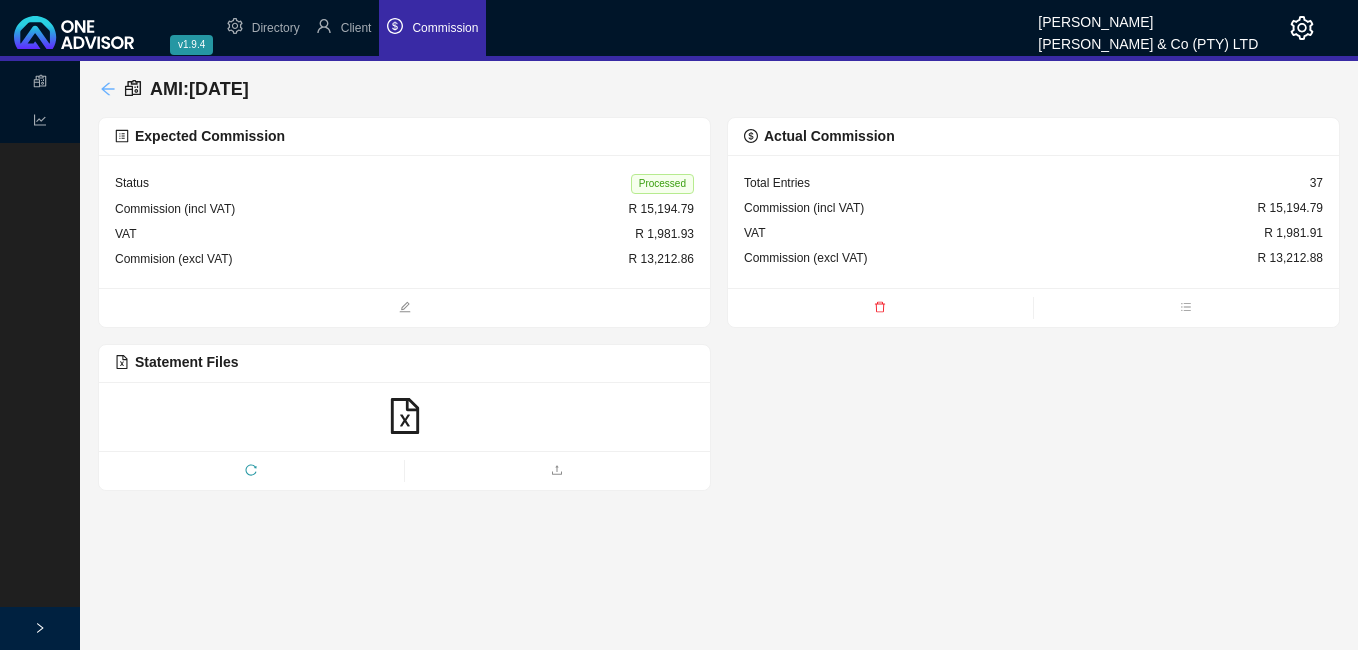 click 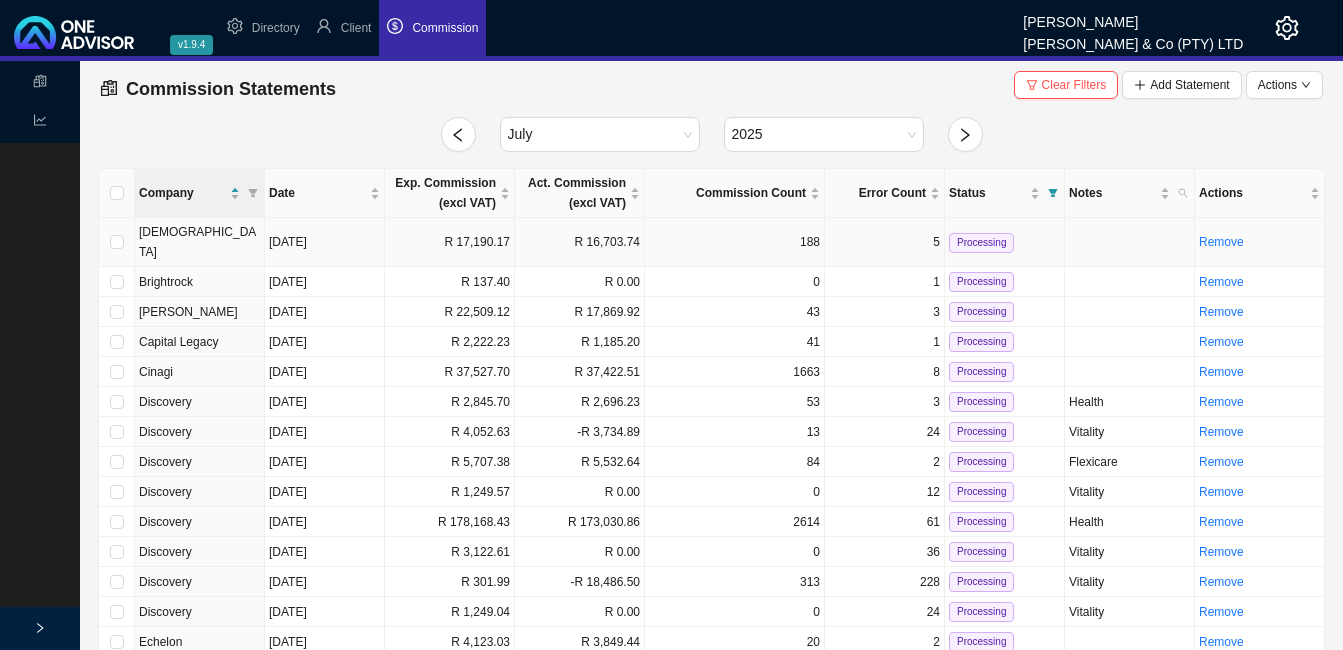 click on "188" at bounding box center [735, 242] 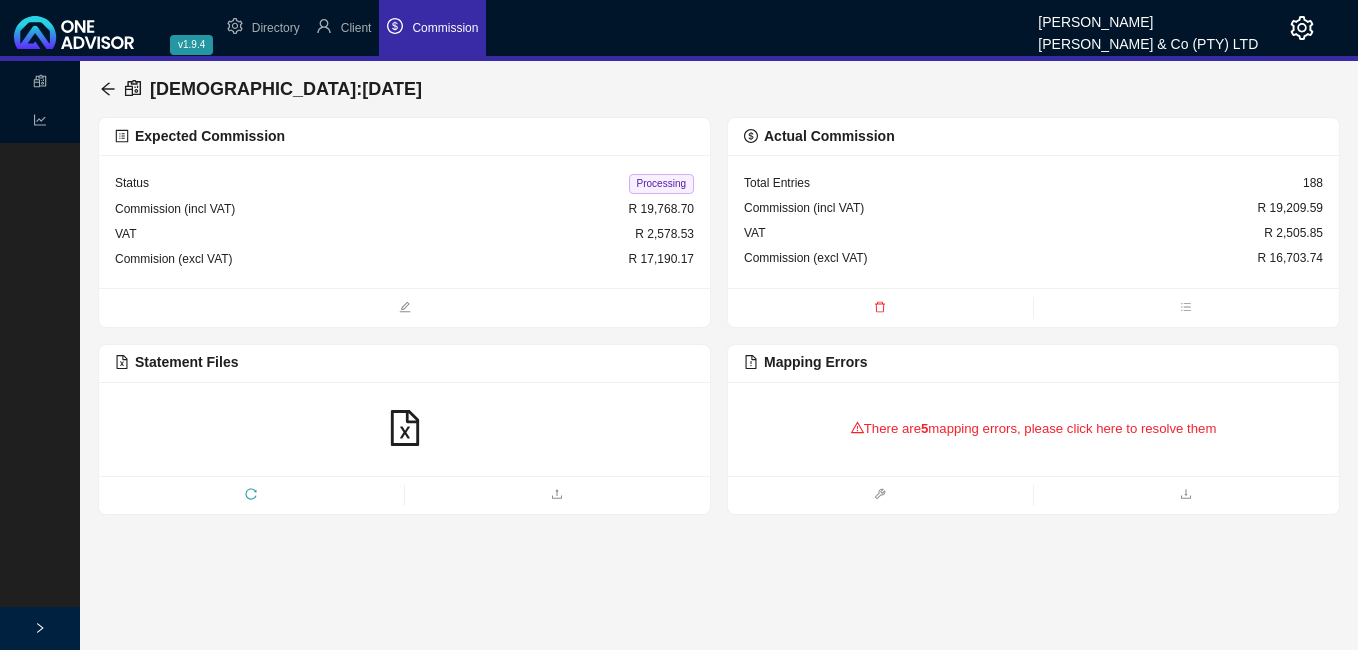 click on "There are  5  mapping errors, please click here to resolve them" at bounding box center [1033, 429] 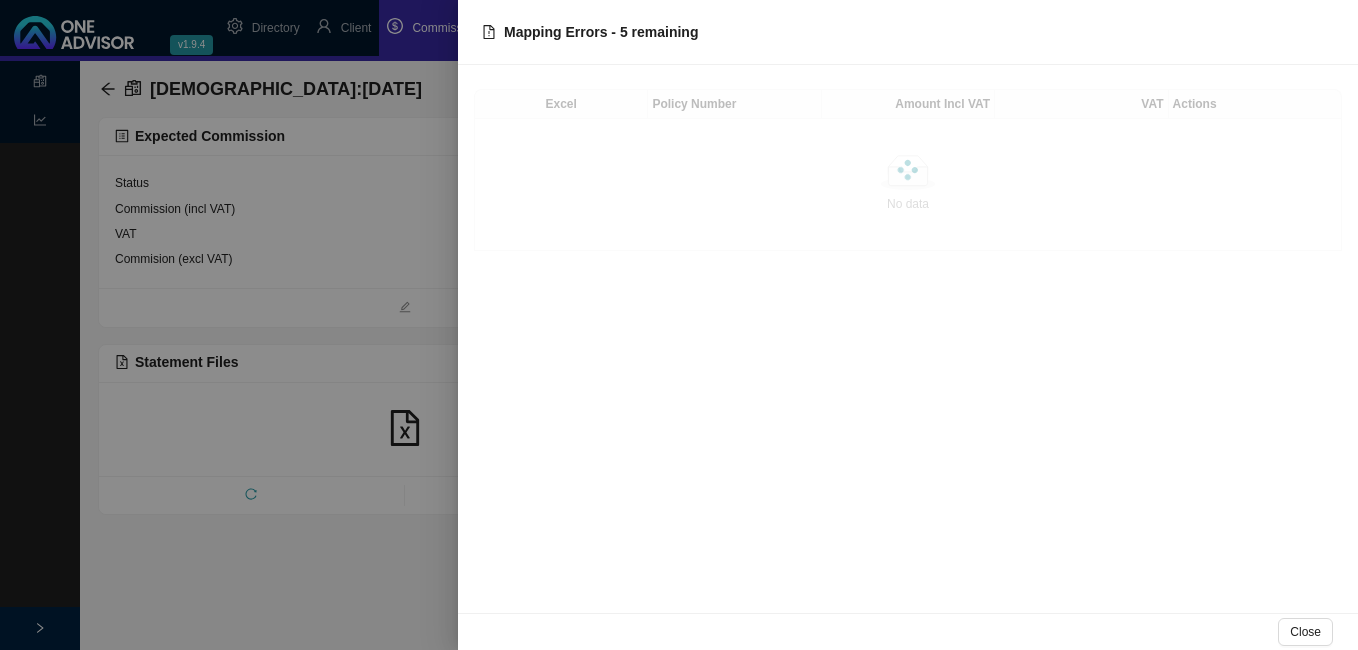 click at bounding box center [679, 325] 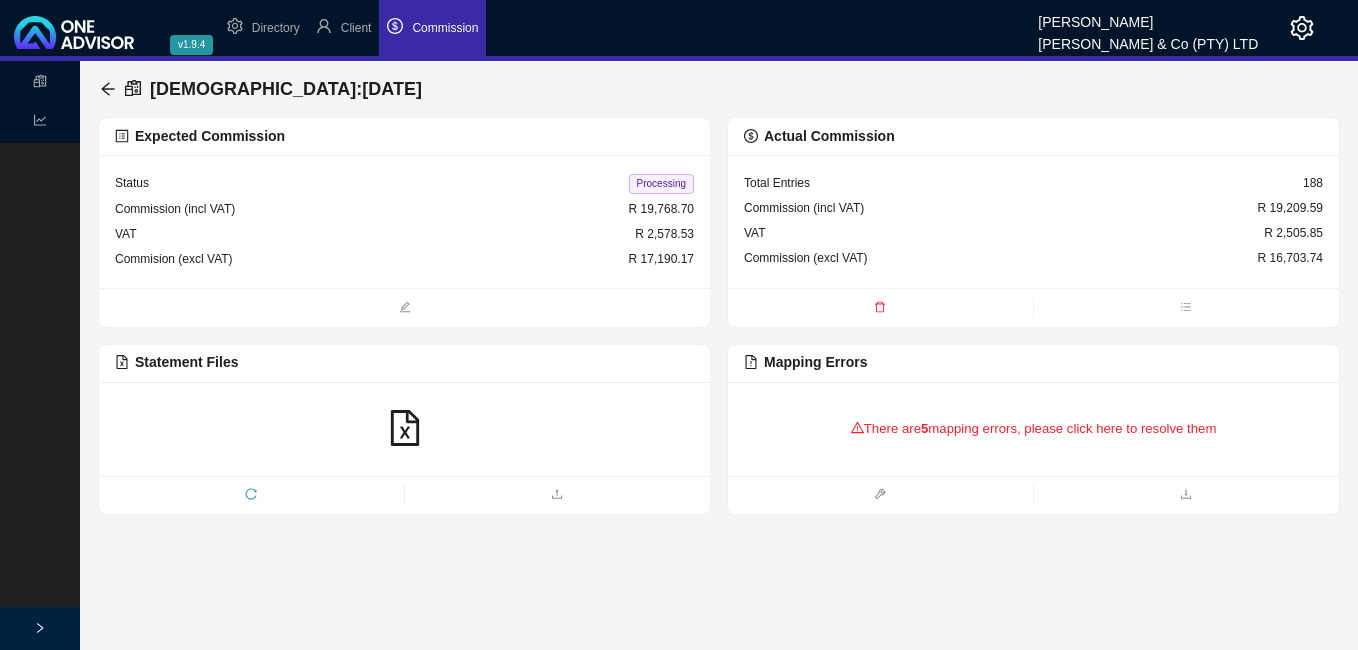 click on "There are  5  mapping errors, please click here to resolve them" at bounding box center (1033, 429) 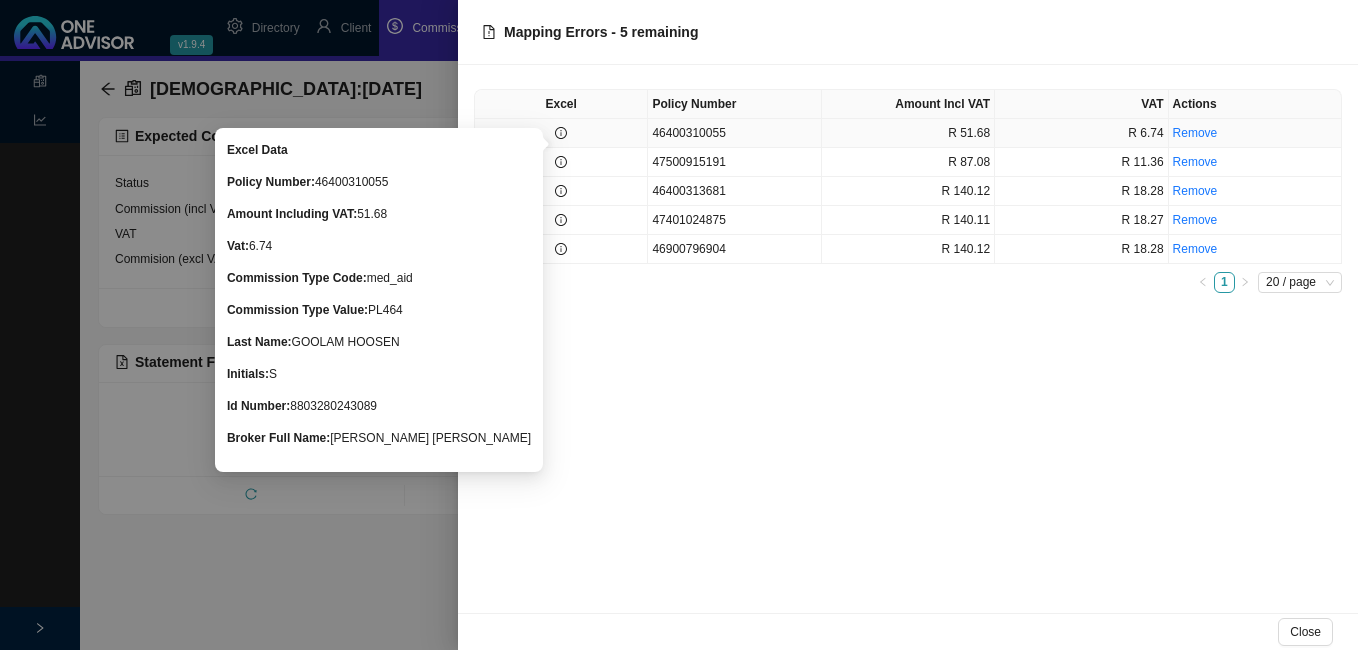 click 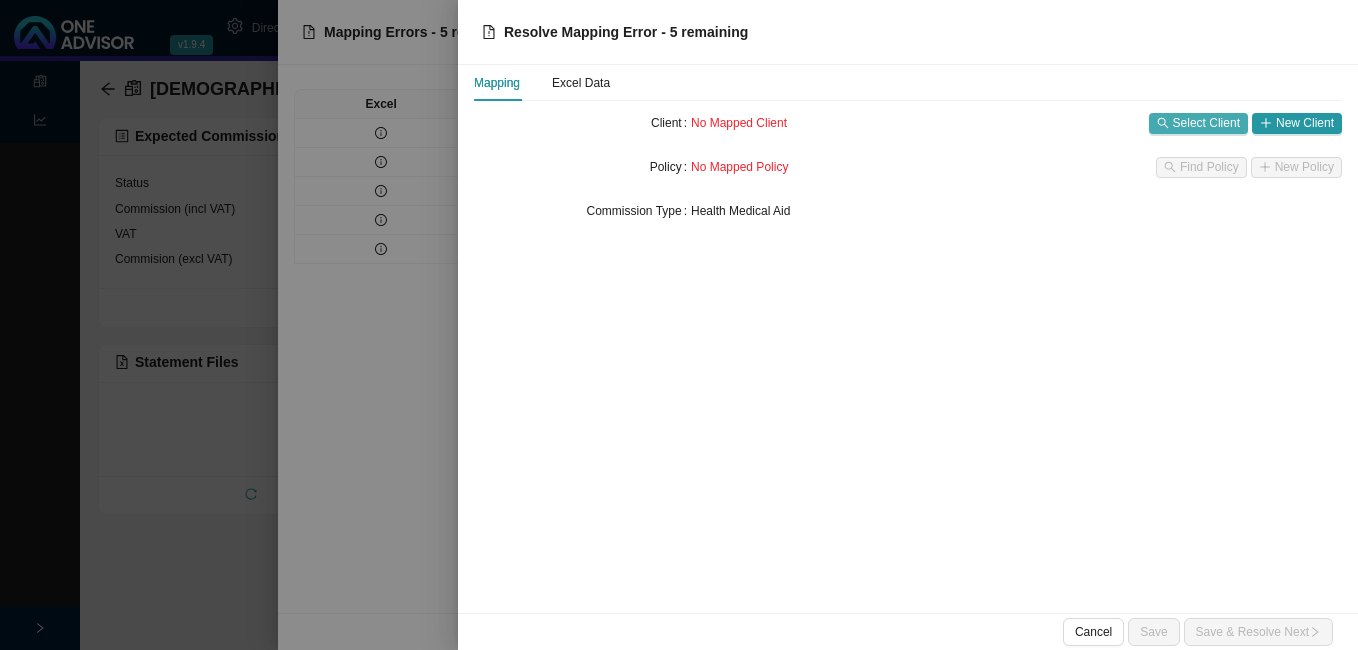 click on "Select Client" at bounding box center (1206, 123) 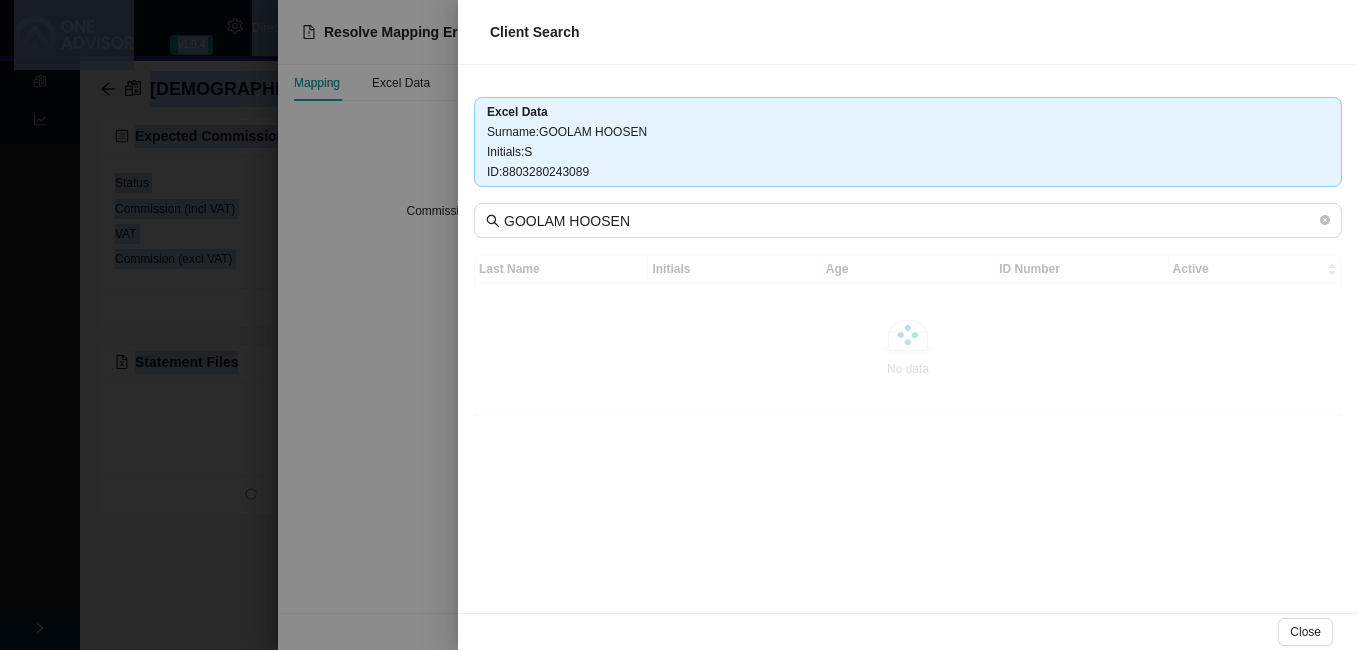 click on "Client Search Excel Data Surname :  GOOLAM HOOSEN Initials :  S ID :  8803280243089 GOOLAM HOOSEN Last Name Initials Age ID Number Active No data No data Close" at bounding box center [679, 325] 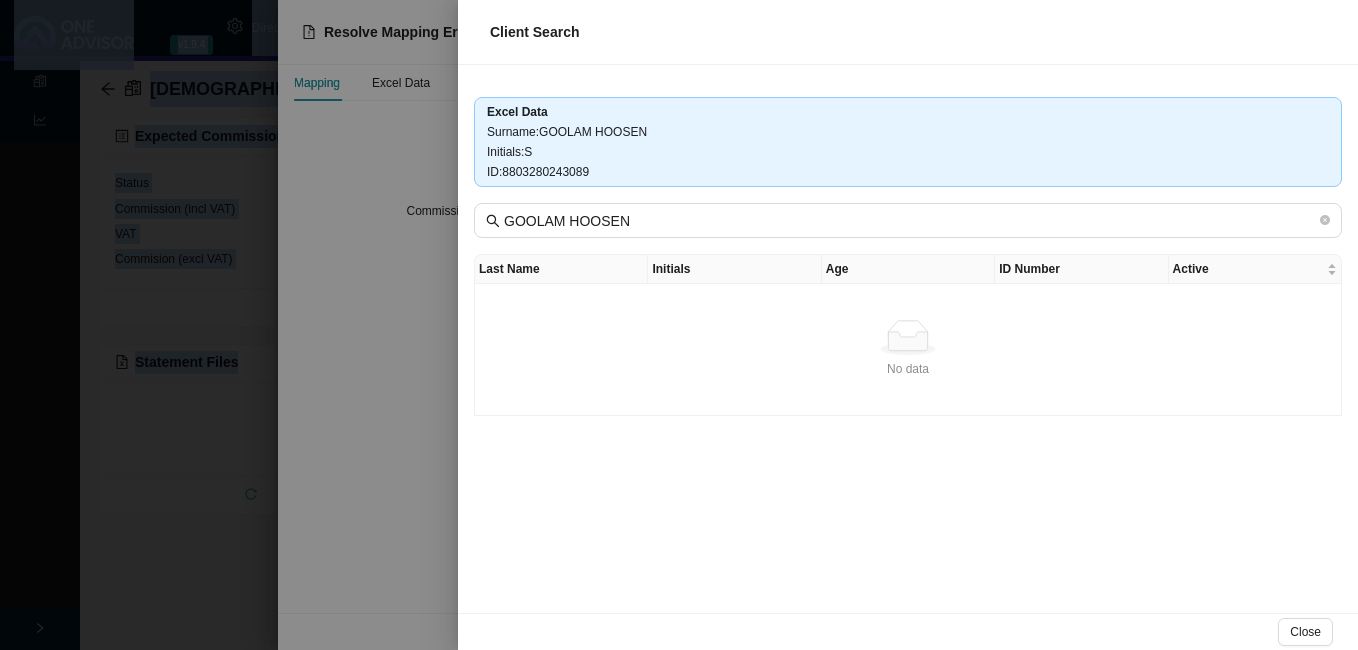 click at bounding box center (679, 325) 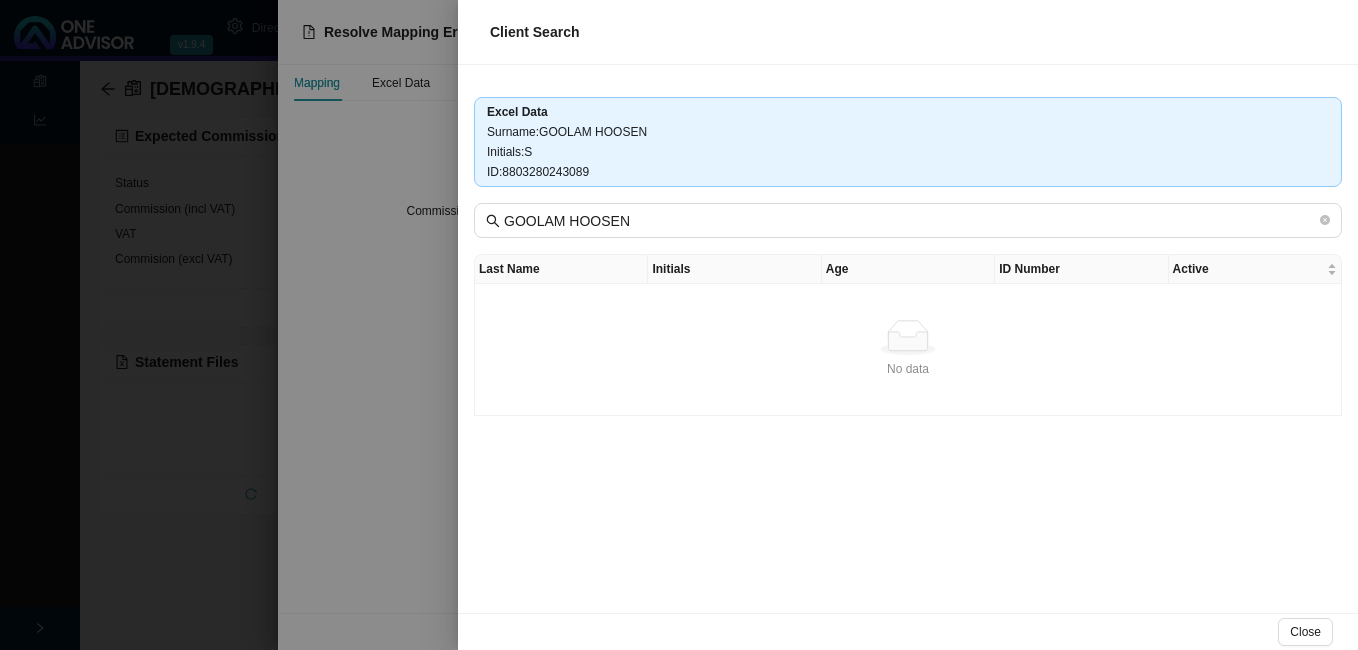 click at bounding box center (679, 325) 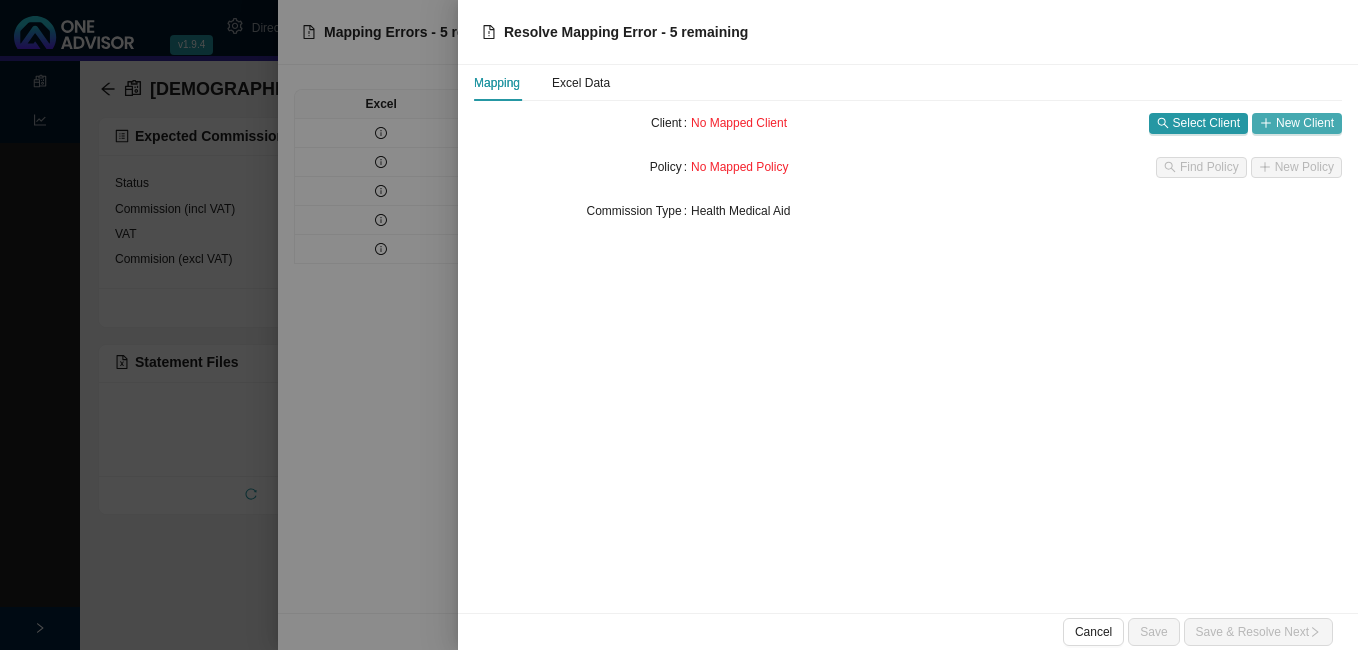 click on "New Client" at bounding box center (1305, 123) 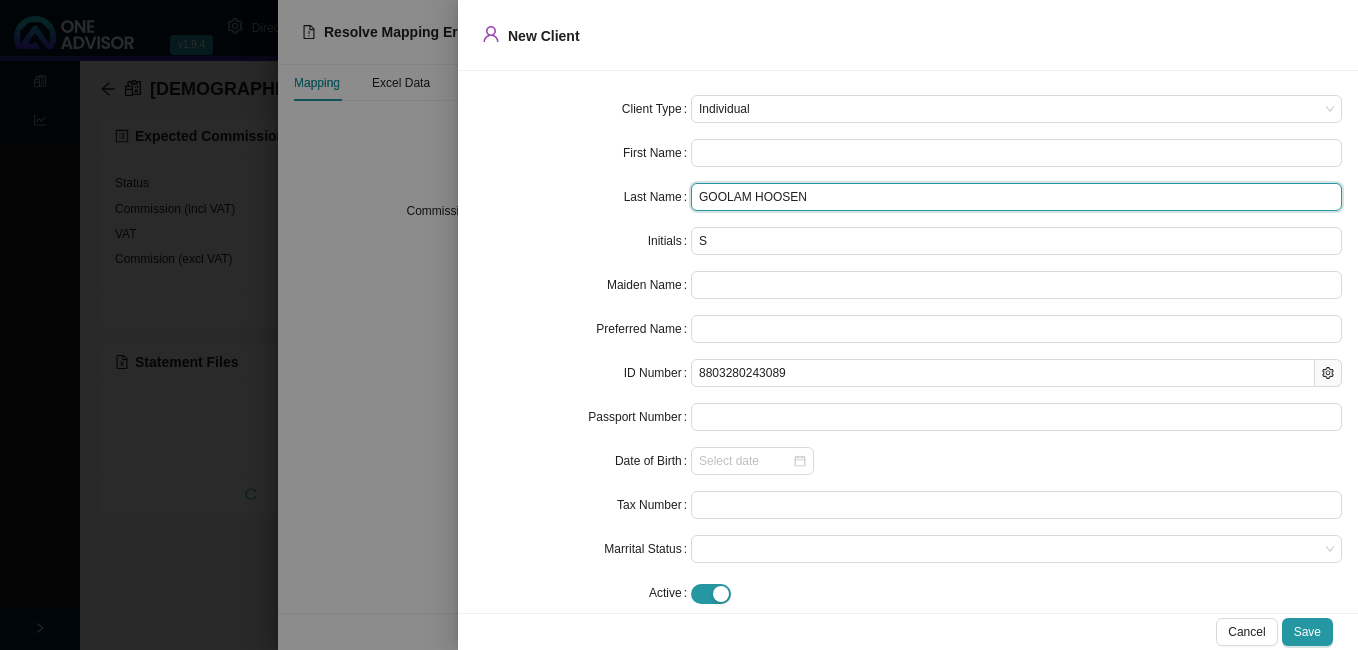 drag, startPoint x: 750, startPoint y: 199, endPoint x: 677, endPoint y: 186, distance: 74.1485 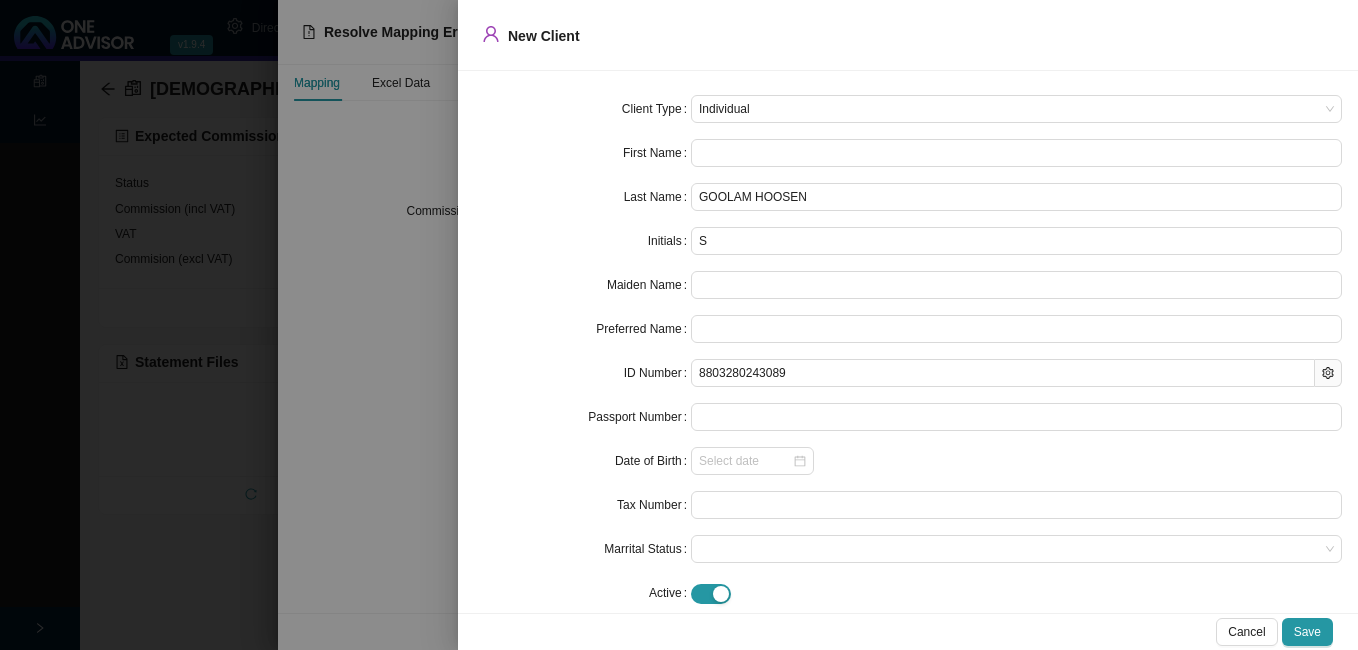click on "Last Name" at bounding box center [657, 197] 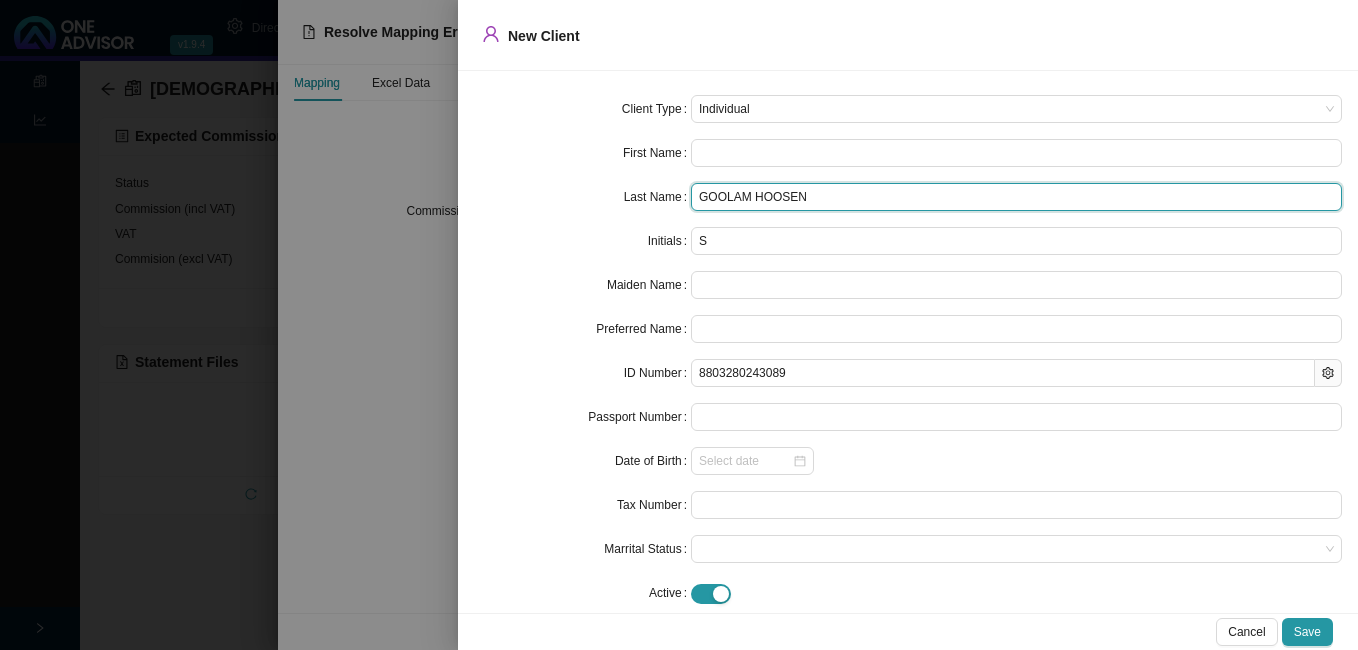 drag, startPoint x: 750, startPoint y: 203, endPoint x: 696, endPoint y: 194, distance: 54.74486 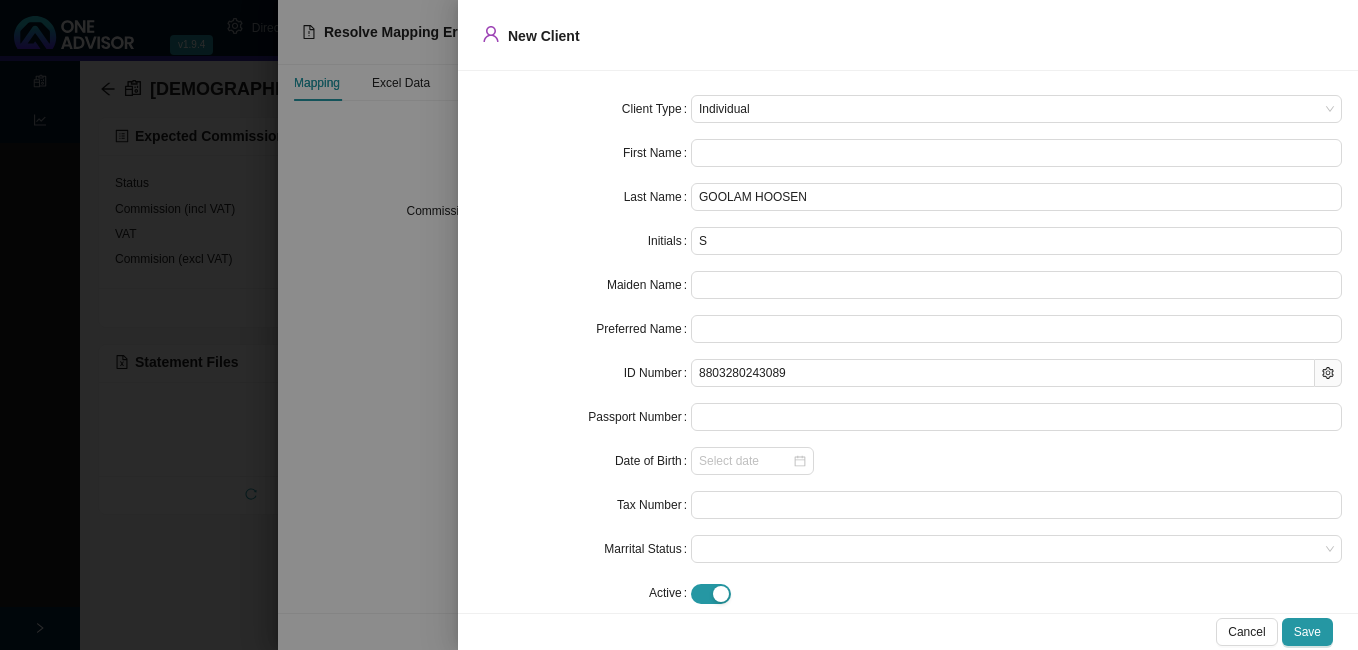 click on "Last Name" at bounding box center (657, 197) 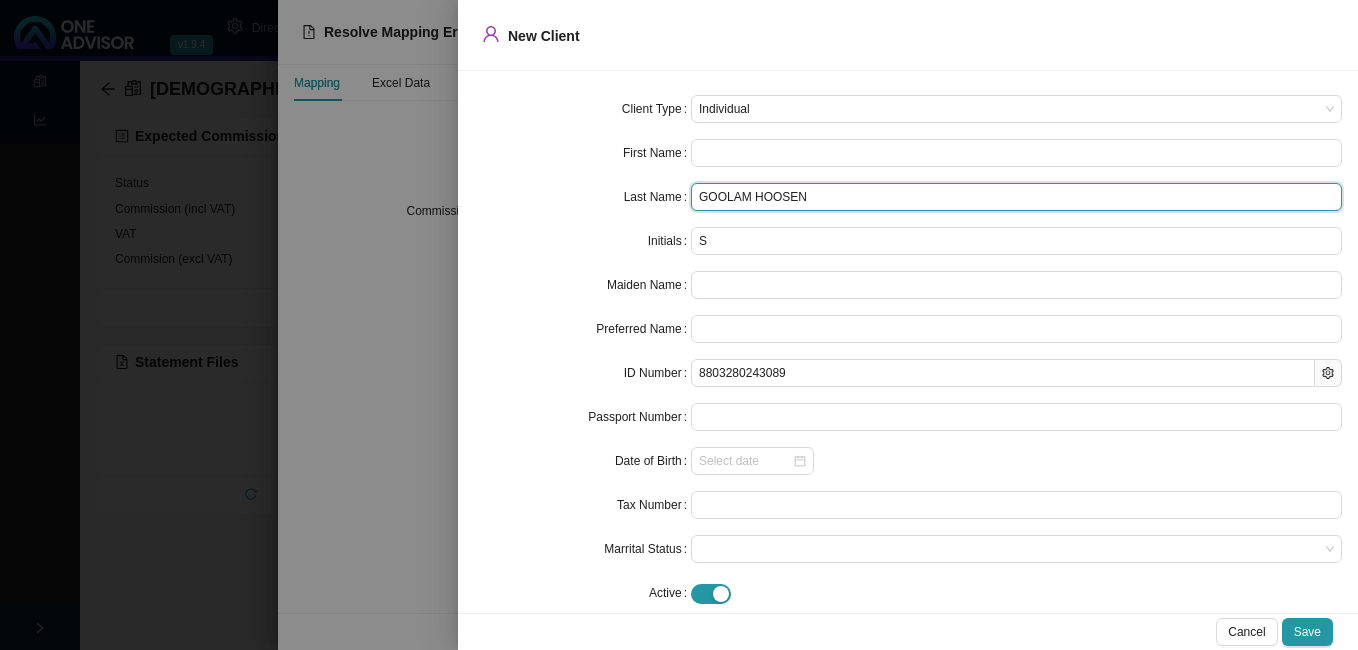 drag, startPoint x: 742, startPoint y: 196, endPoint x: 675, endPoint y: 192, distance: 67.11929 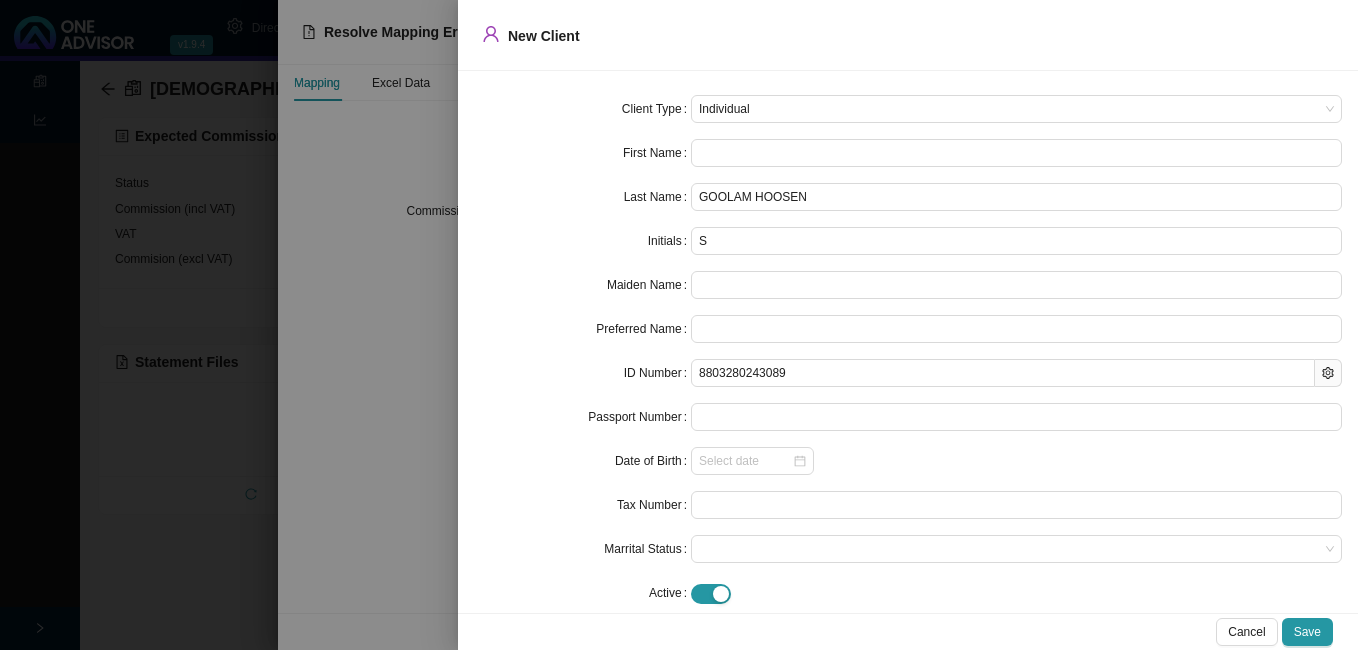 click on "Last Name" at bounding box center [657, 197] 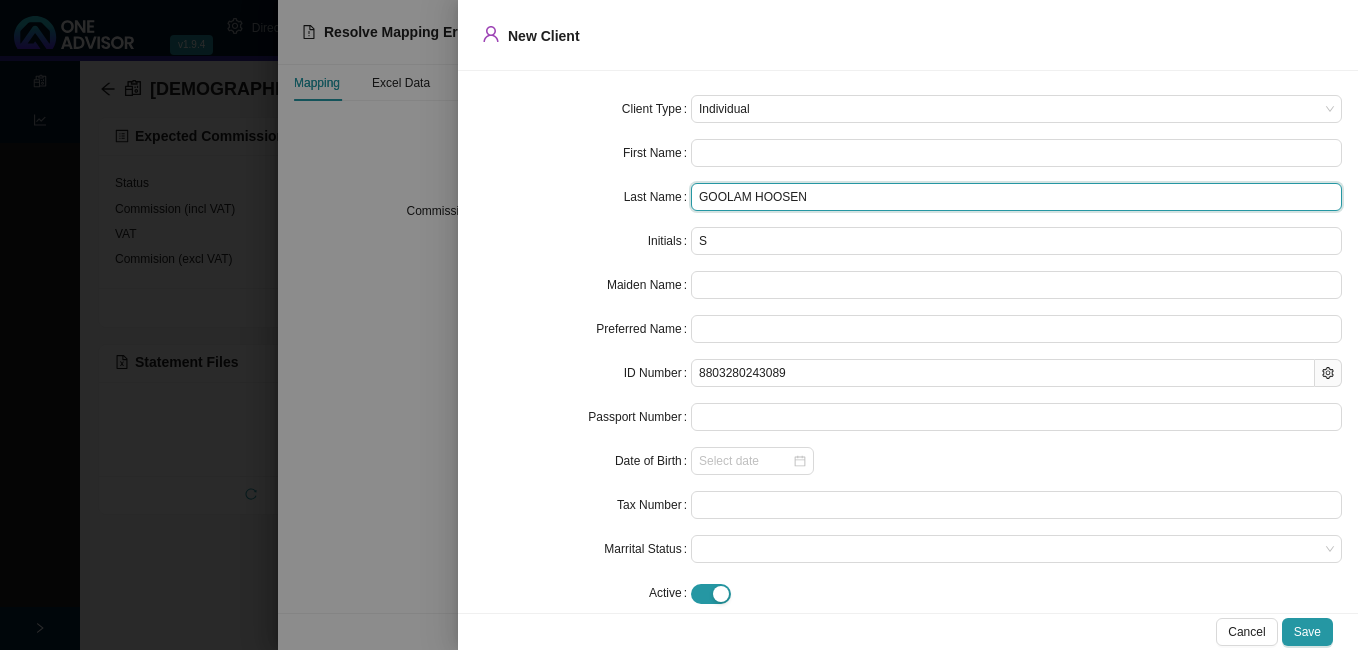 drag, startPoint x: 741, startPoint y: 196, endPoint x: 688, endPoint y: 202, distance: 53.338543 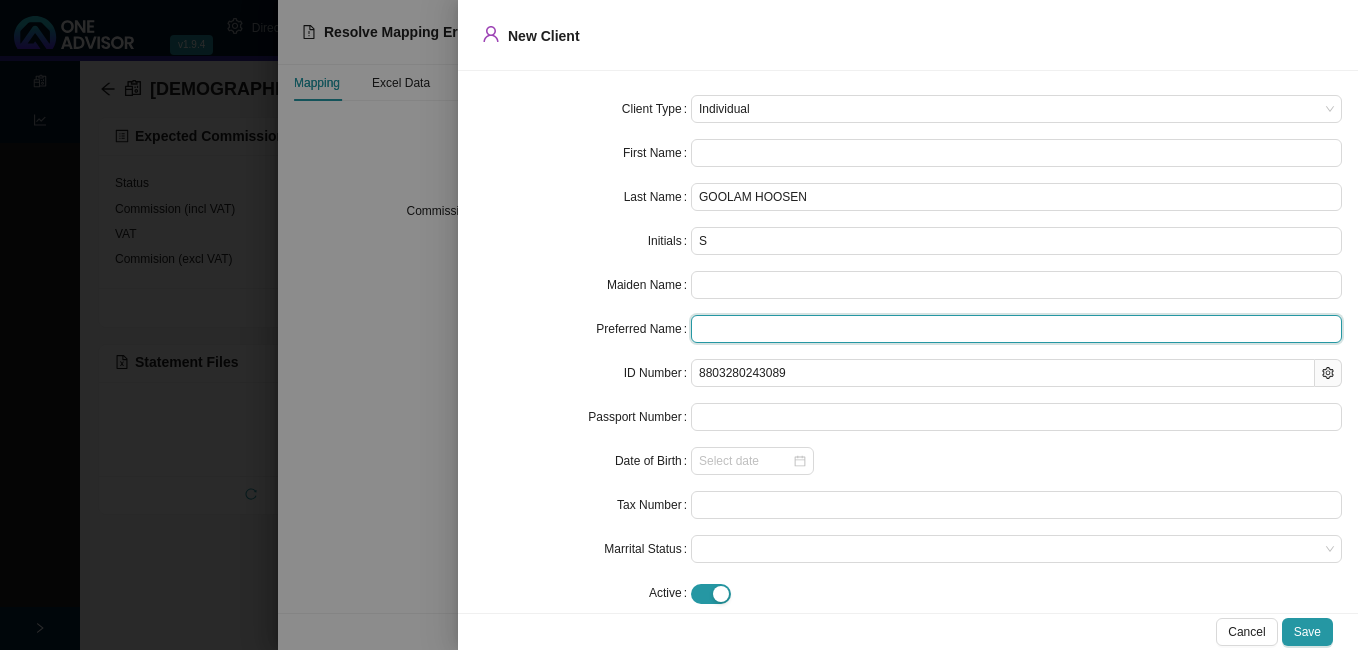 drag, startPoint x: 739, startPoint y: 192, endPoint x: 1206, endPoint y: 329, distance: 486.6806 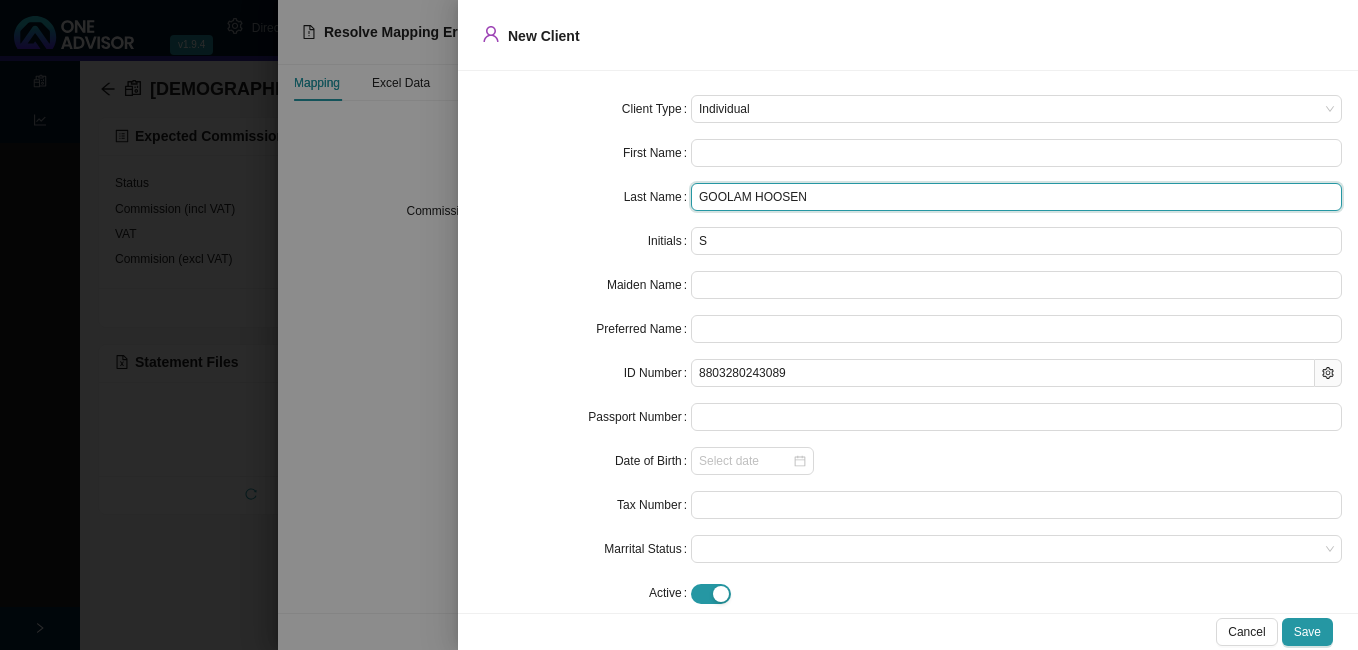drag, startPoint x: 748, startPoint y: 202, endPoint x: 674, endPoint y: 193, distance: 74.54529 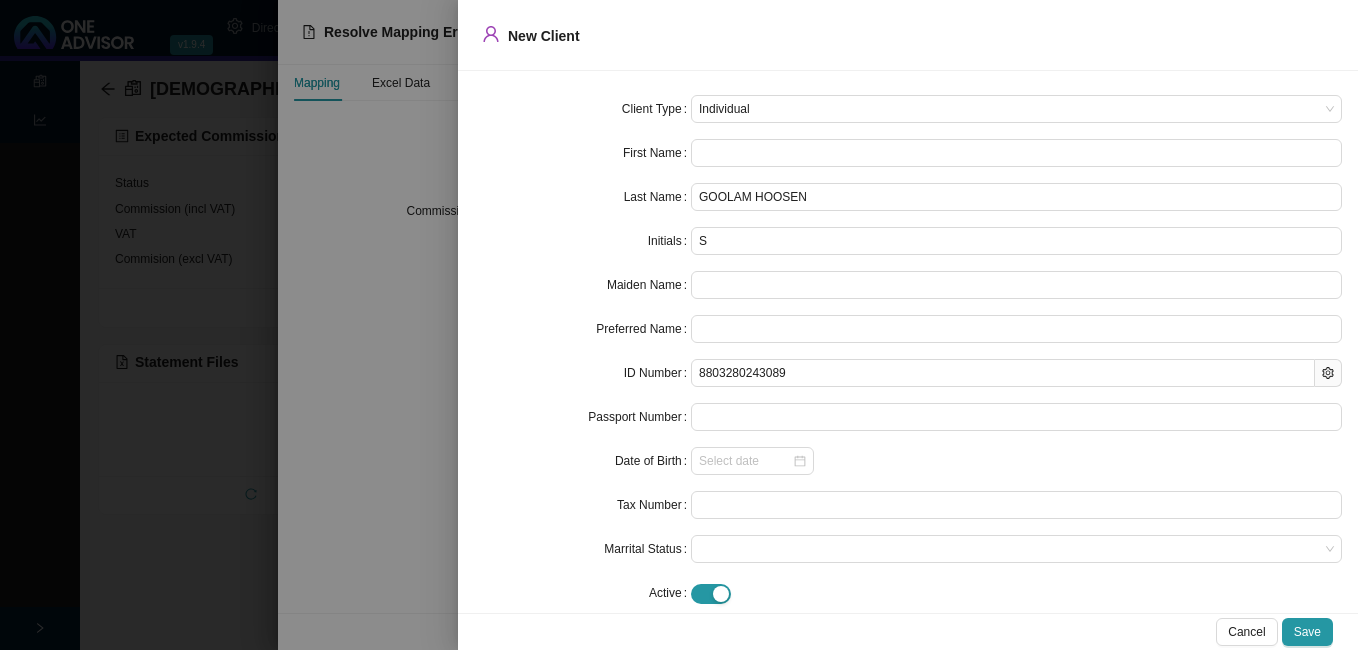 click on "Last Name" at bounding box center (657, 197) 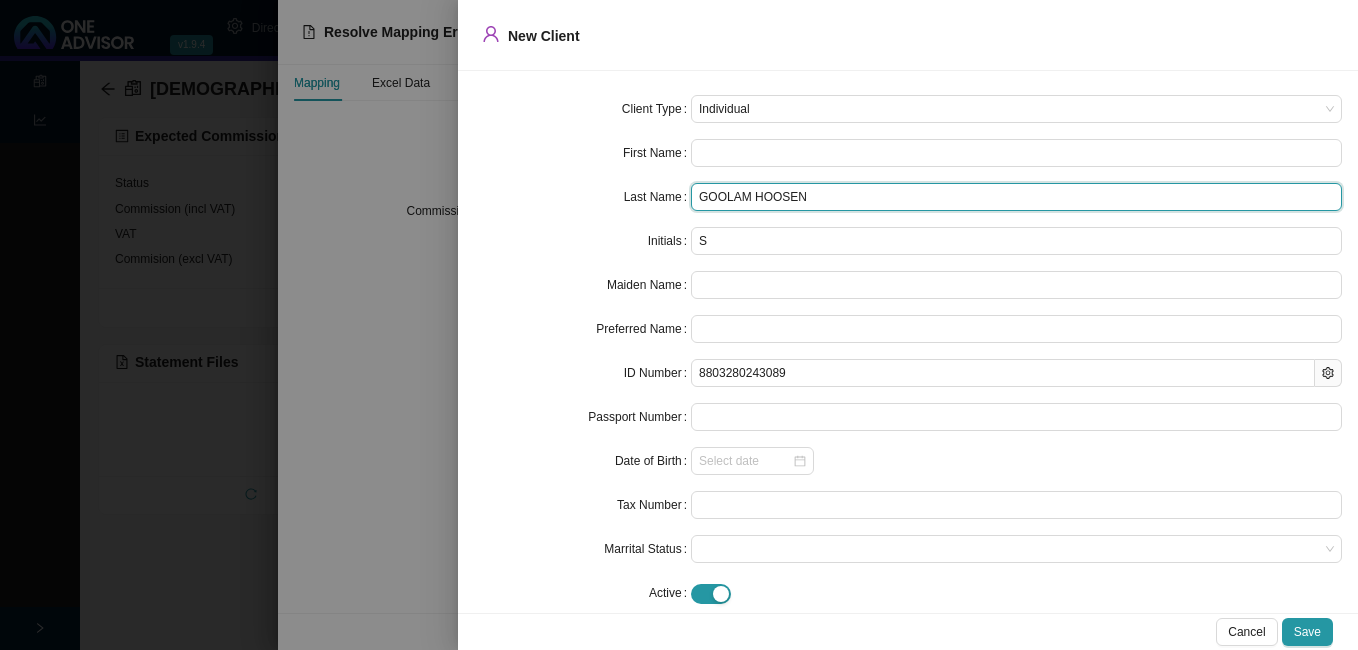 drag, startPoint x: 695, startPoint y: 197, endPoint x: 752, endPoint y: 195, distance: 57.035076 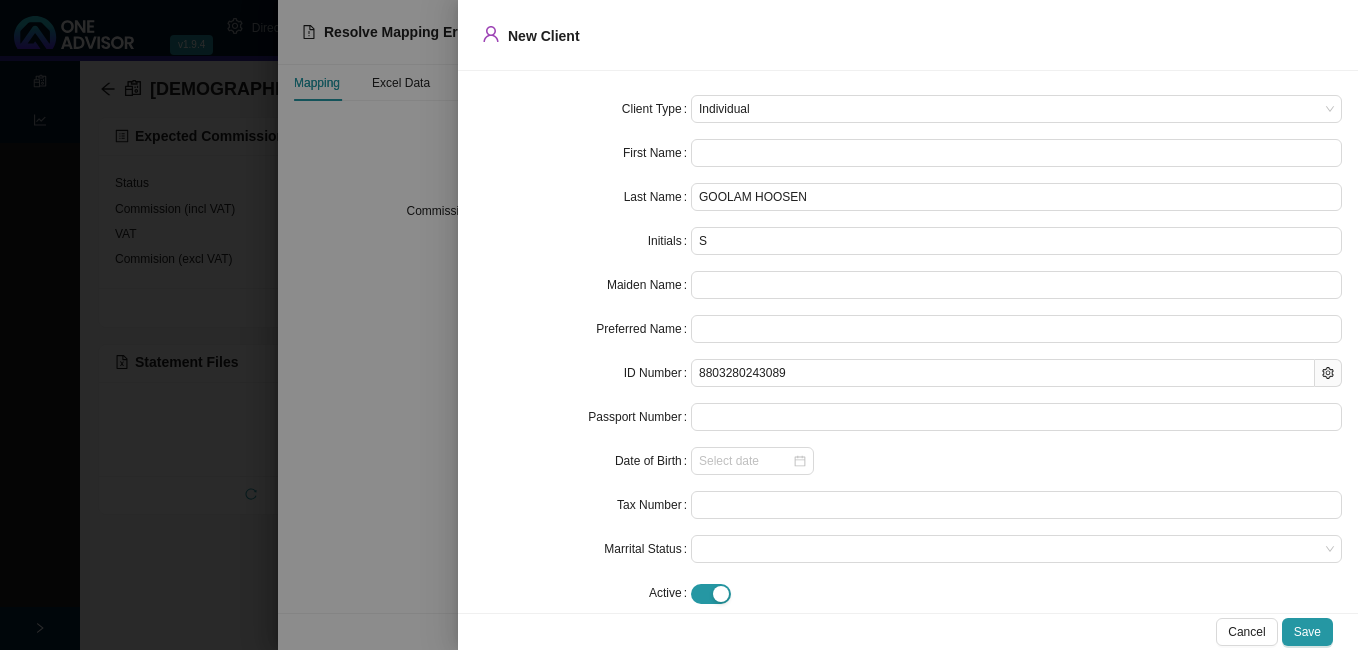 click on "Last Name" at bounding box center (657, 197) 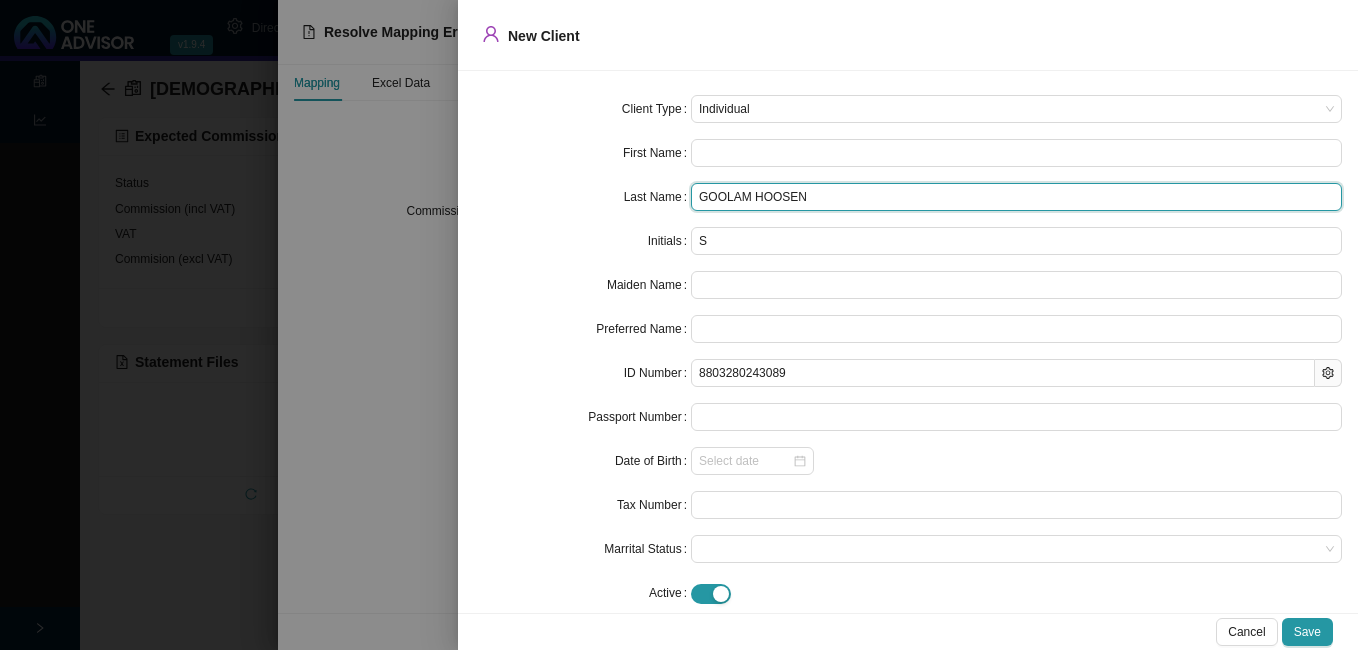 drag, startPoint x: 839, startPoint y: 196, endPoint x: 687, endPoint y: 189, distance: 152.1611 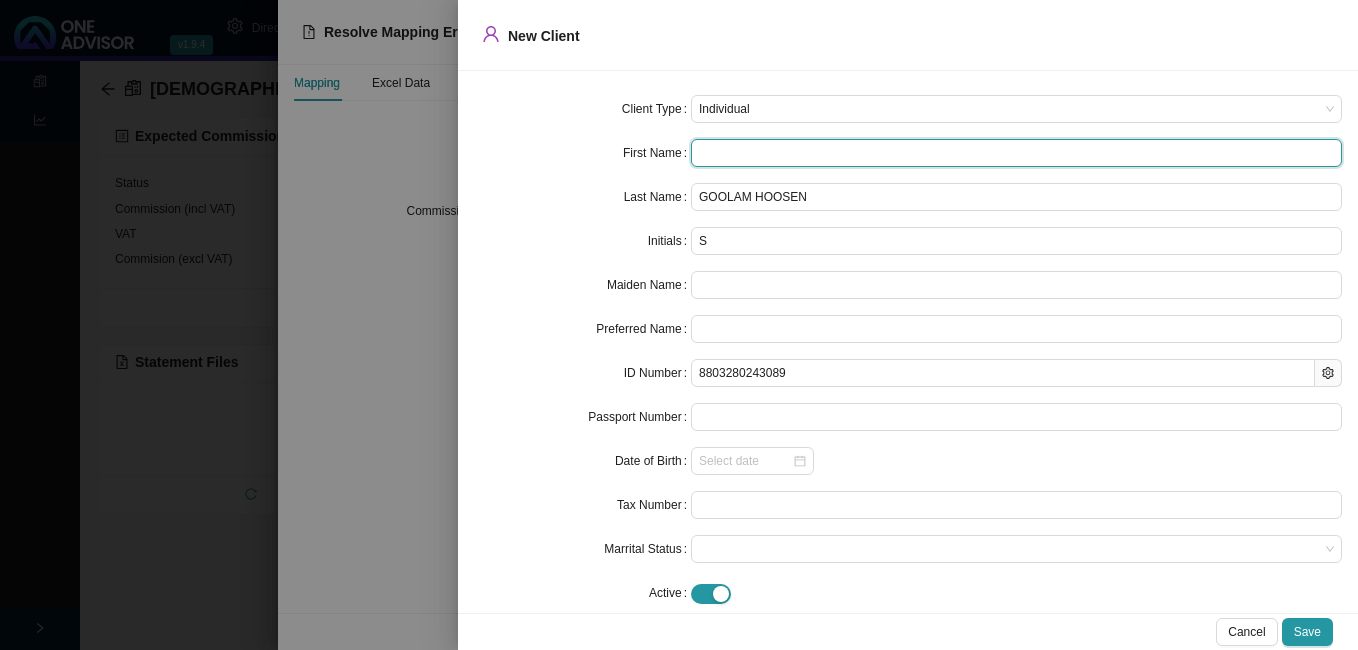 drag, startPoint x: 822, startPoint y: 200, endPoint x: 753, endPoint y: 148, distance: 86.40023 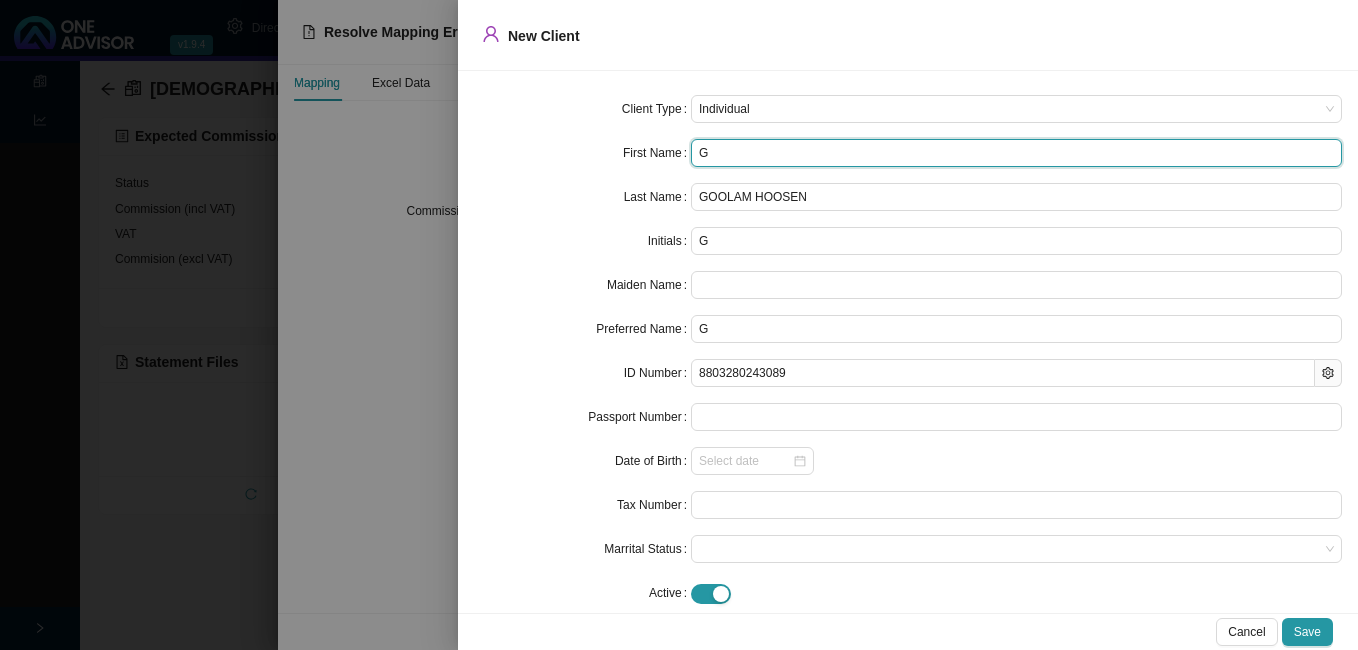 type on "GO" 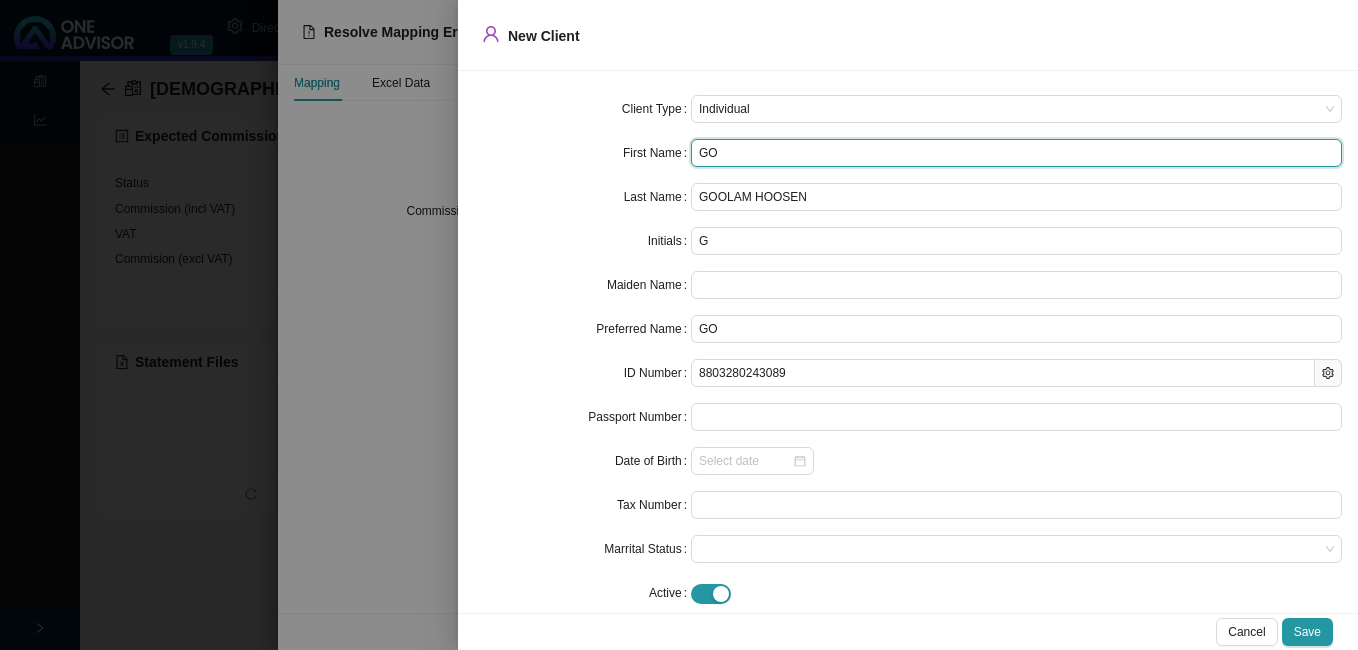 type on "GOO" 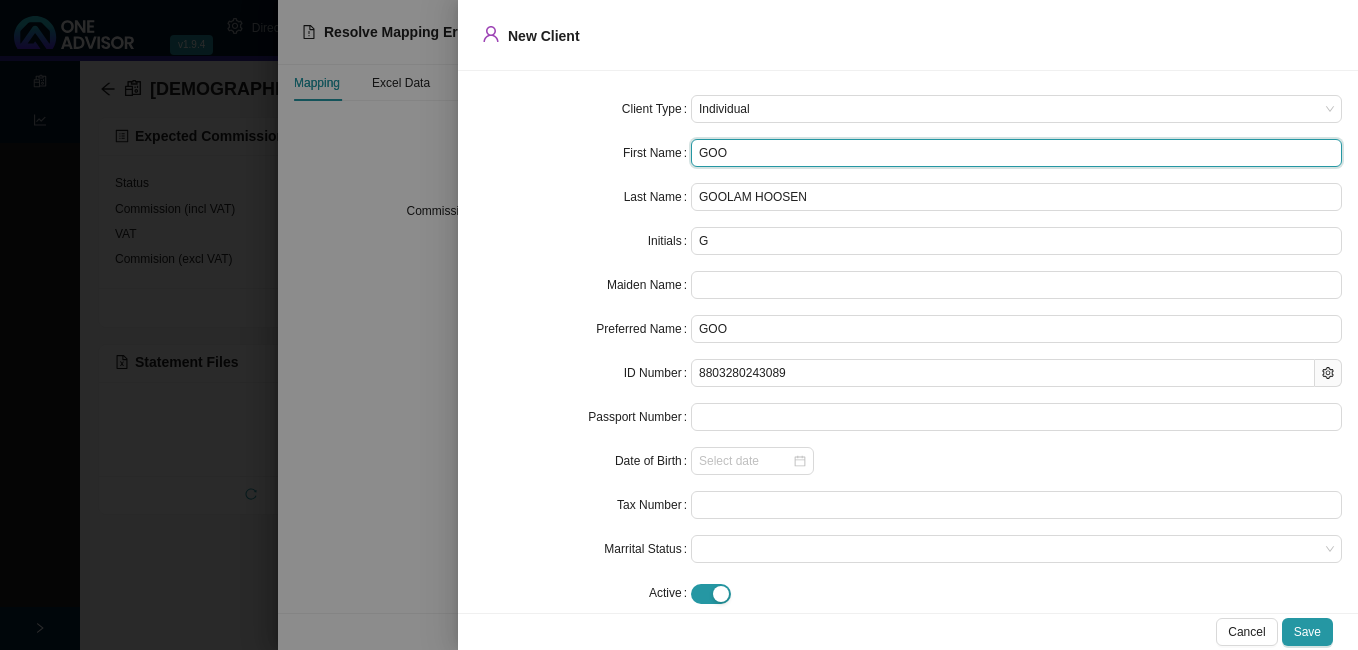 type on "GOOL" 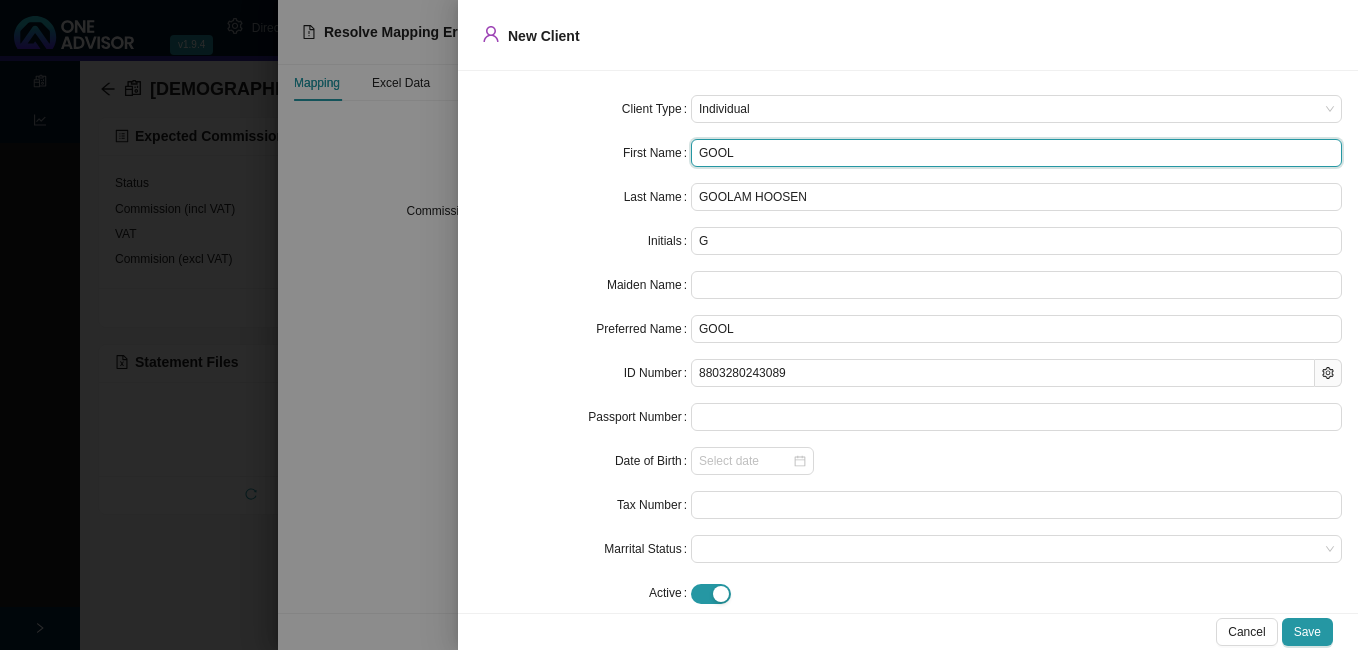 type on "GOOLA" 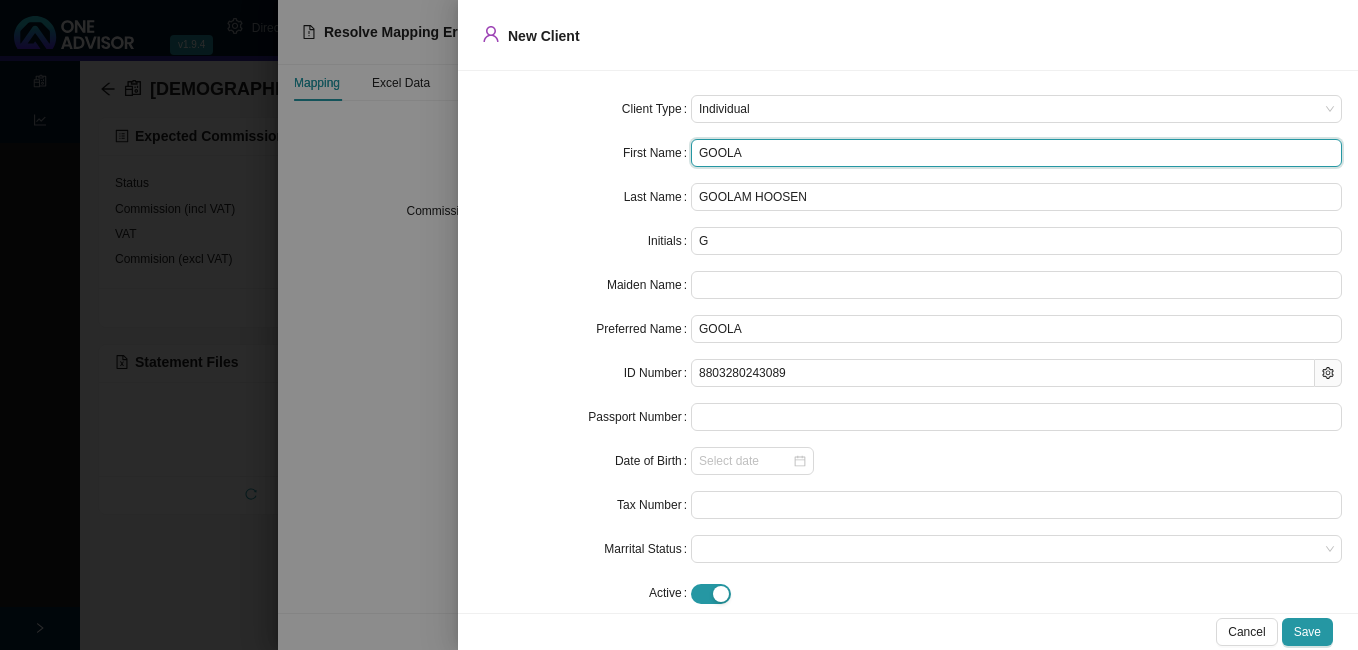 type on "GOOLAM" 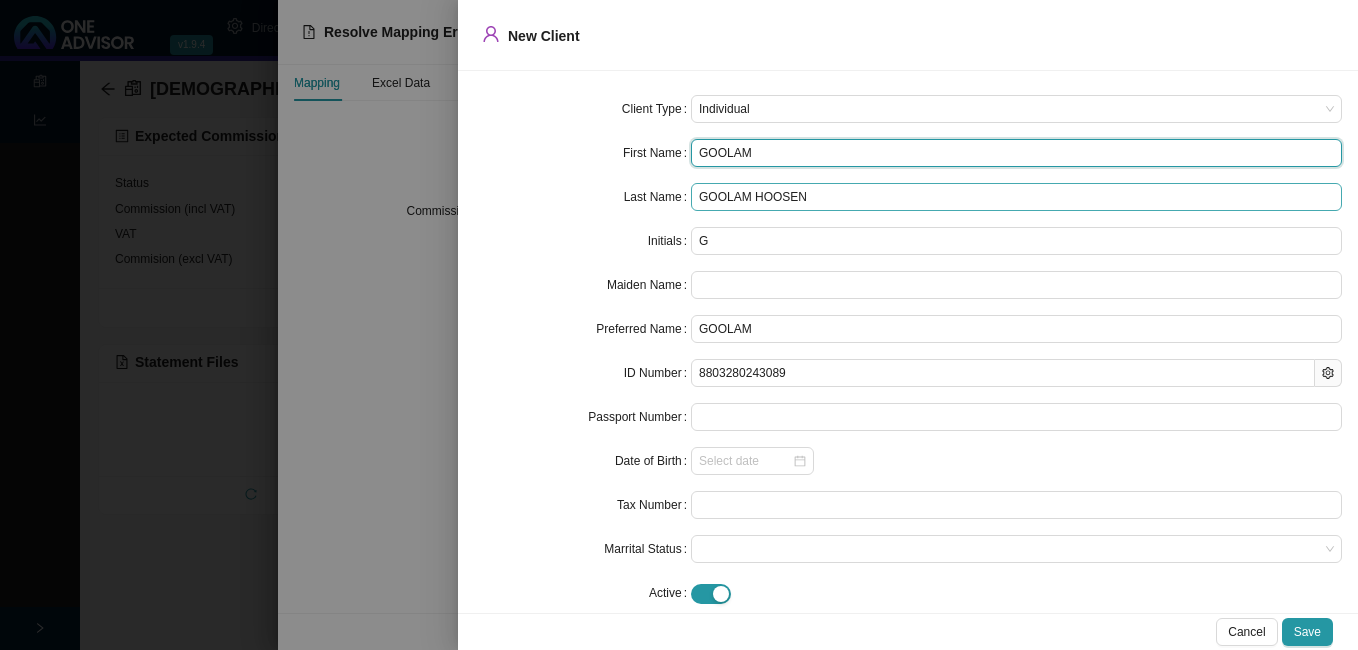 type on "GOOLAM" 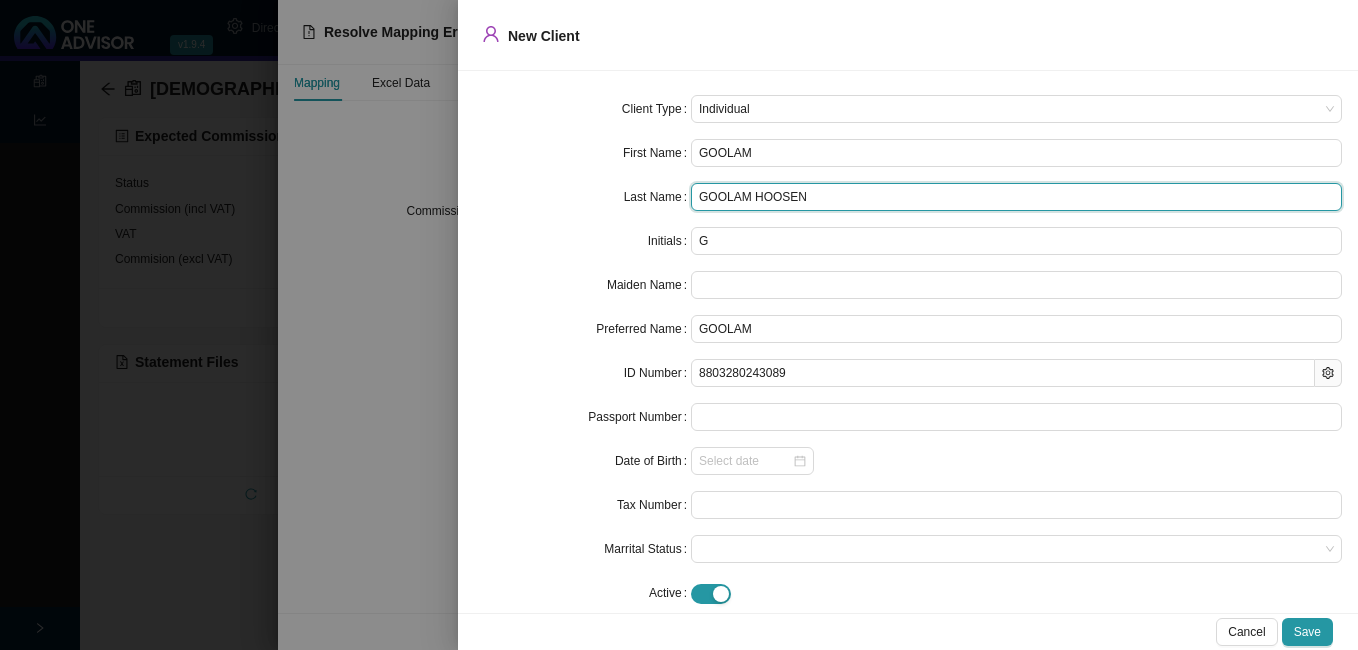 click on "GOOLAM HOOSEN" at bounding box center [1016, 197] 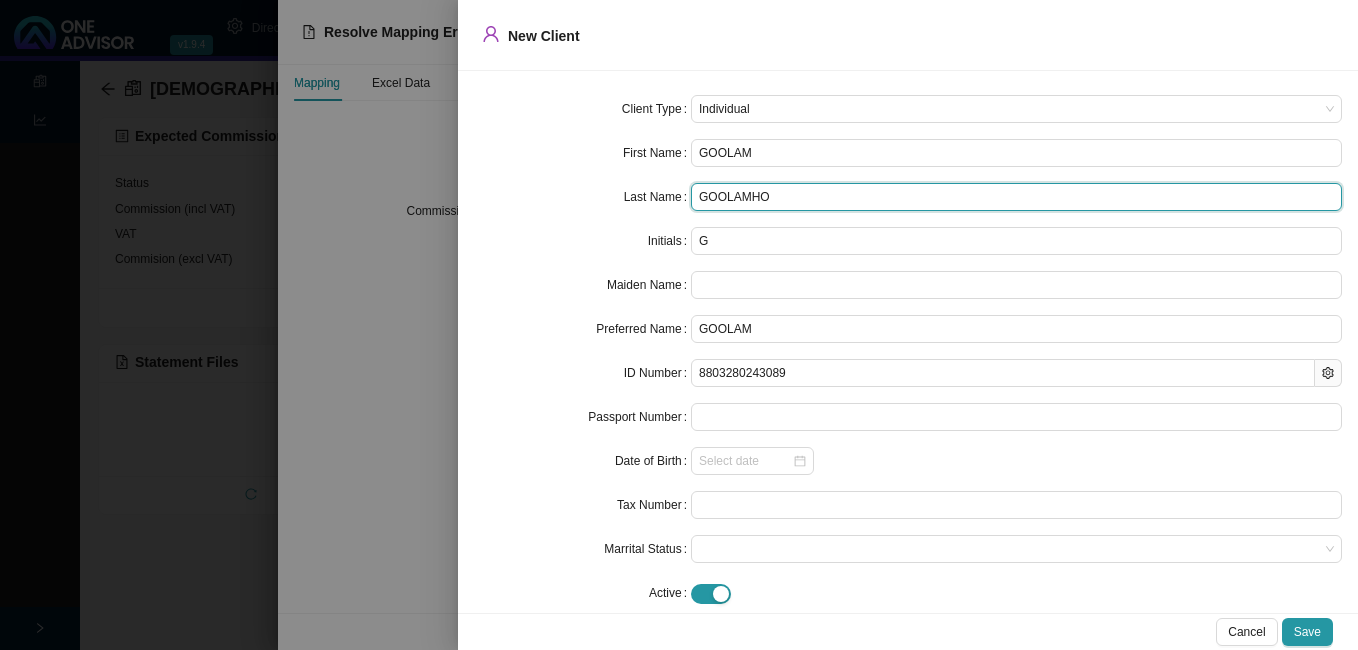 drag, startPoint x: 786, startPoint y: 204, endPoint x: 669, endPoint y: 194, distance: 117.426575 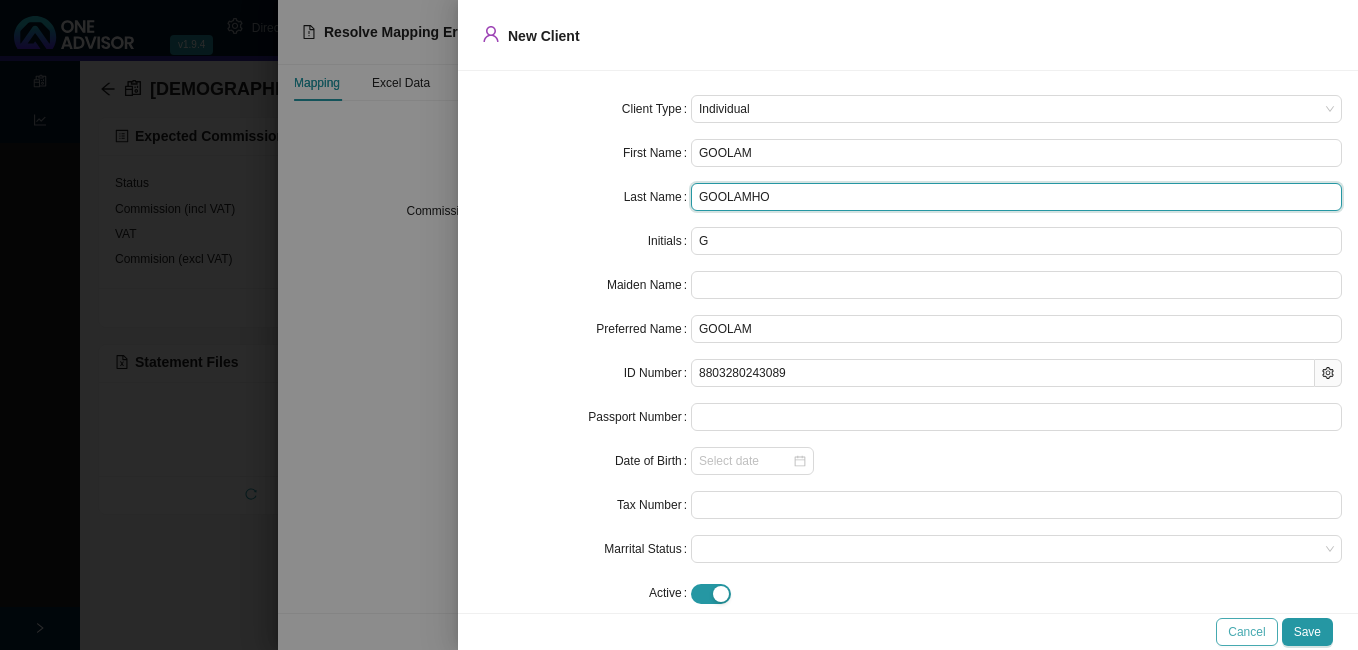 type on "GOOLAMHO" 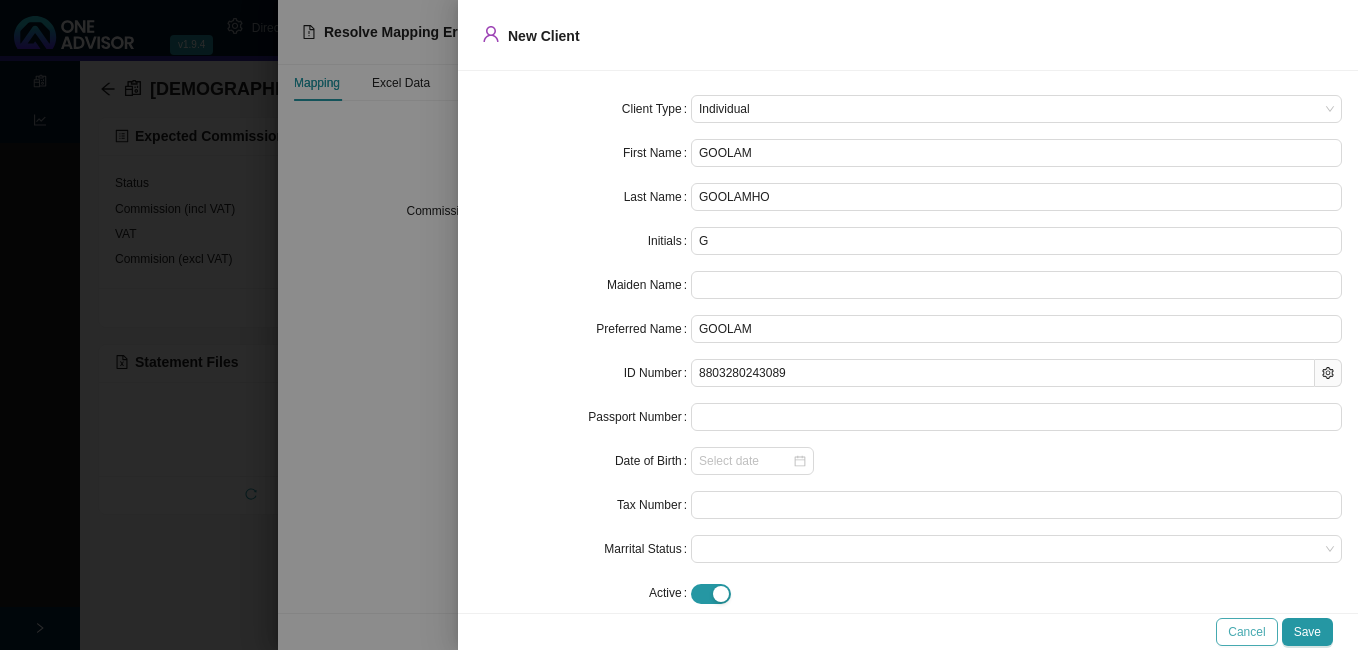 click on "Cancel" at bounding box center [1246, 632] 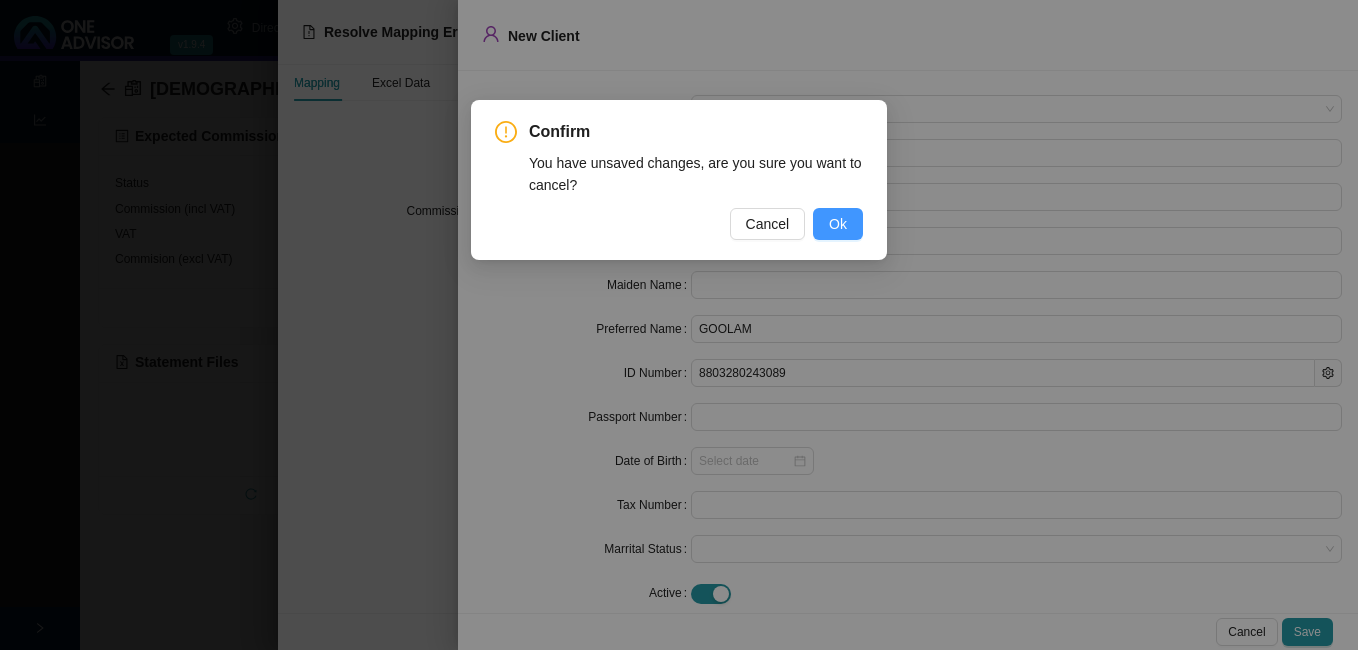 click on "Ok" at bounding box center [838, 224] 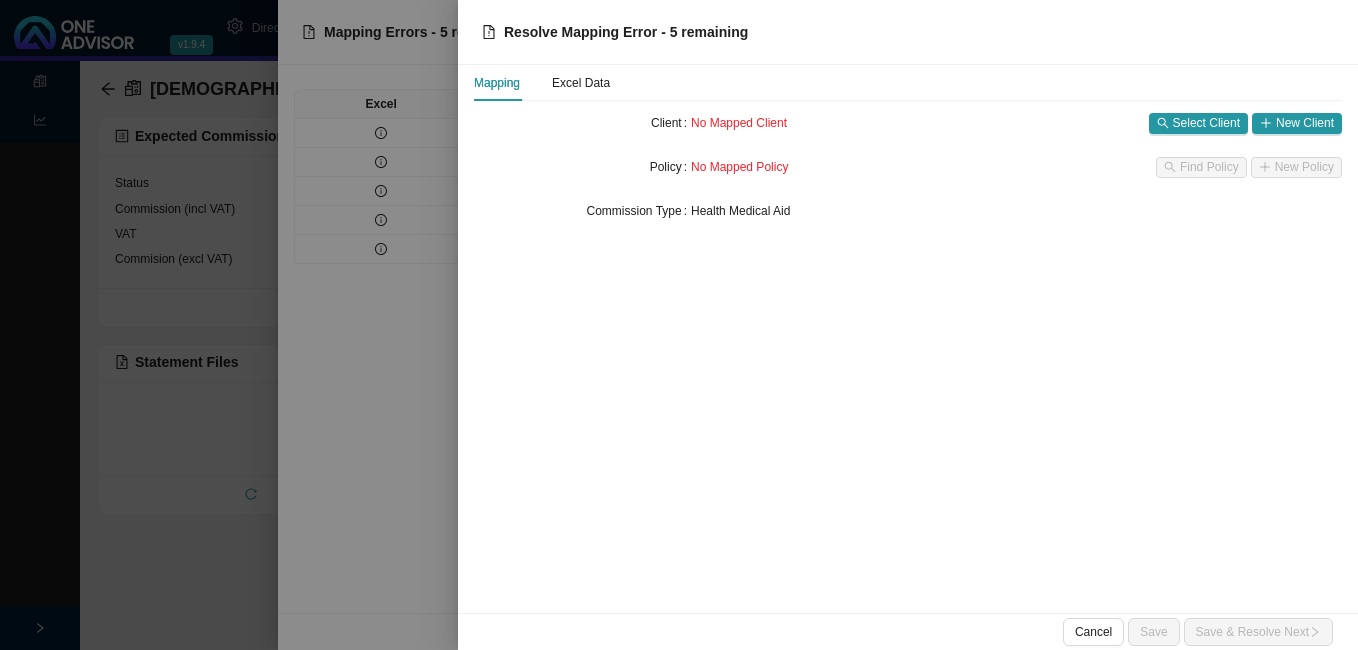 type 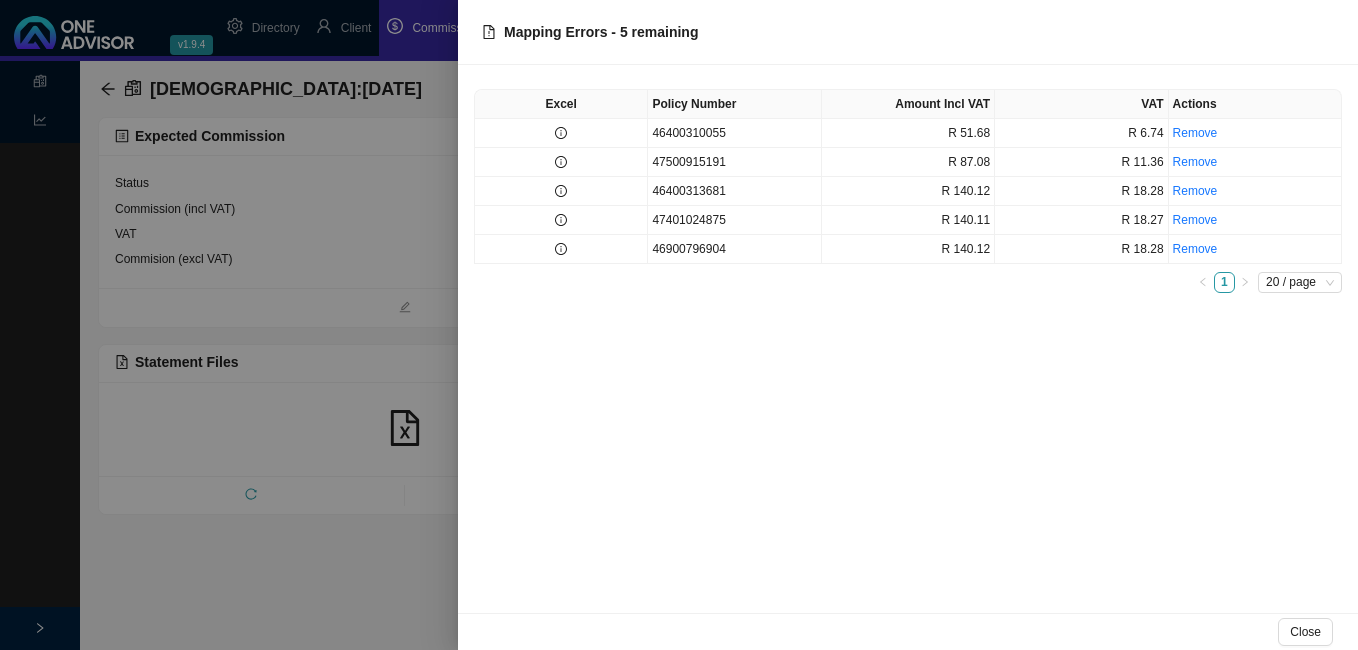 click at bounding box center [679, 325] 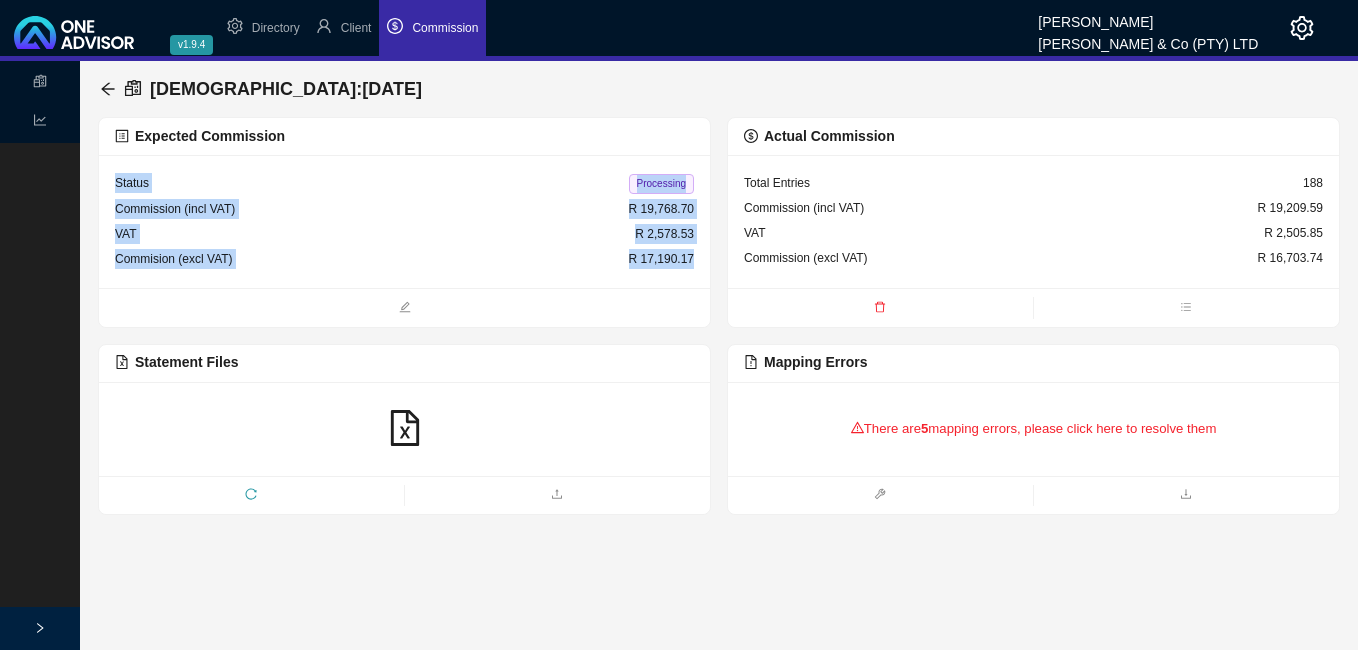drag, startPoint x: 464, startPoint y: 139, endPoint x: 553, endPoint y: 350, distance: 229.00218 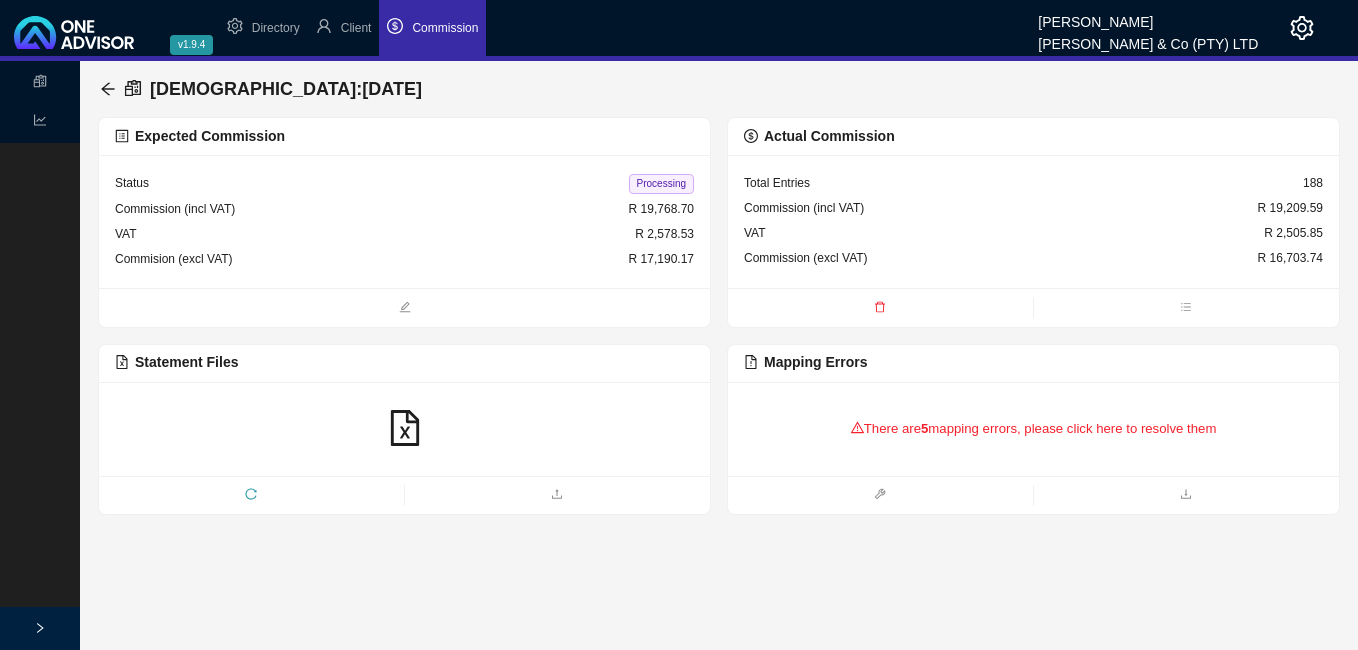 click on "v1.9.4 [PERSON_NAME] & Co (PTY) LTD Directory Client Commission Statements Reports Bonitas :  [DATE] Expected Commission Status Processing Commission (incl VAT) R 19,768.70 VAT R 2,578.53 Commision (excl VAT) R 17,190.17 Actual Commission Total Entries 188 Commission (incl VAT) R 19,209.59 VAT R 2,505.85 Commission (excl VAT) R 16,703.74 Statement Files Mapping Errors  There are  5  mapping errors, please click here to resolve them Profile Id:   39d99ee7-a3be-4f41-a6c4-08dbb8ee32b2 Name:   [PERSON_NAME] Username:   [PERSON_NAME][EMAIL_ADDRESS][PERSON_NAME][PERSON_NAME][DOMAIN_NAME] Email:   [PERSON_NAME][EMAIL_ADDRESS][PERSON_NAME][PERSON_NAME][DOMAIN_NAME] Organisation:   [PERSON_NAME] & Co (PTY) LTD Branch:   Umhlanga Scope:   Organisation Roles:   dir_administrator clt_administrator com_administrator Token Expires:   [DATE] 07:54:15 App Version:   1.9.4" at bounding box center [679, 325] 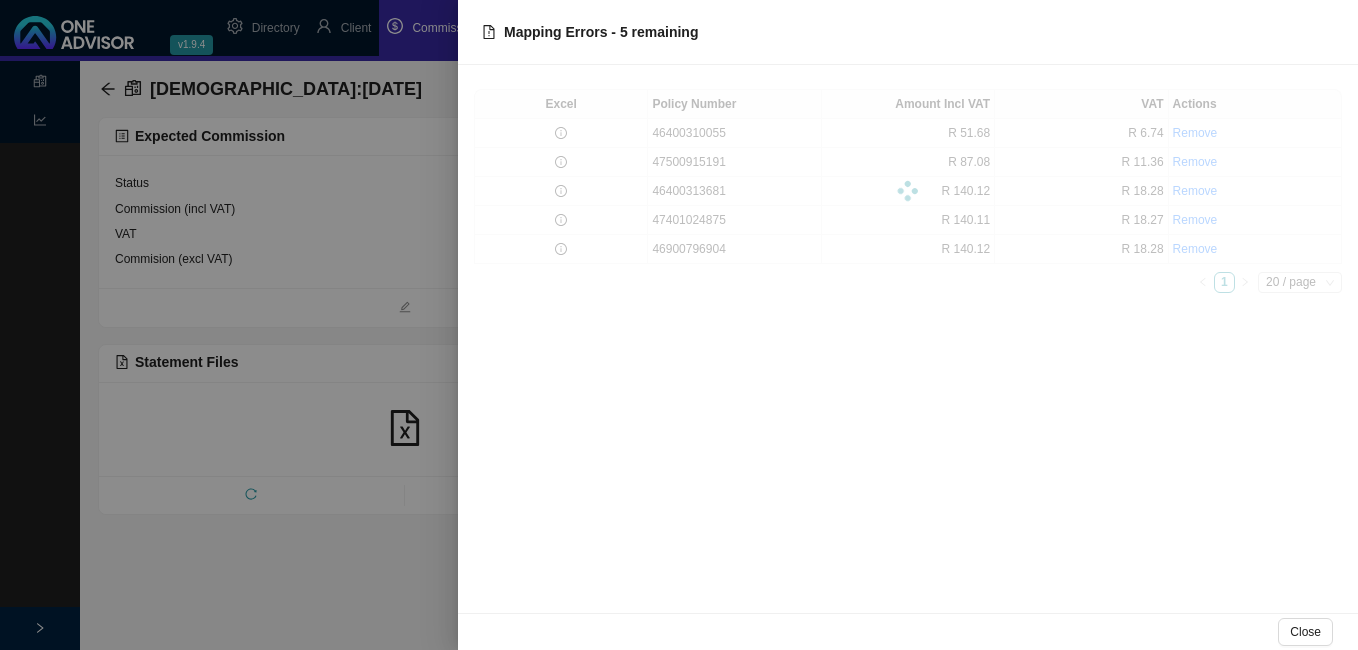 click on "Excel Policy Number Amount Incl VAT VAT Actions 46400310055 R 51.68 R 6.74 Remove 47500915191 R 87.08 R 11.36 Remove 46400313681 R 140.12 R 18.28 Remove 47401024875 R 140.11 R 18.27 Remove 46900796904 R 140.12 R 18.28 Remove 1 20 / page" at bounding box center (908, 339) 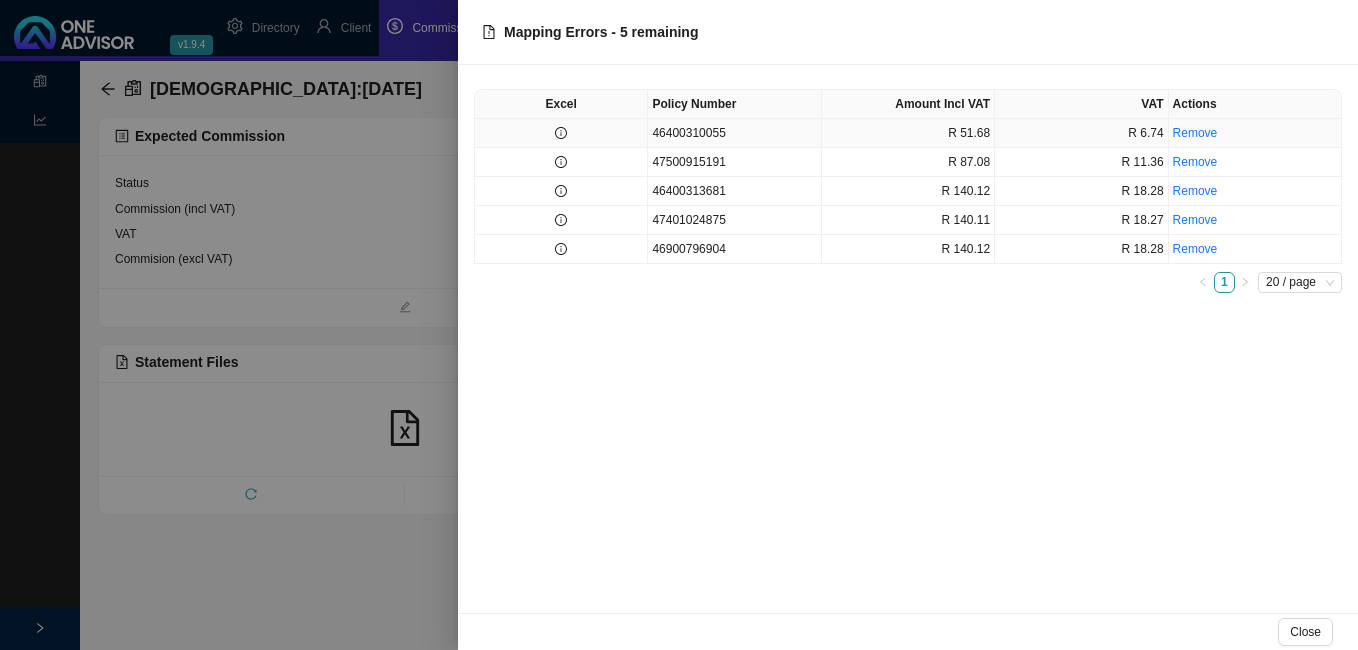 click at bounding box center [561, 133] 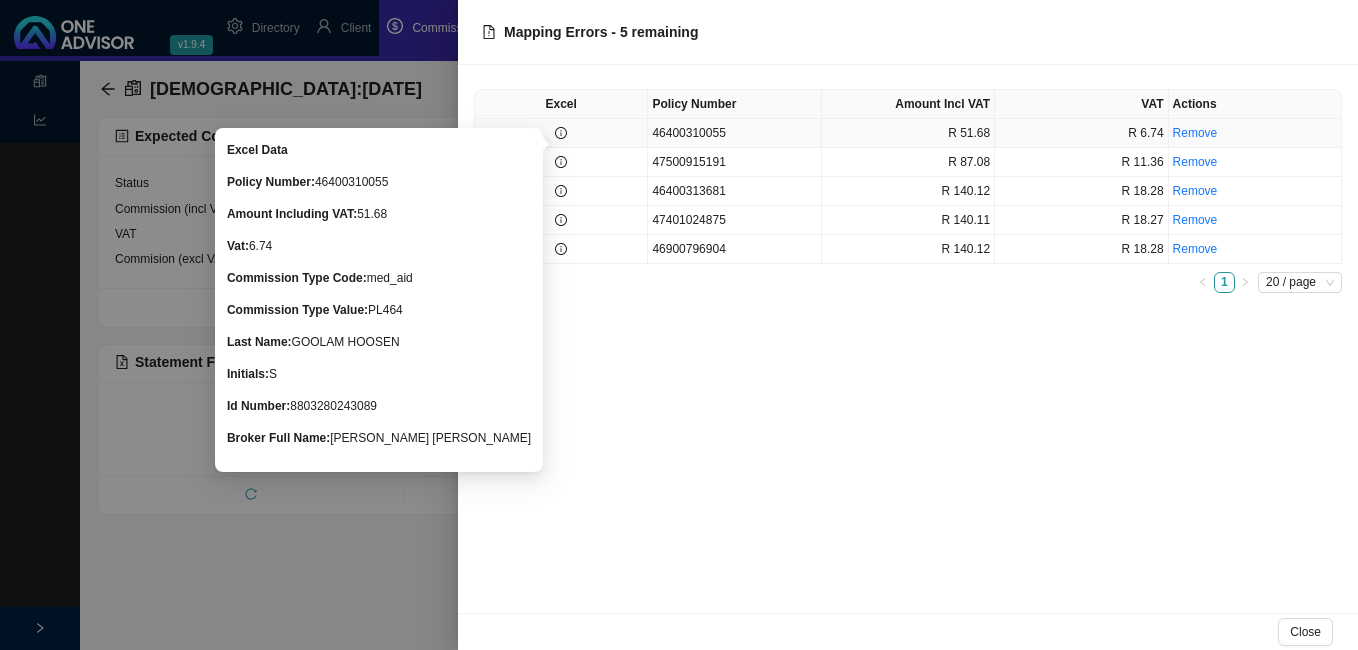 click 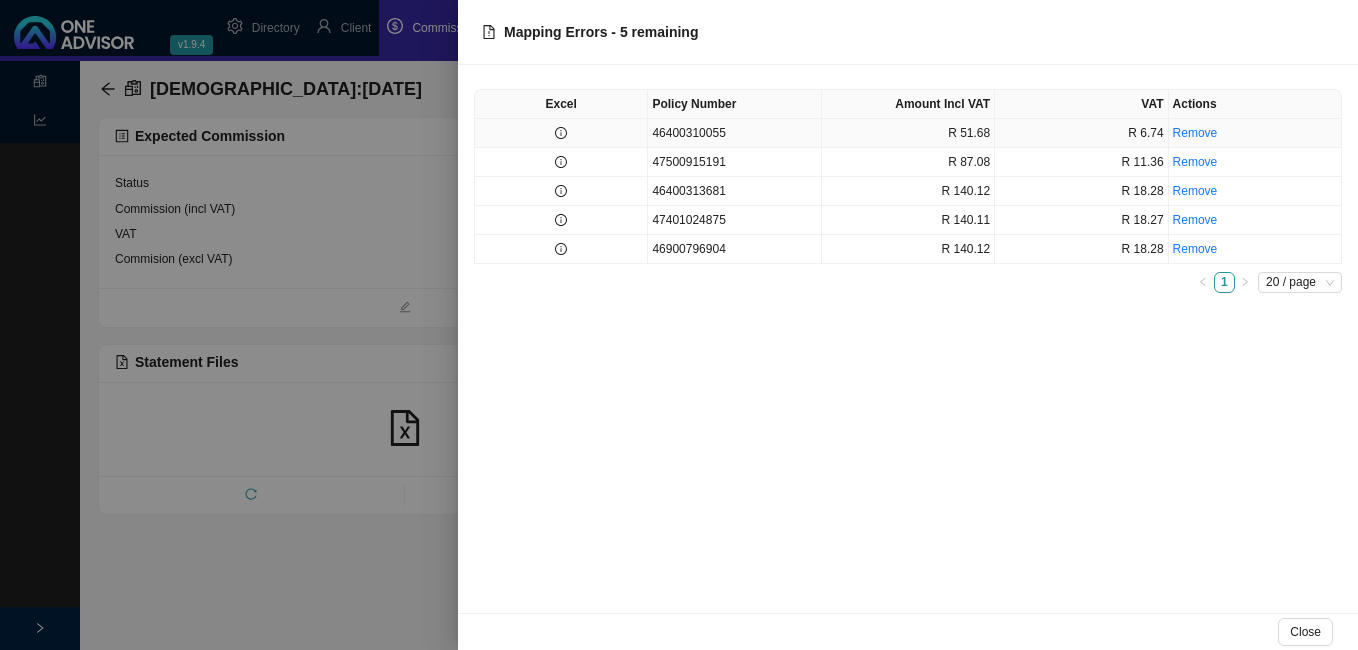 click at bounding box center [561, 133] 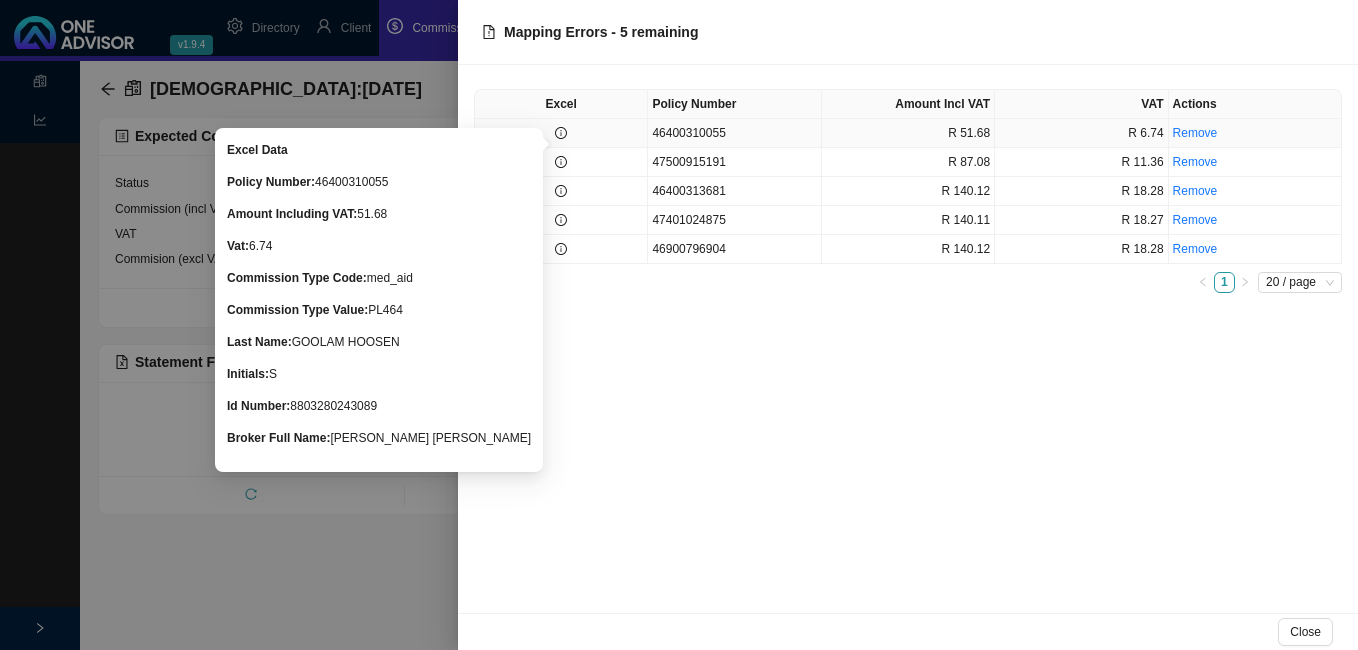 click 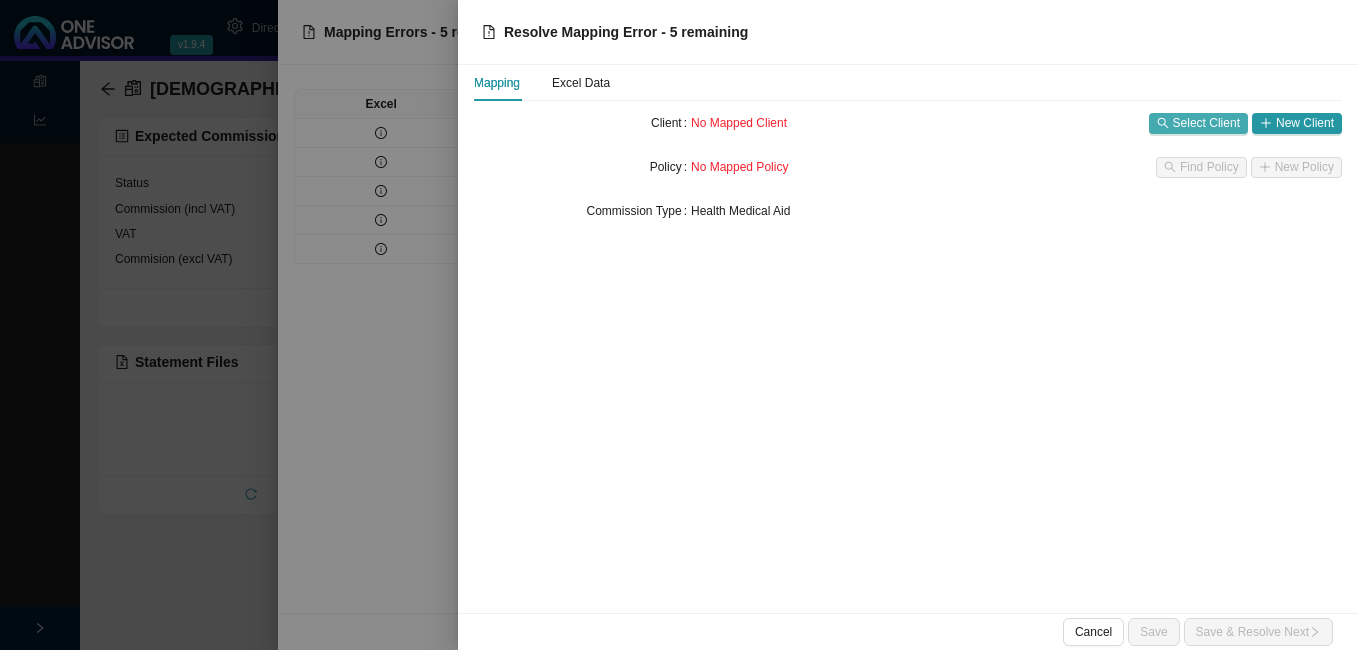 click on "Select Client" at bounding box center (1206, 123) 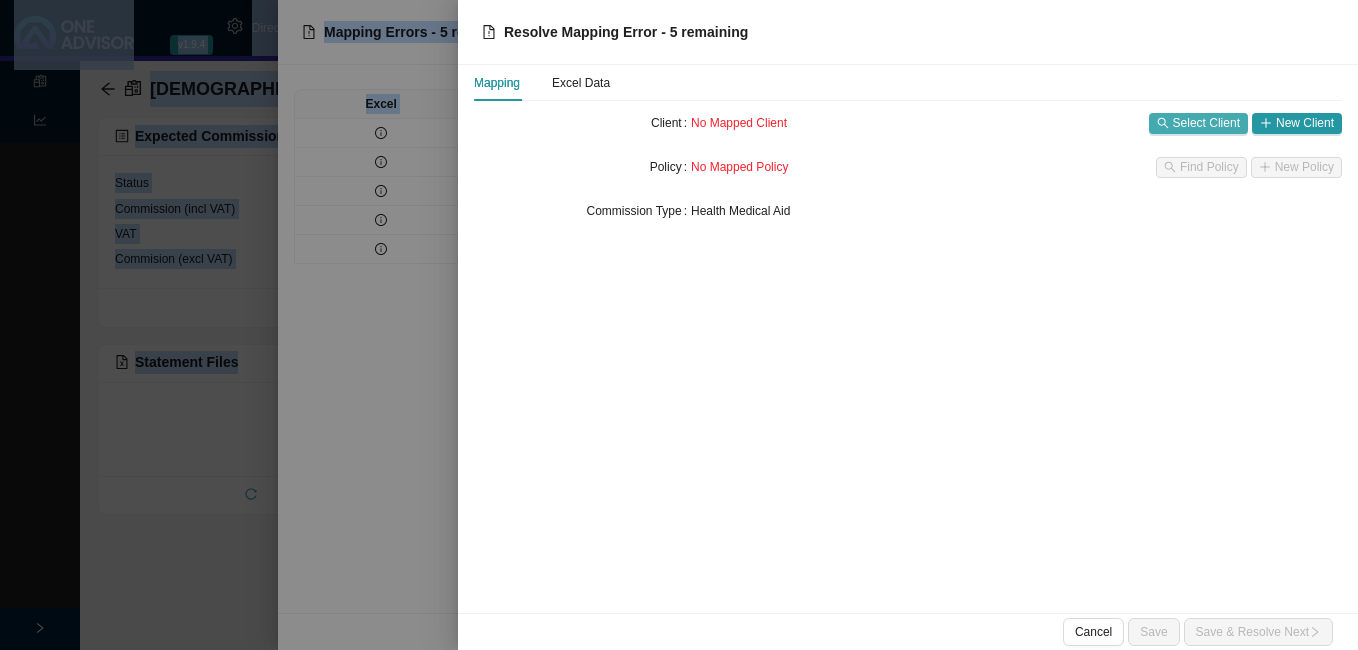 click on "Select Client" at bounding box center (1206, 123) 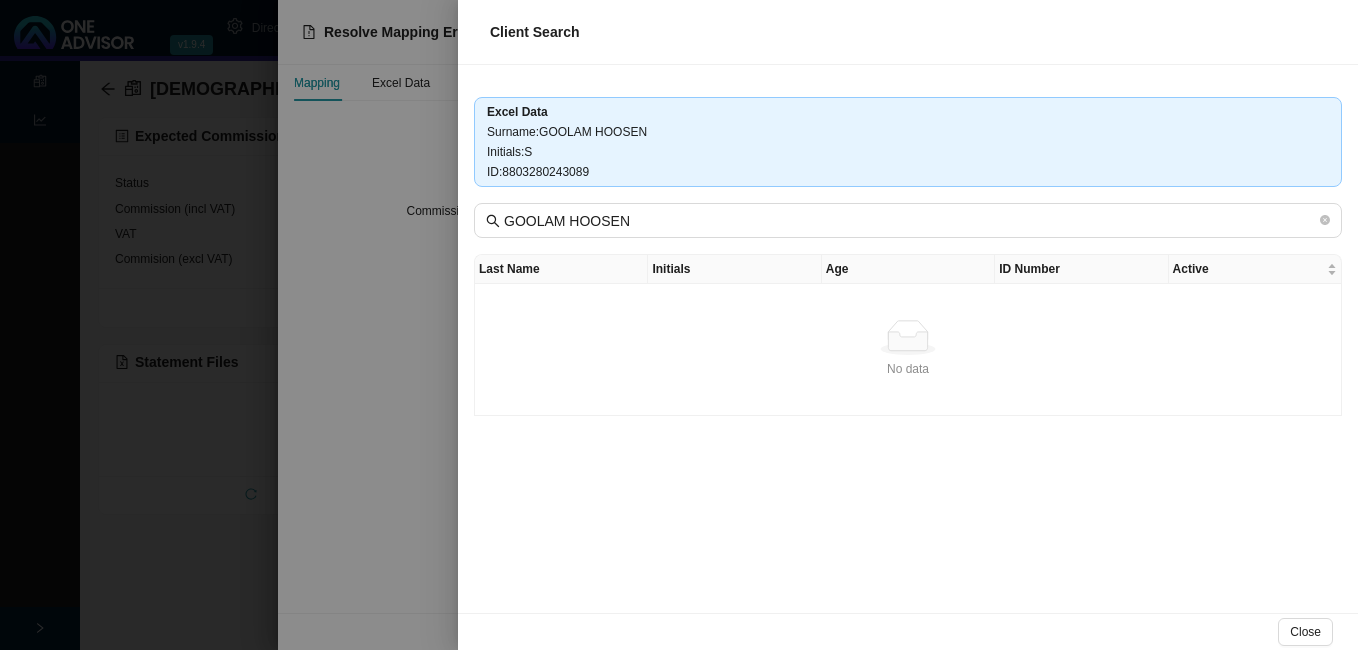 click at bounding box center [679, 325] 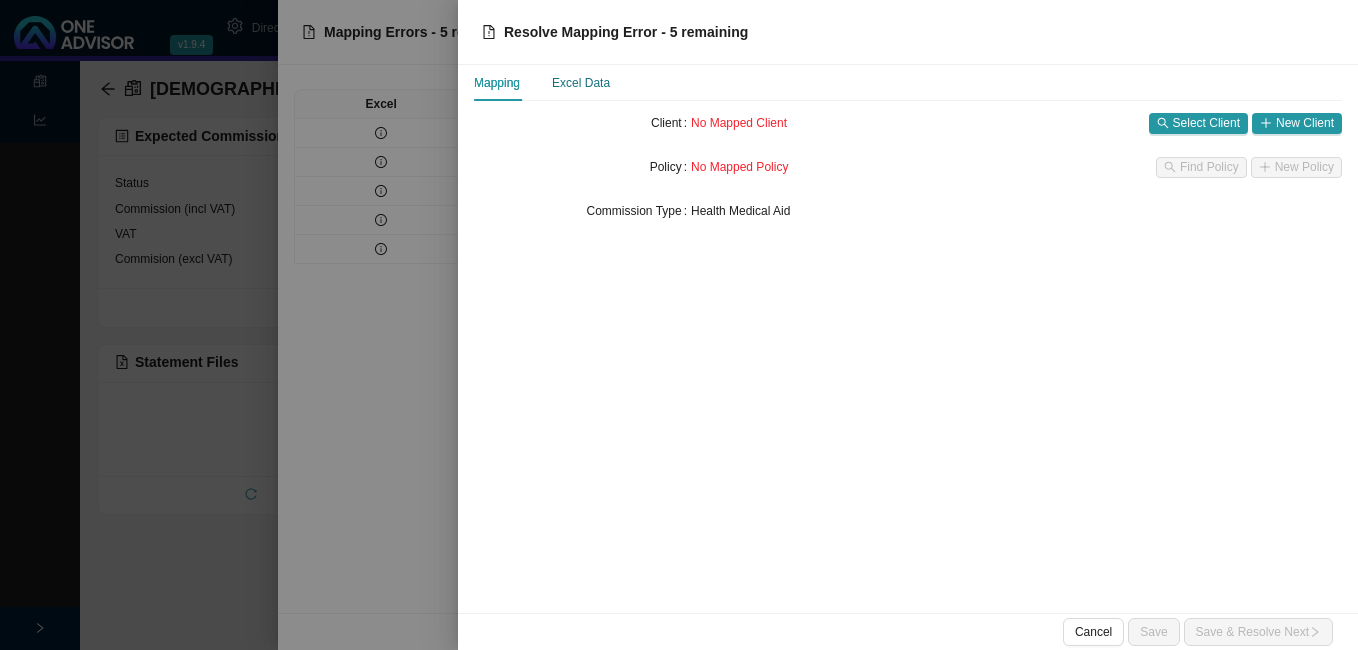 click on "Excel Data" at bounding box center [581, 83] 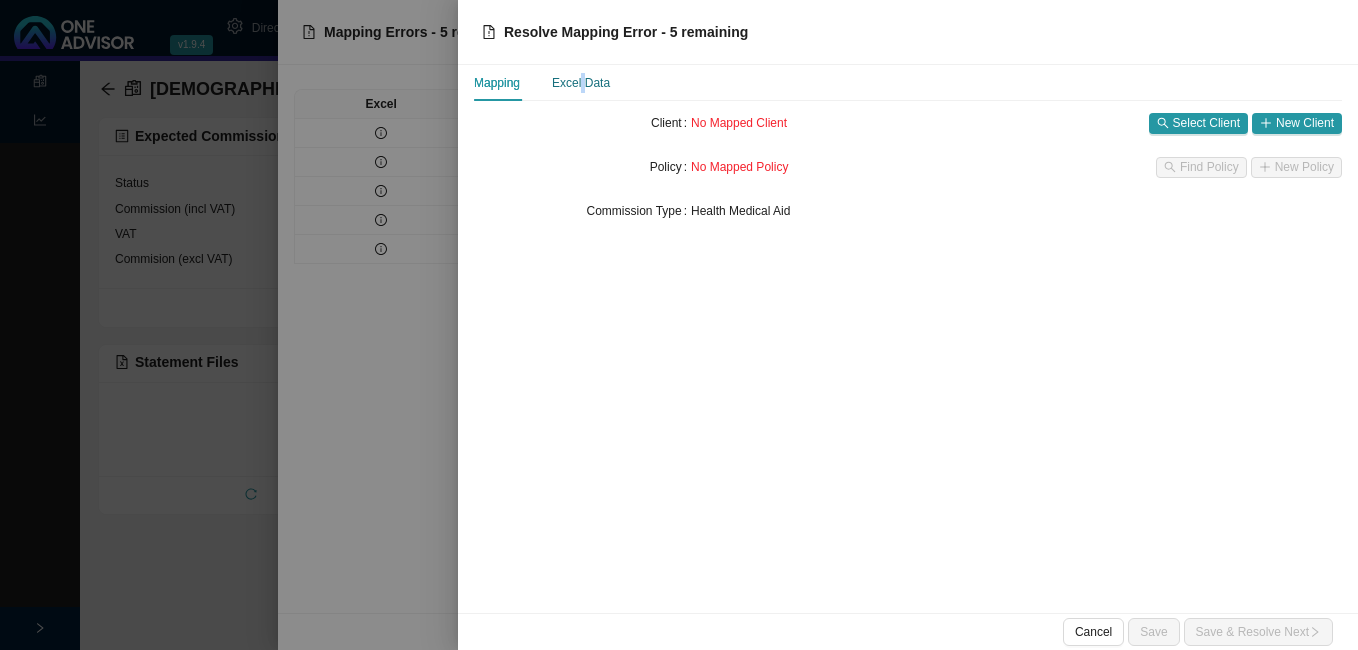 click on "Excel Data" at bounding box center [581, 83] 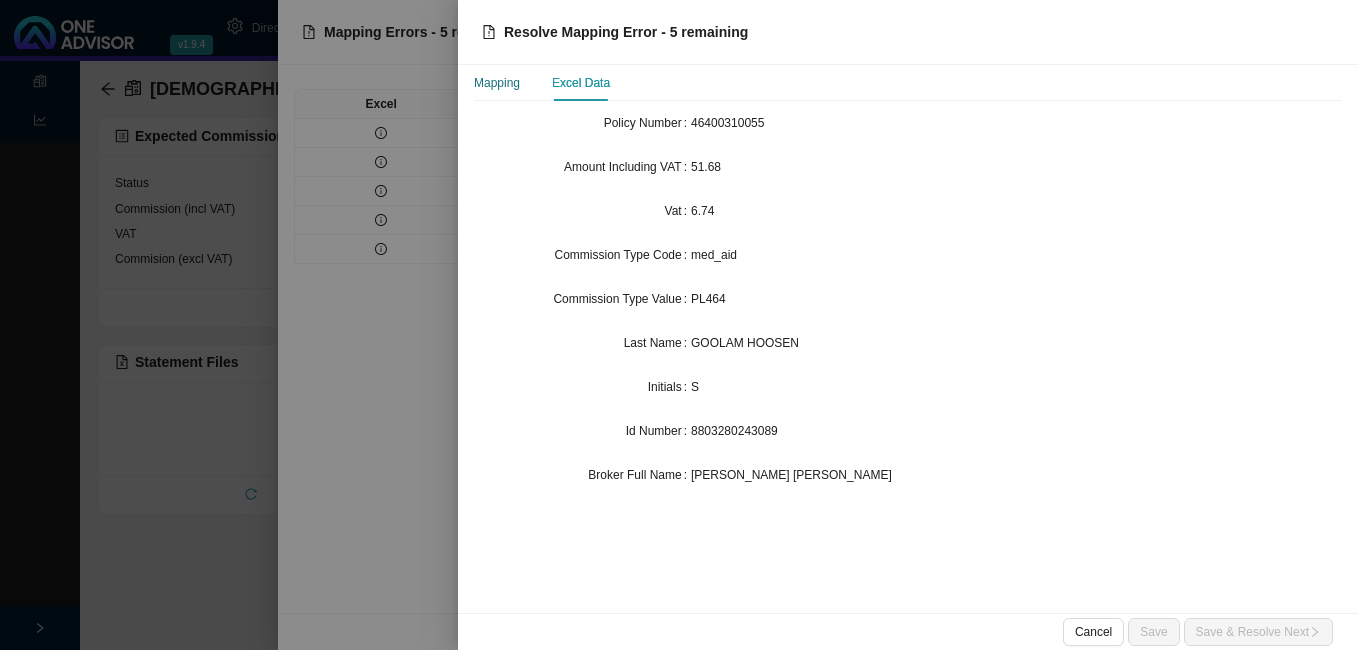 click on "Mapping" at bounding box center (497, 83) 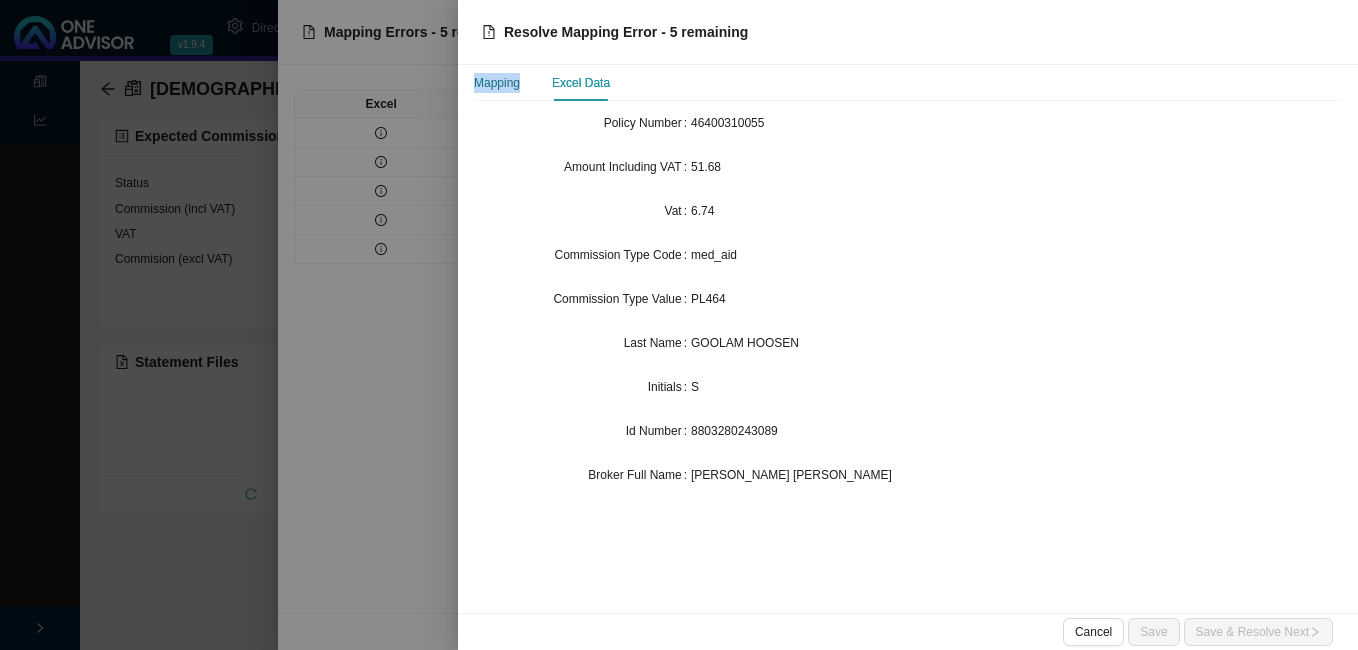 click on "Mapping" at bounding box center [497, 83] 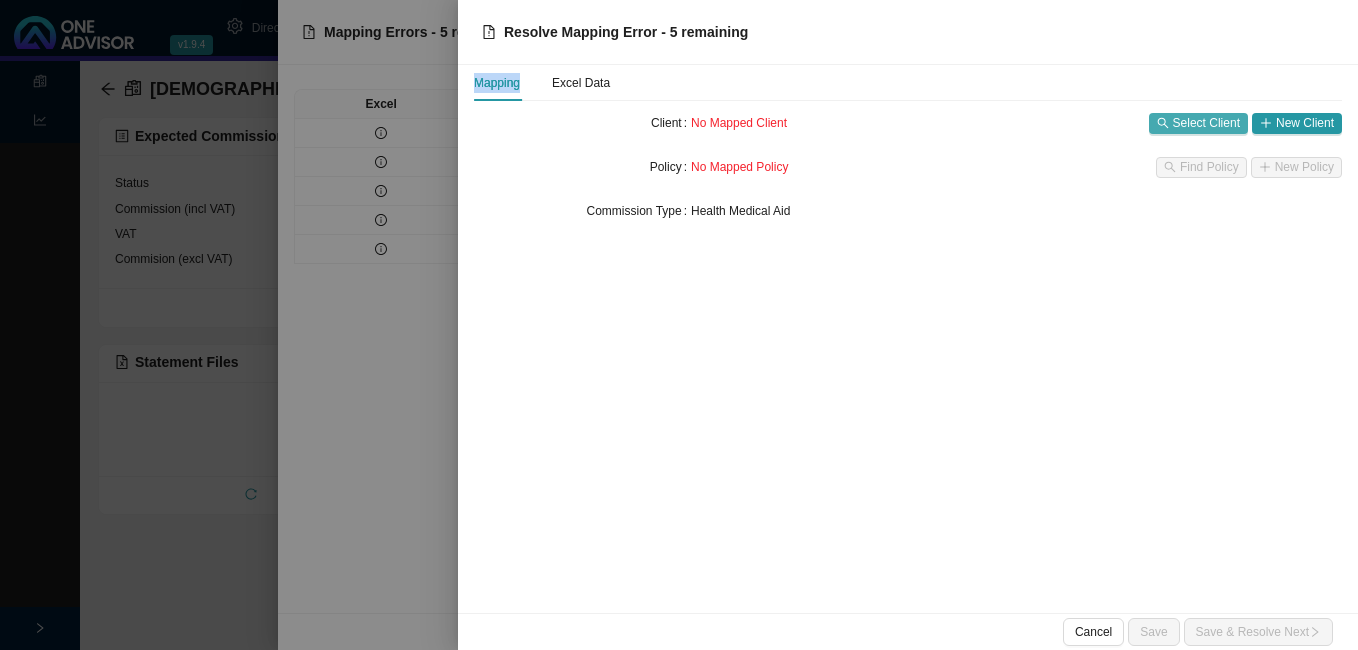 click on "Select Client" at bounding box center [1206, 123] 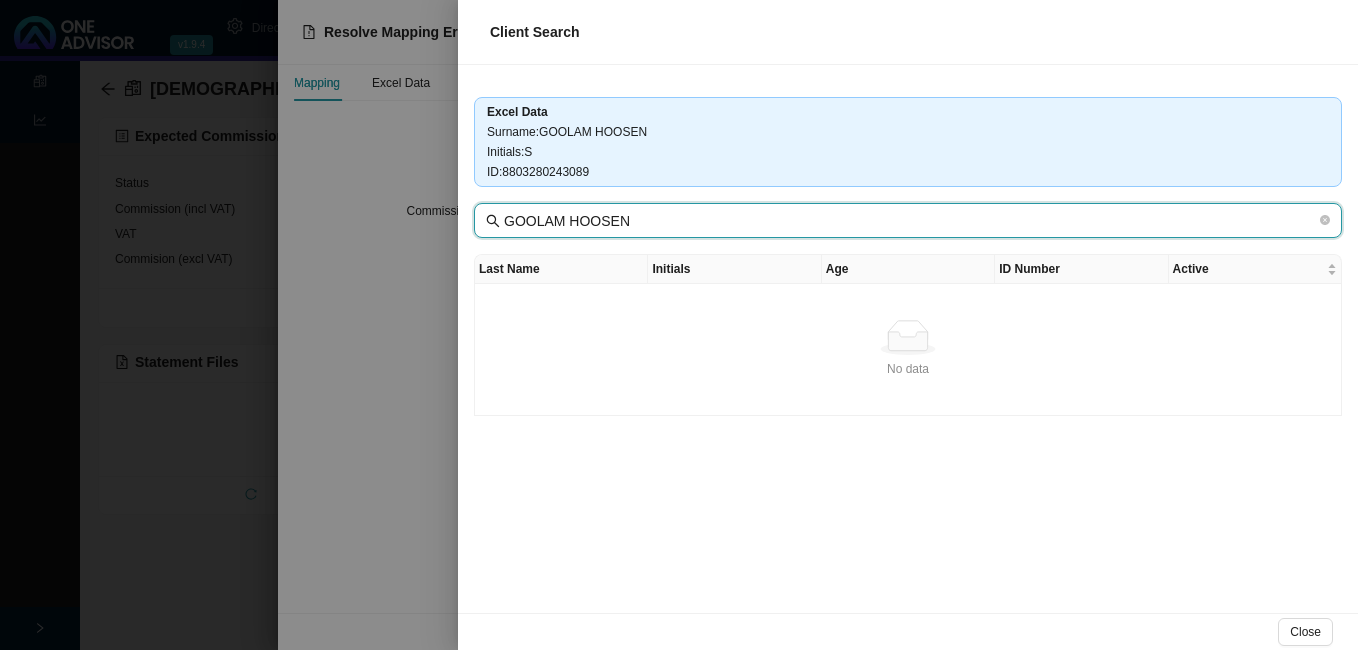 drag, startPoint x: 565, startPoint y: 220, endPoint x: 463, endPoint y: 204, distance: 103.24728 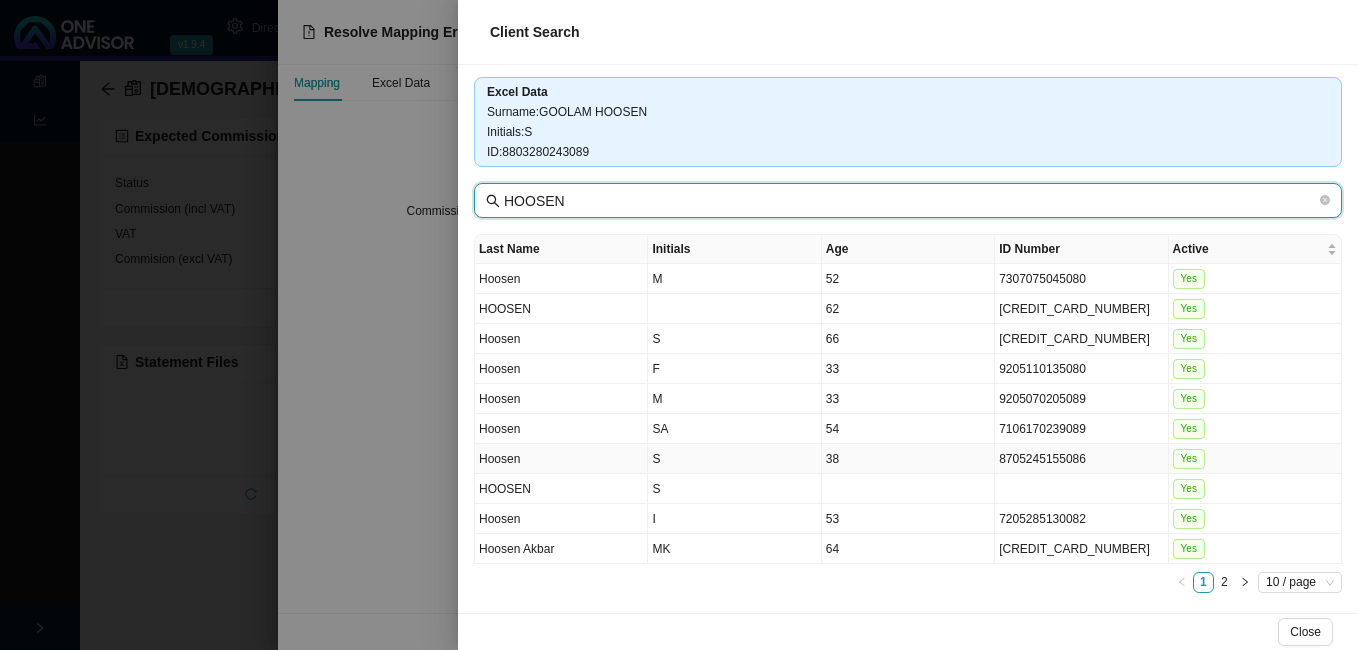 scroll, scrollTop: 24, scrollLeft: 0, axis: vertical 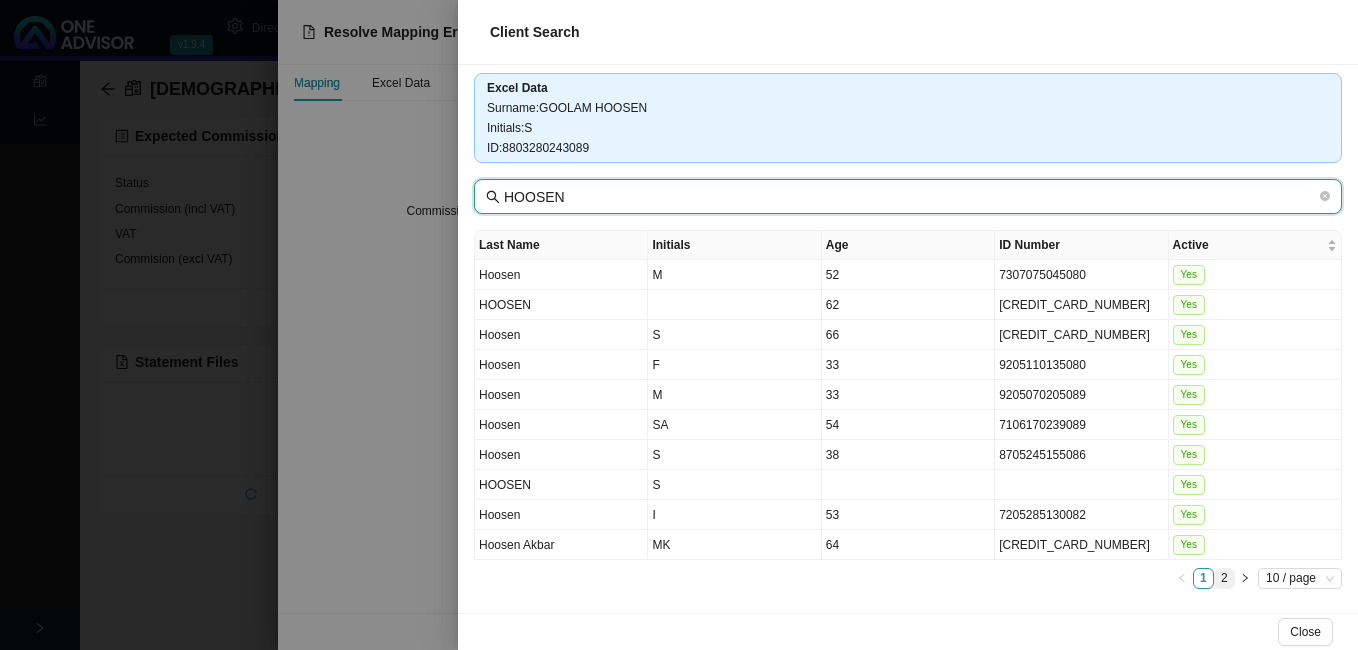 type on "HOOSEN" 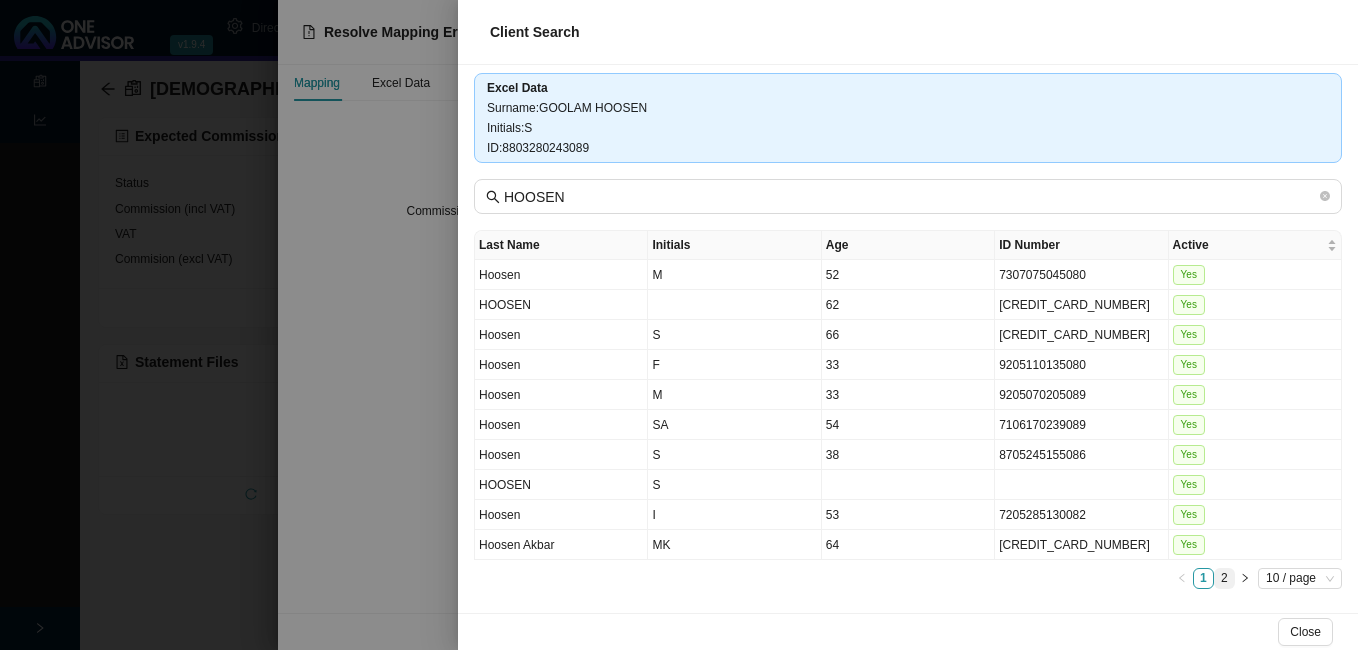 click on "2" at bounding box center (1224, 578) 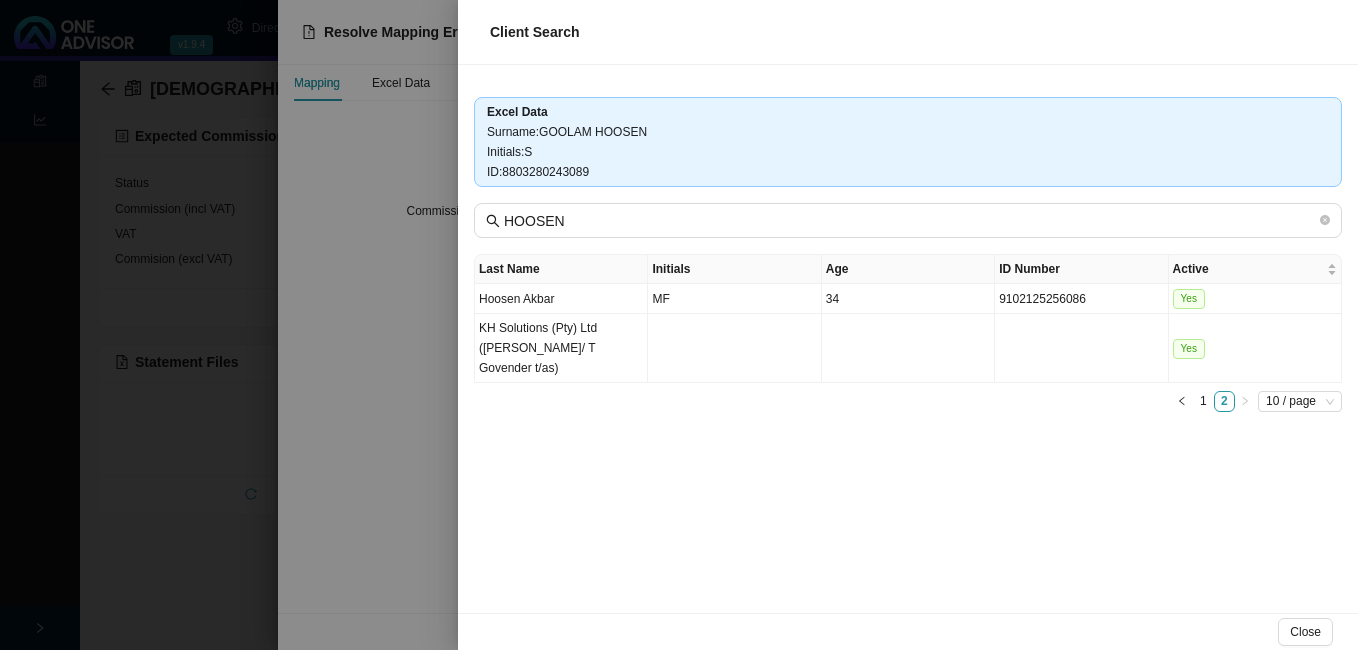 click at bounding box center (679, 325) 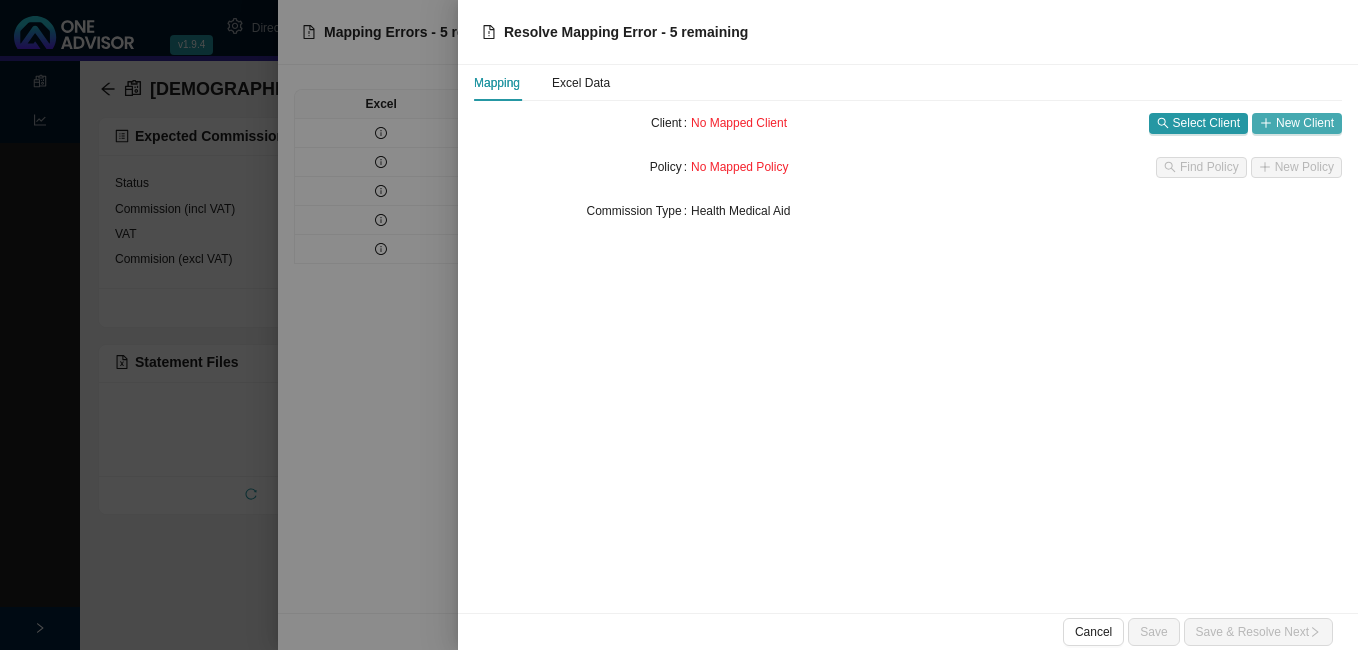 click on "New Client" at bounding box center [1297, 123] 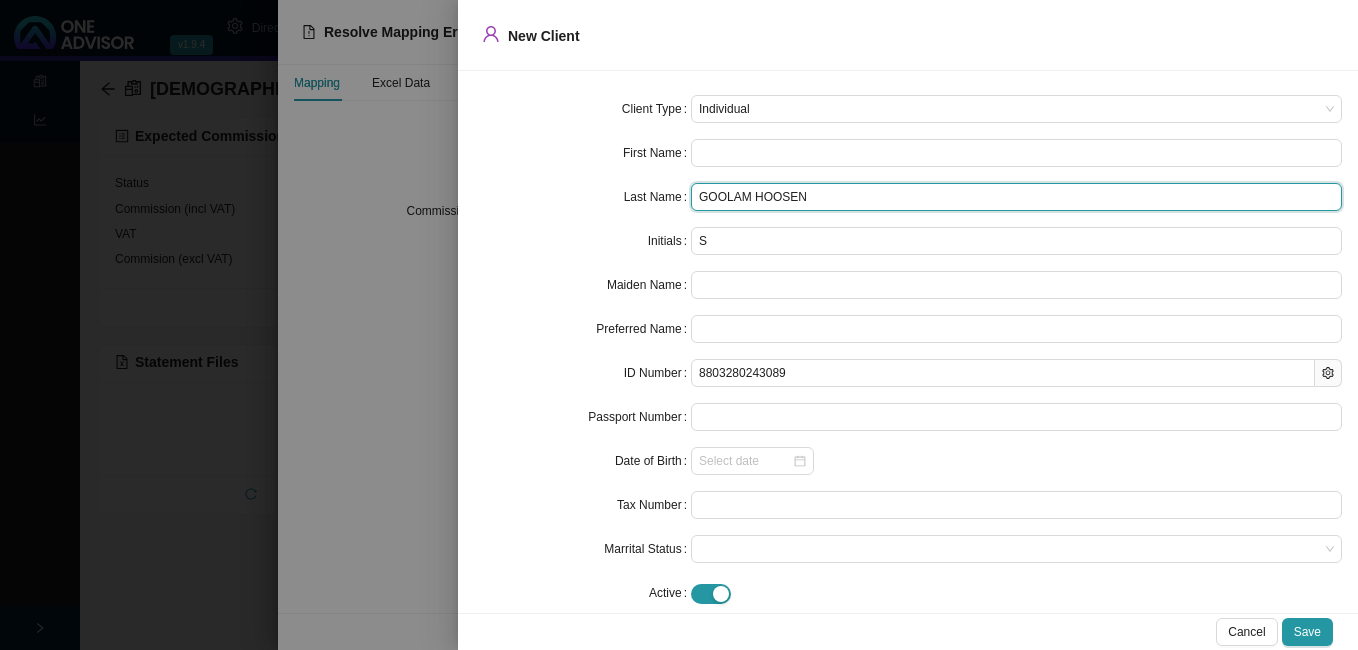 drag, startPoint x: 744, startPoint y: 196, endPoint x: 677, endPoint y: 196, distance: 67 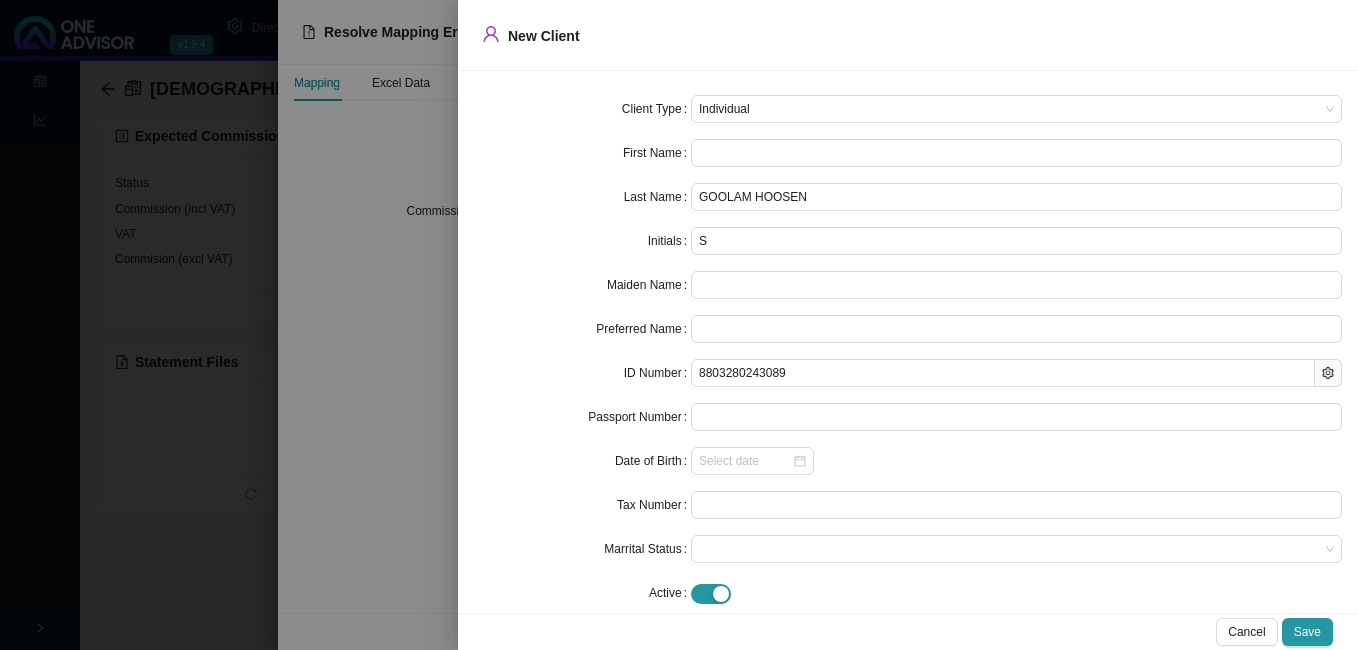 click on "Last Name" at bounding box center (657, 197) 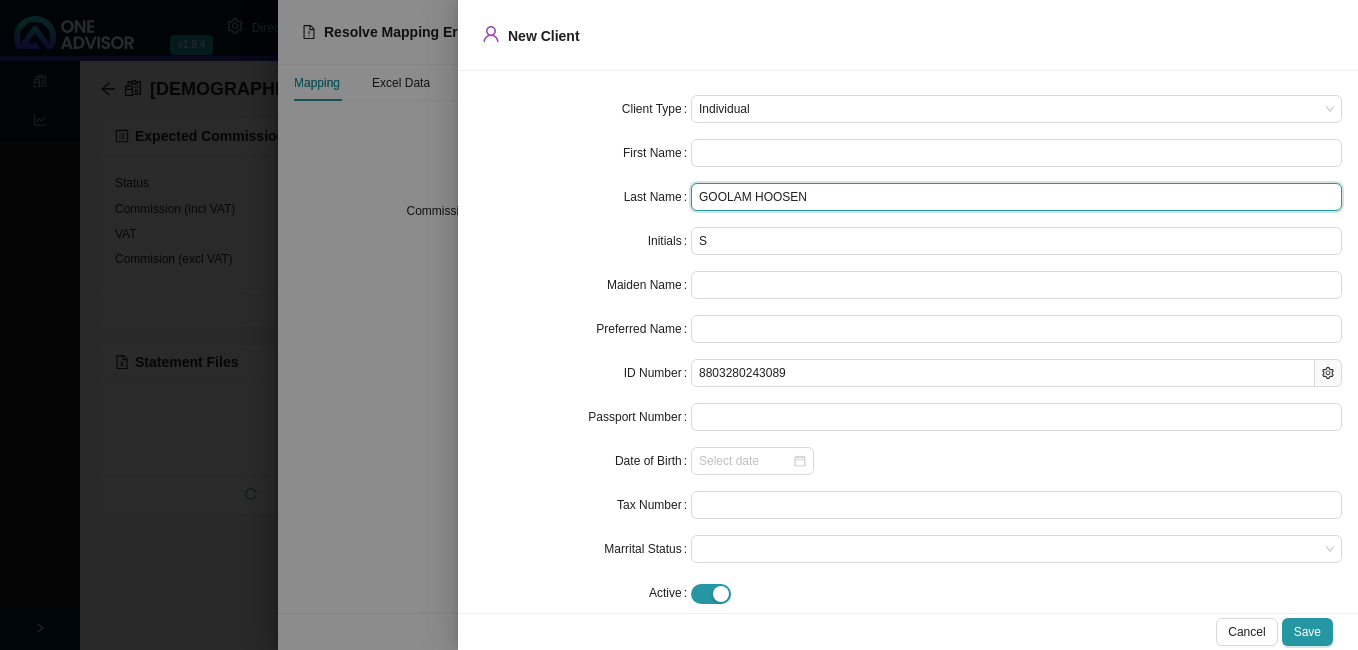 drag, startPoint x: 746, startPoint y: 196, endPoint x: 681, endPoint y: 196, distance: 65 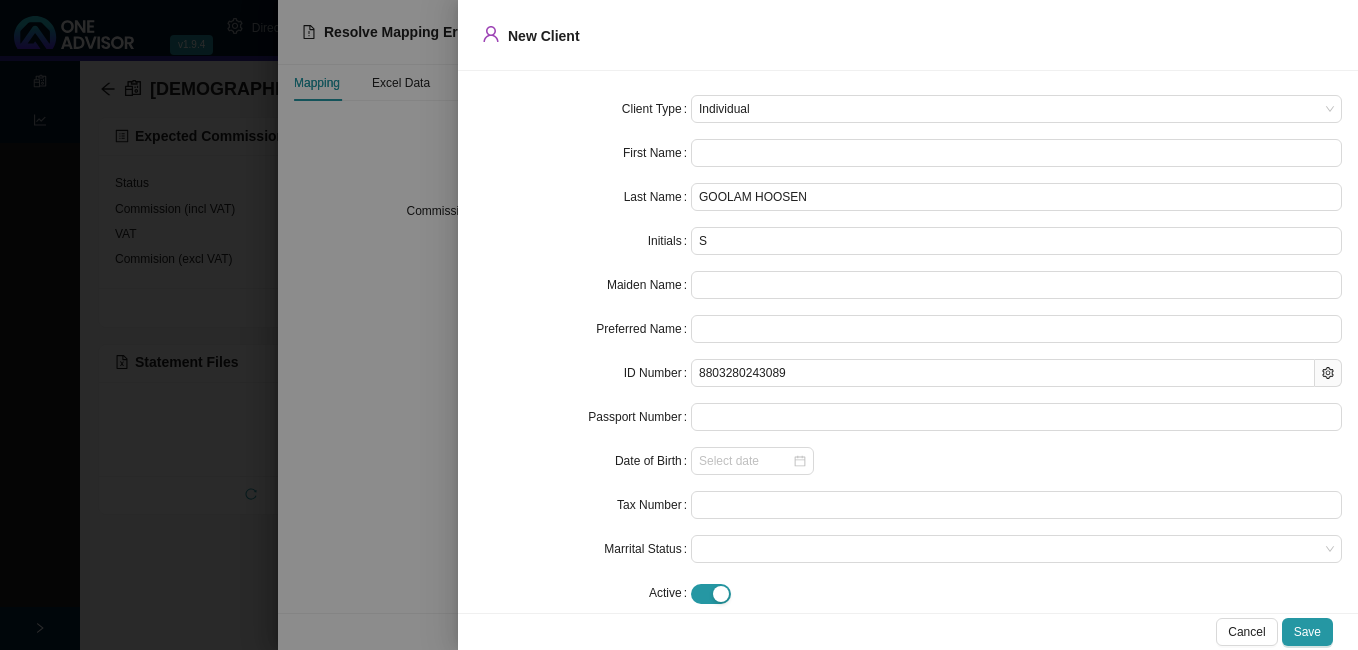 click on "Last Name" at bounding box center [657, 197] 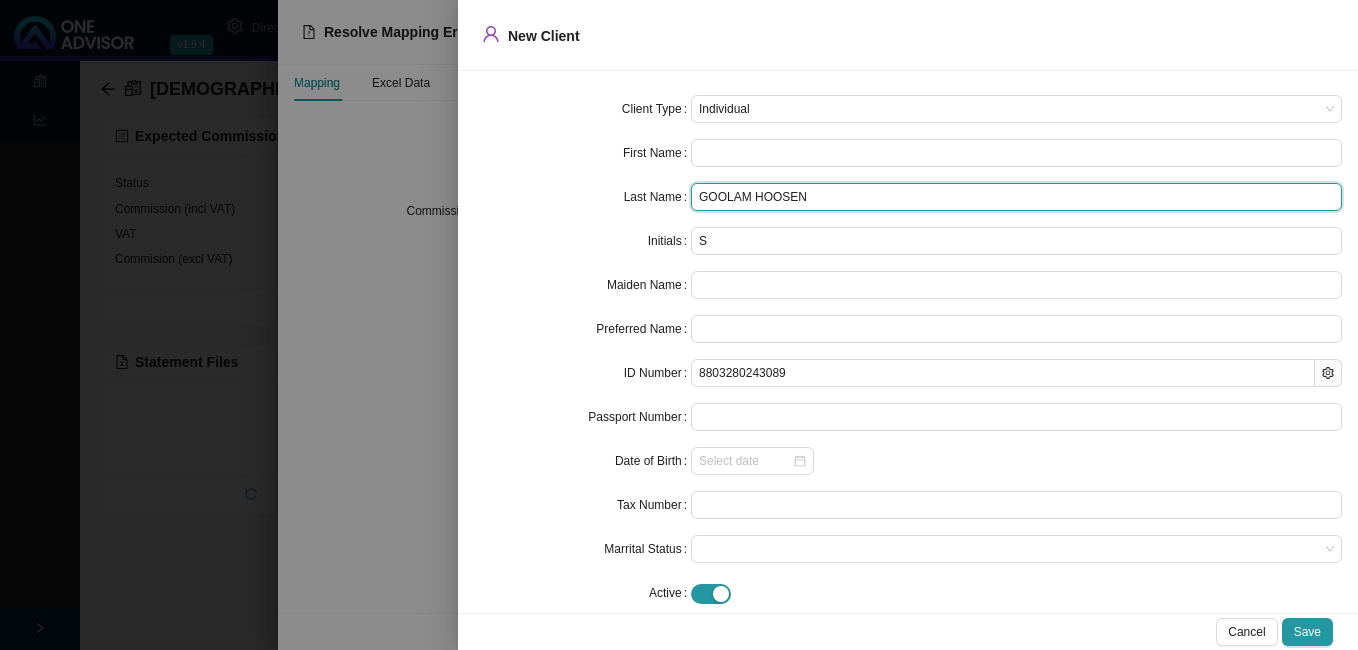 drag, startPoint x: 692, startPoint y: 199, endPoint x: 745, endPoint y: 195, distance: 53.15073 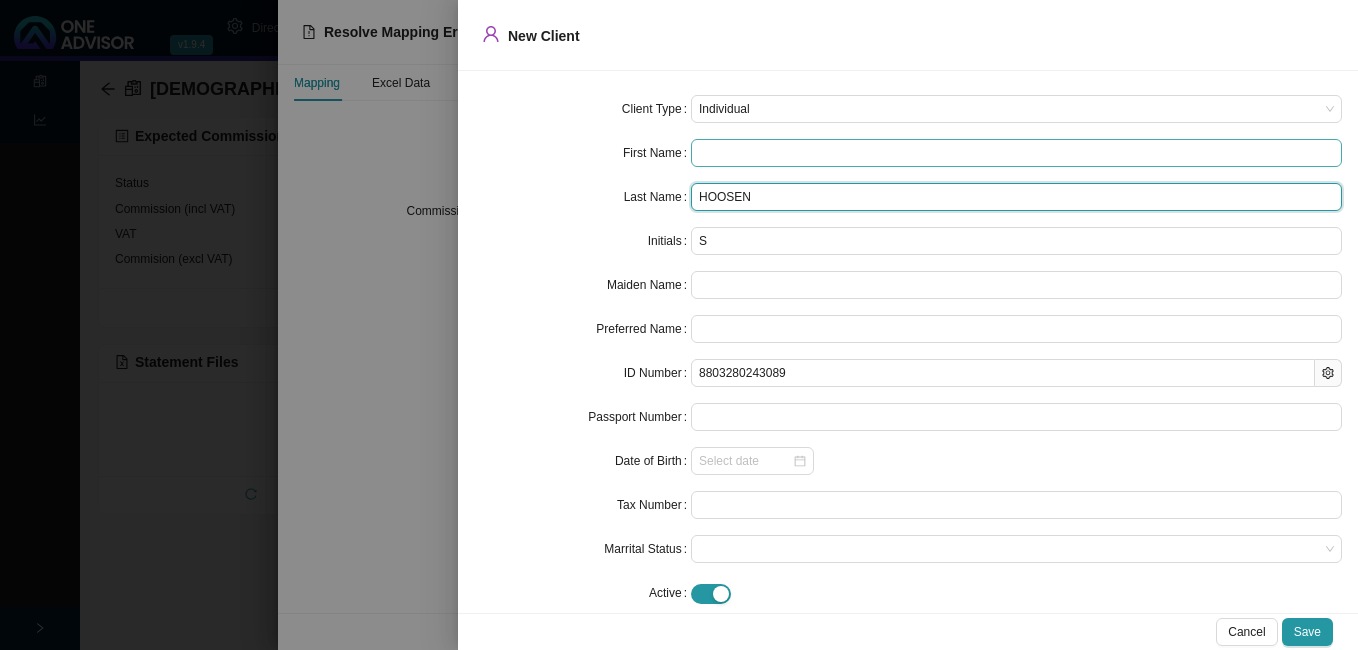 type on "HOOSEN" 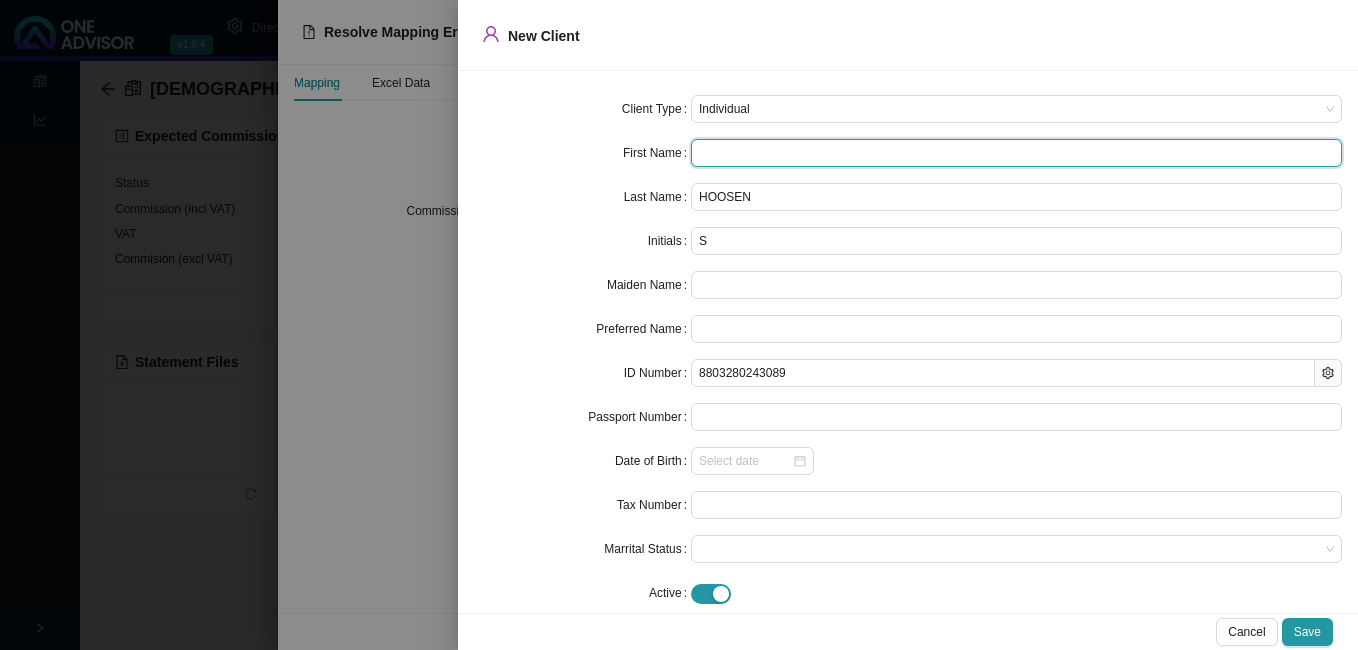 click at bounding box center (1016, 153) 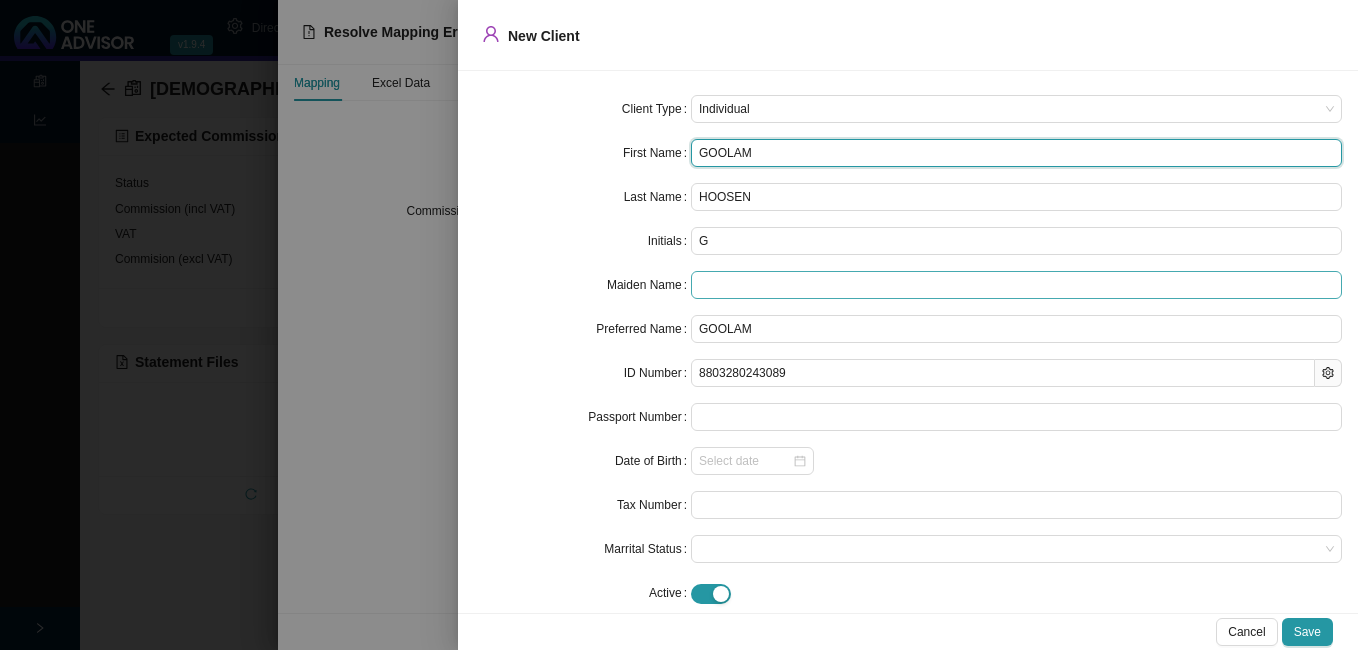 type on "GOOLAM" 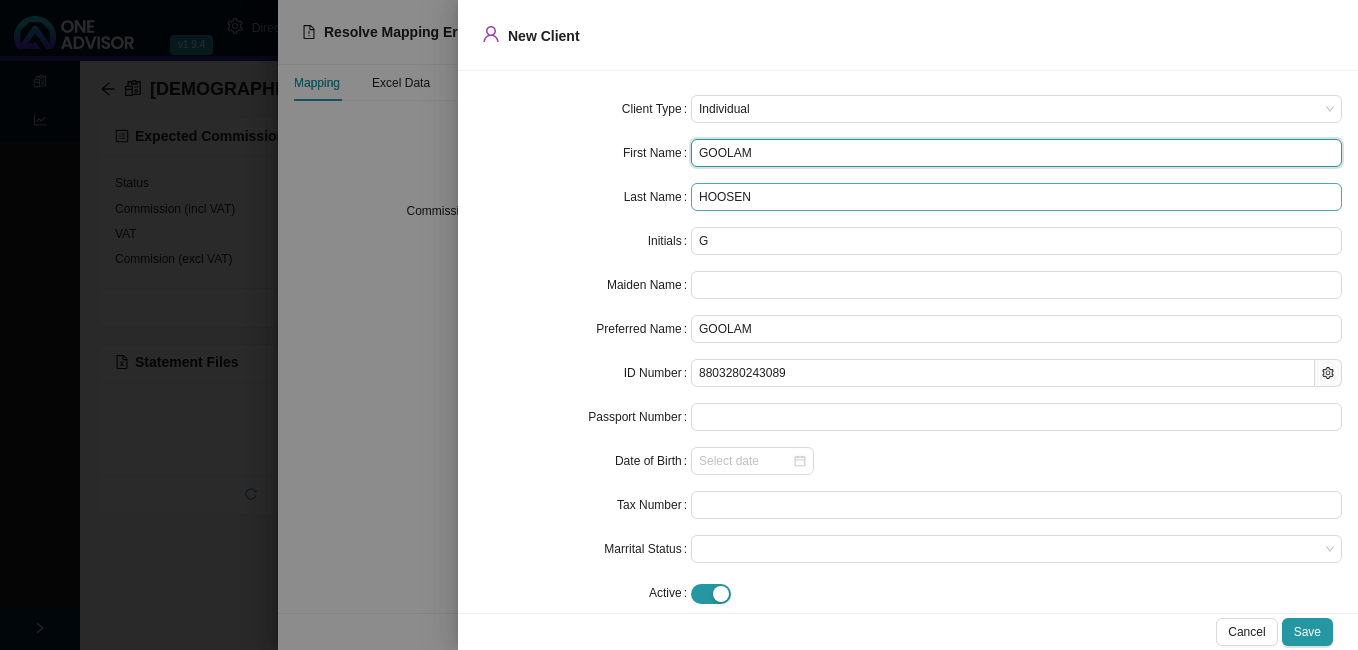 type on "GOOLAM" 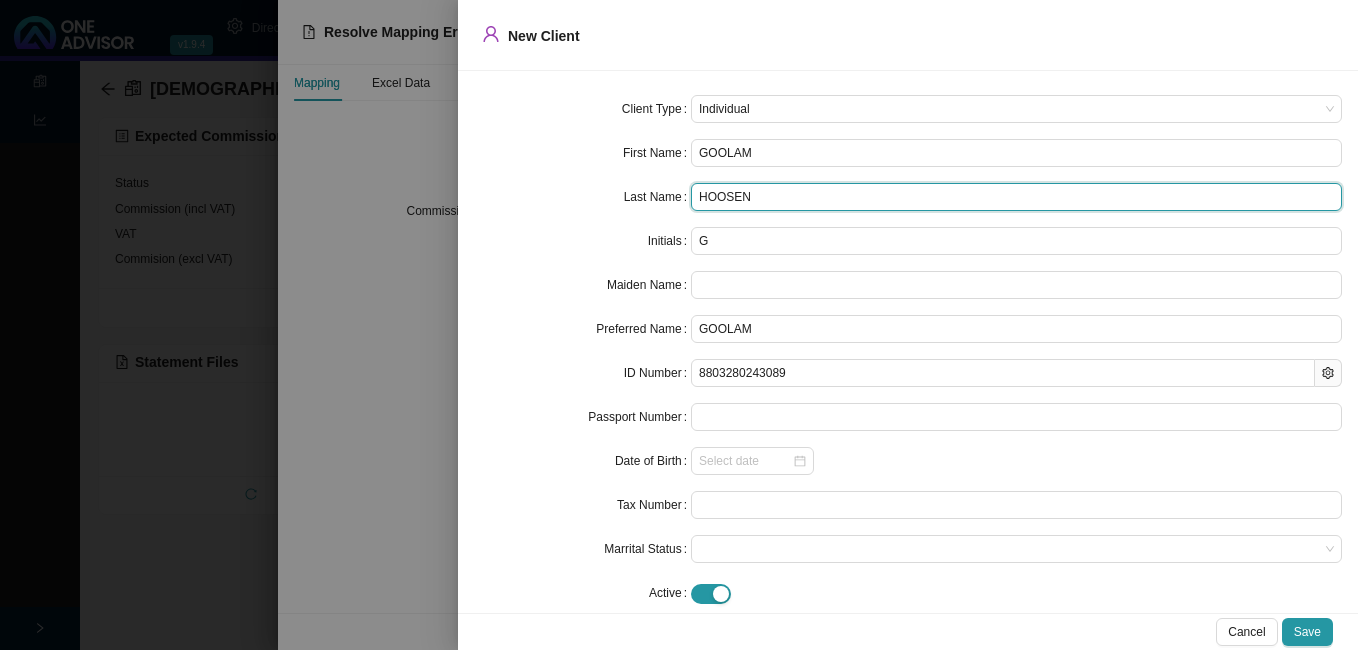 click on "HOOSEN" at bounding box center (1016, 197) 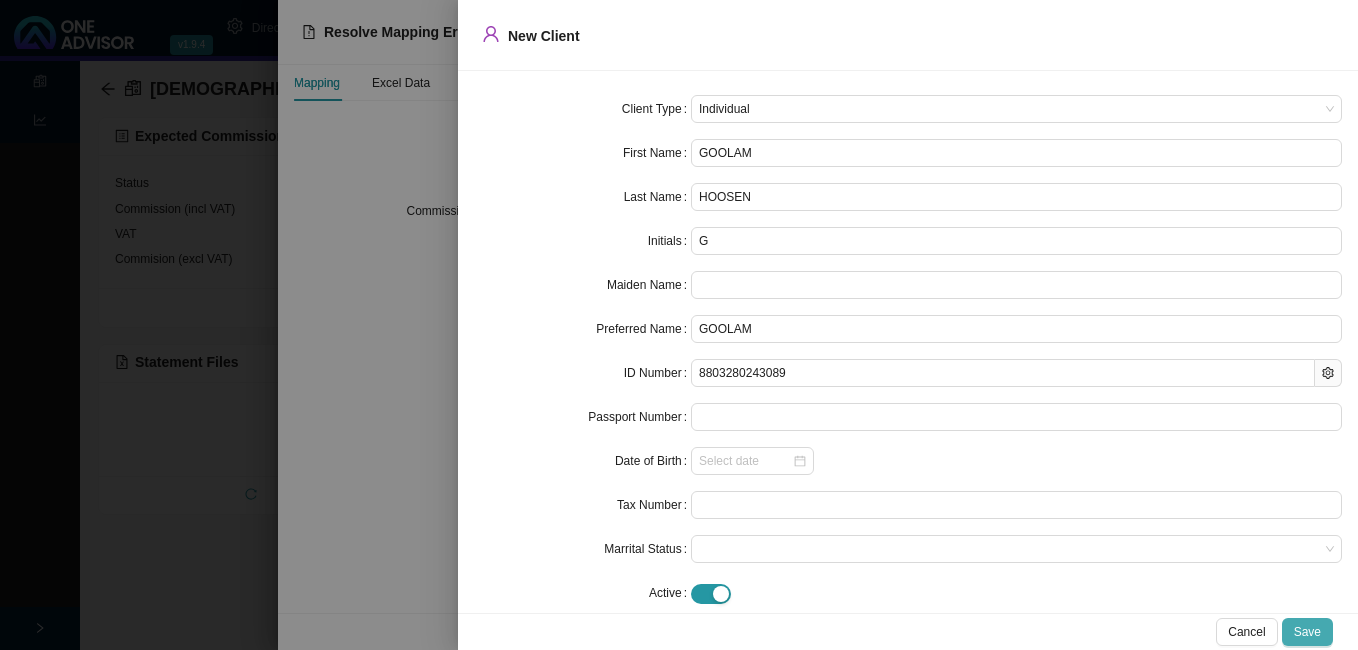 click on "Save" at bounding box center [1307, 632] 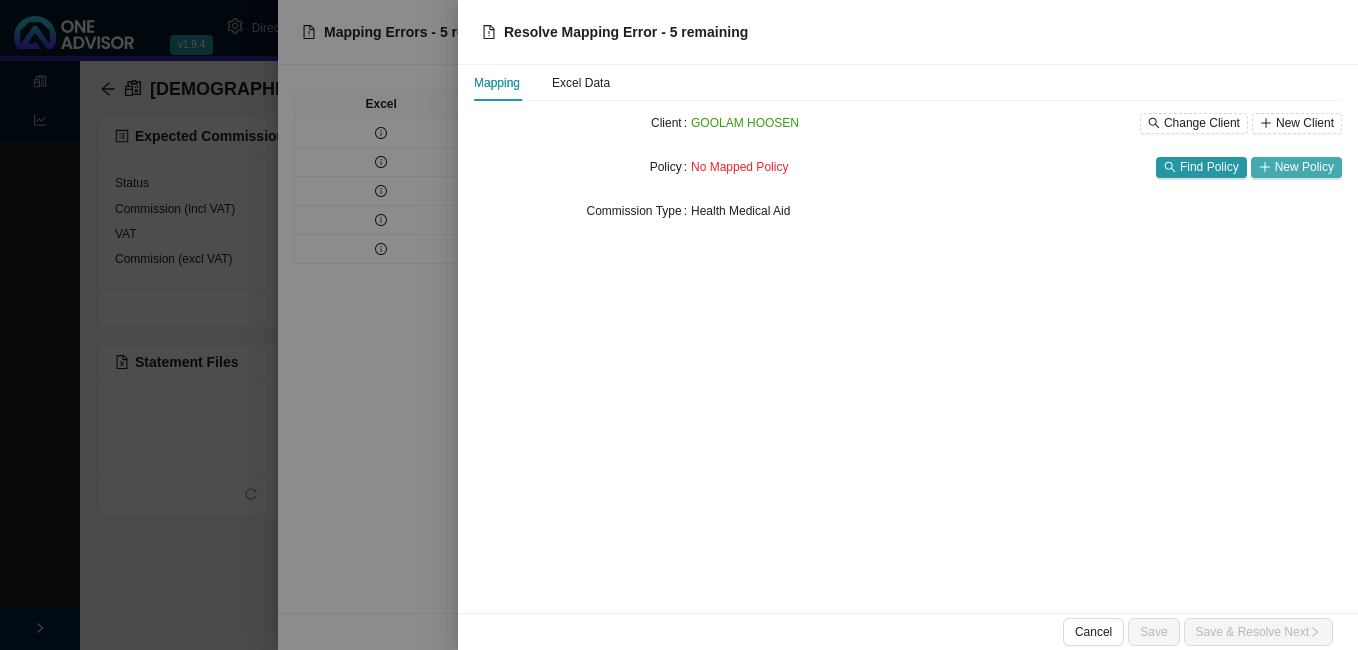 click on "New Policy" at bounding box center (1304, 167) 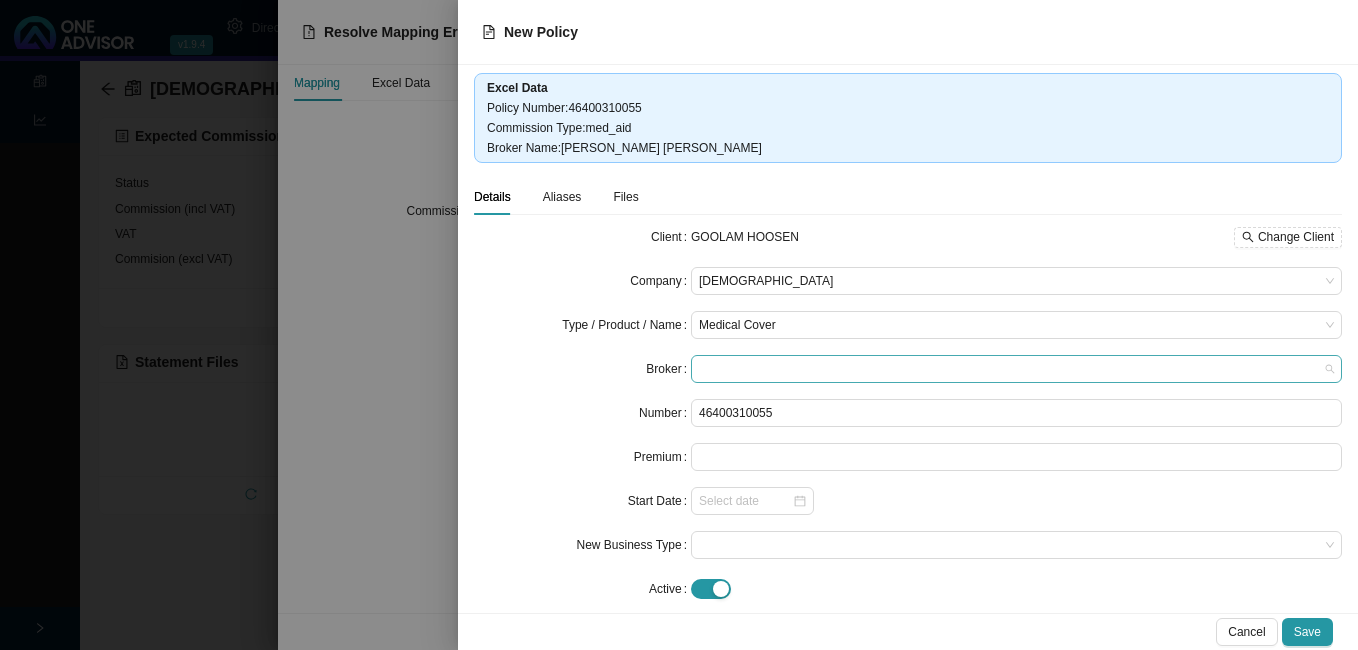 click at bounding box center [1016, 369] 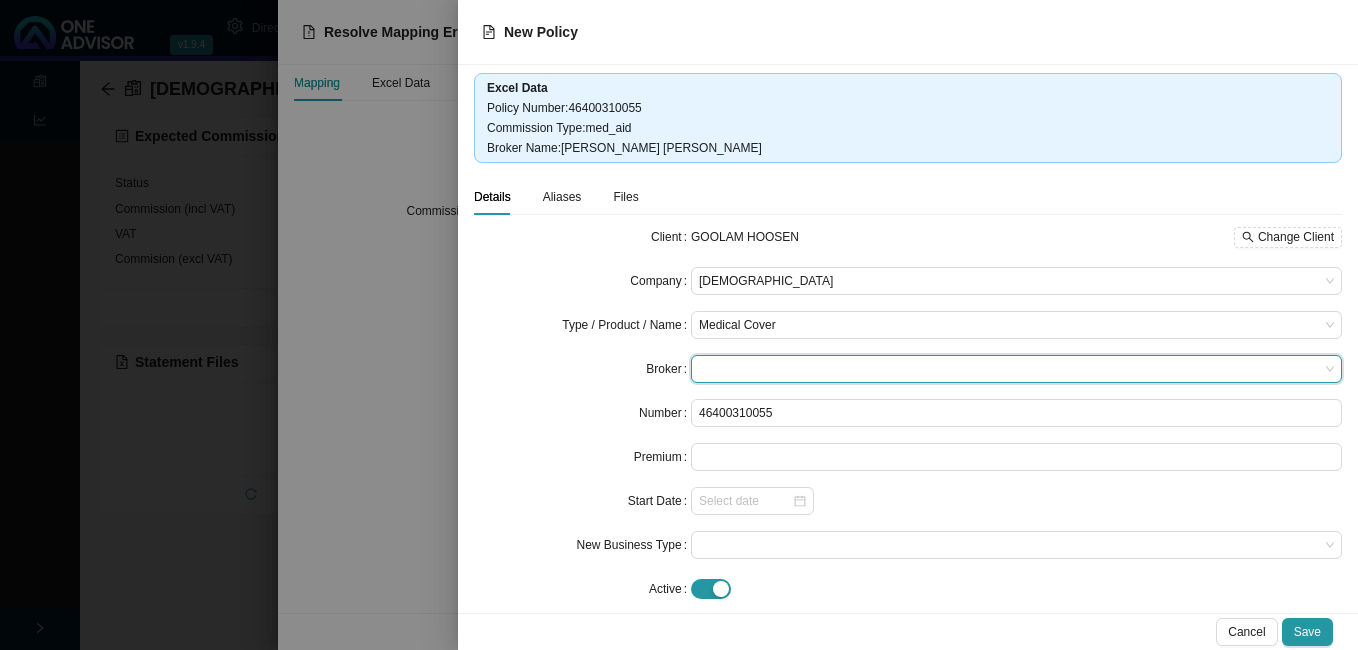 click at bounding box center (1016, 369) 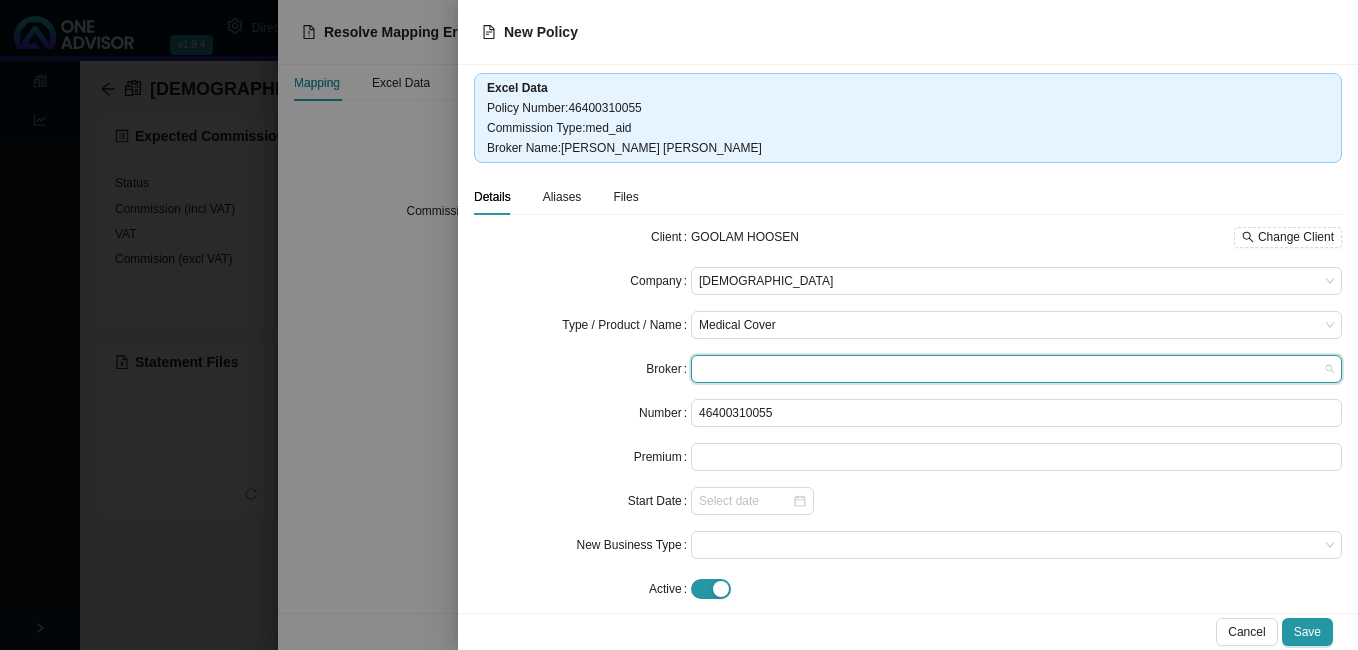 click at bounding box center [1016, 369] 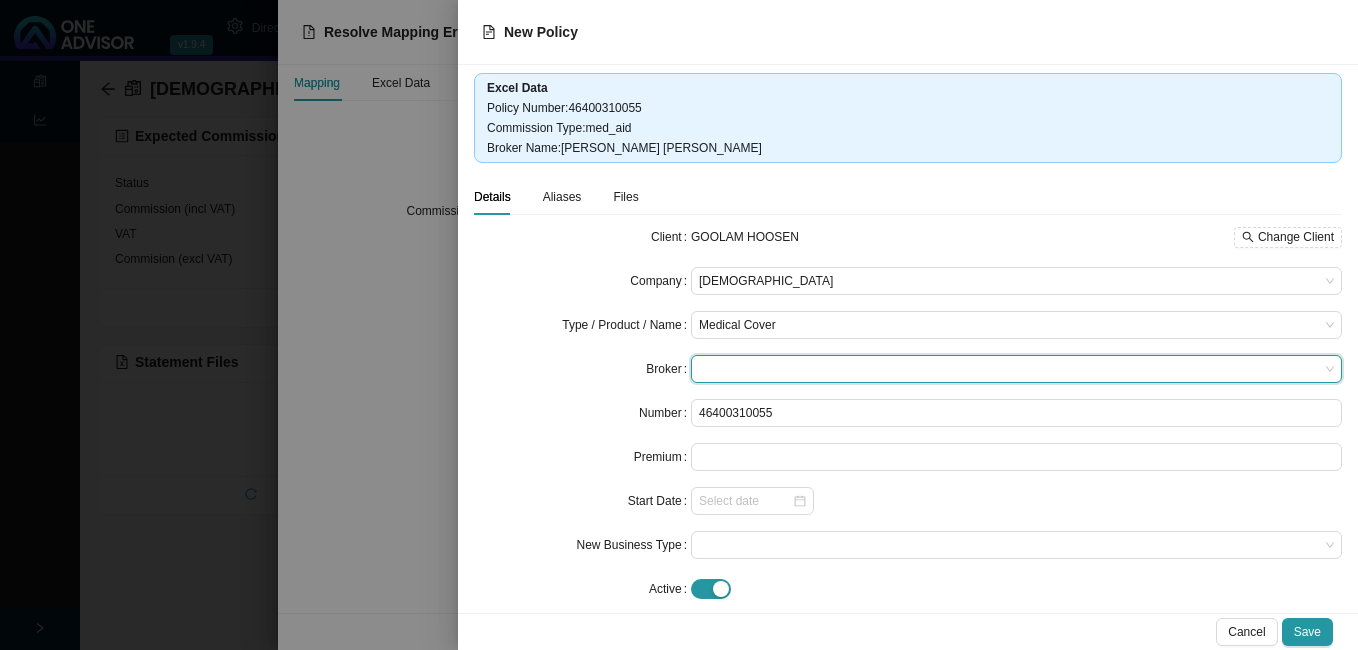click on "Broker" at bounding box center [668, 369] 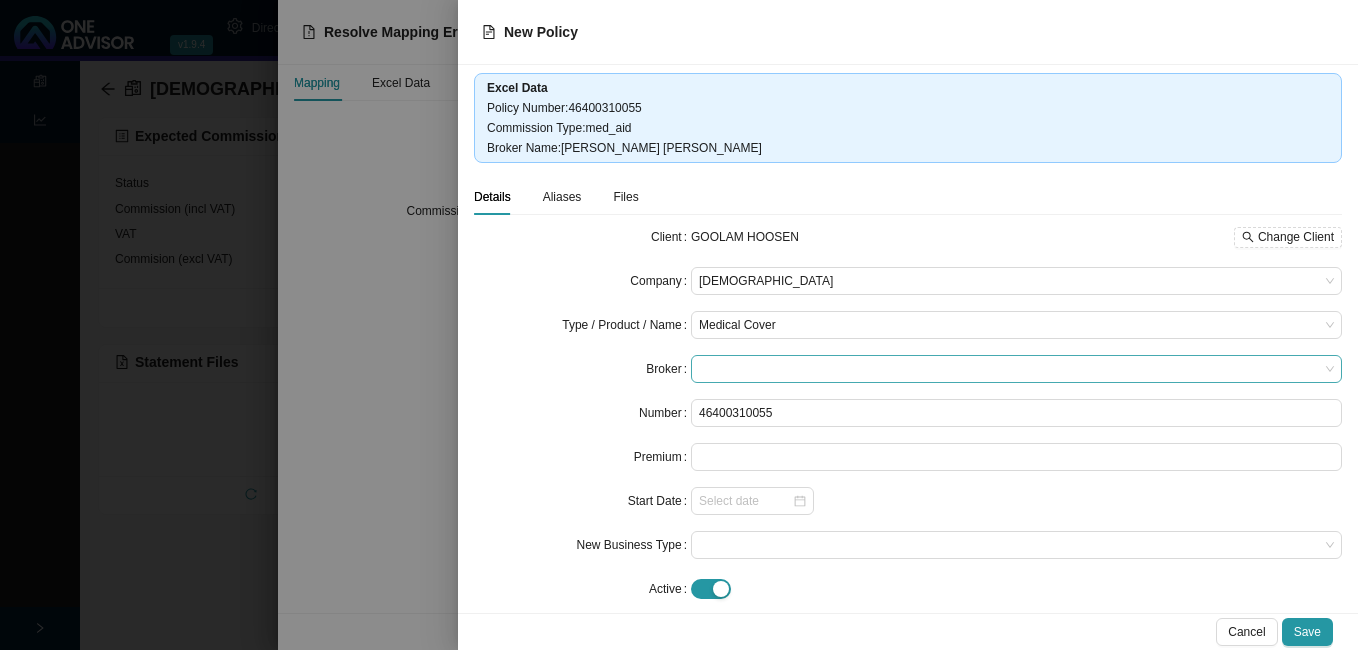 click on "Broker" at bounding box center (668, 369) 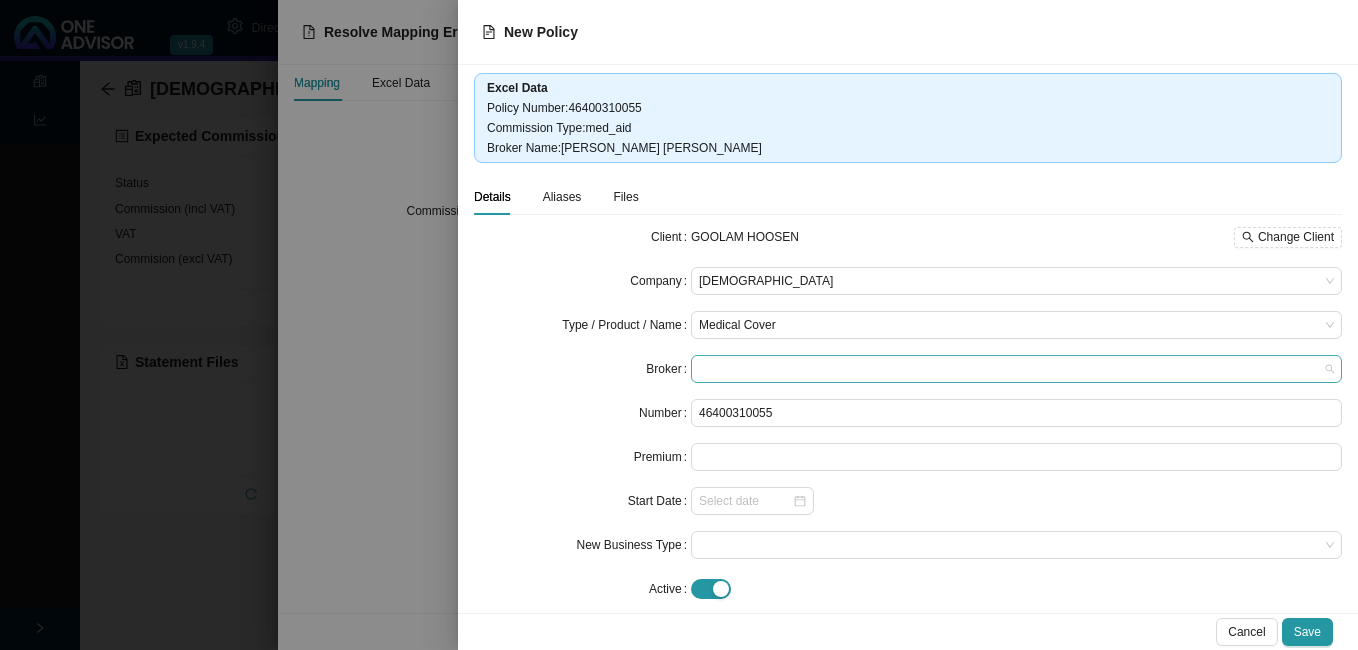 click at bounding box center (1016, 369) 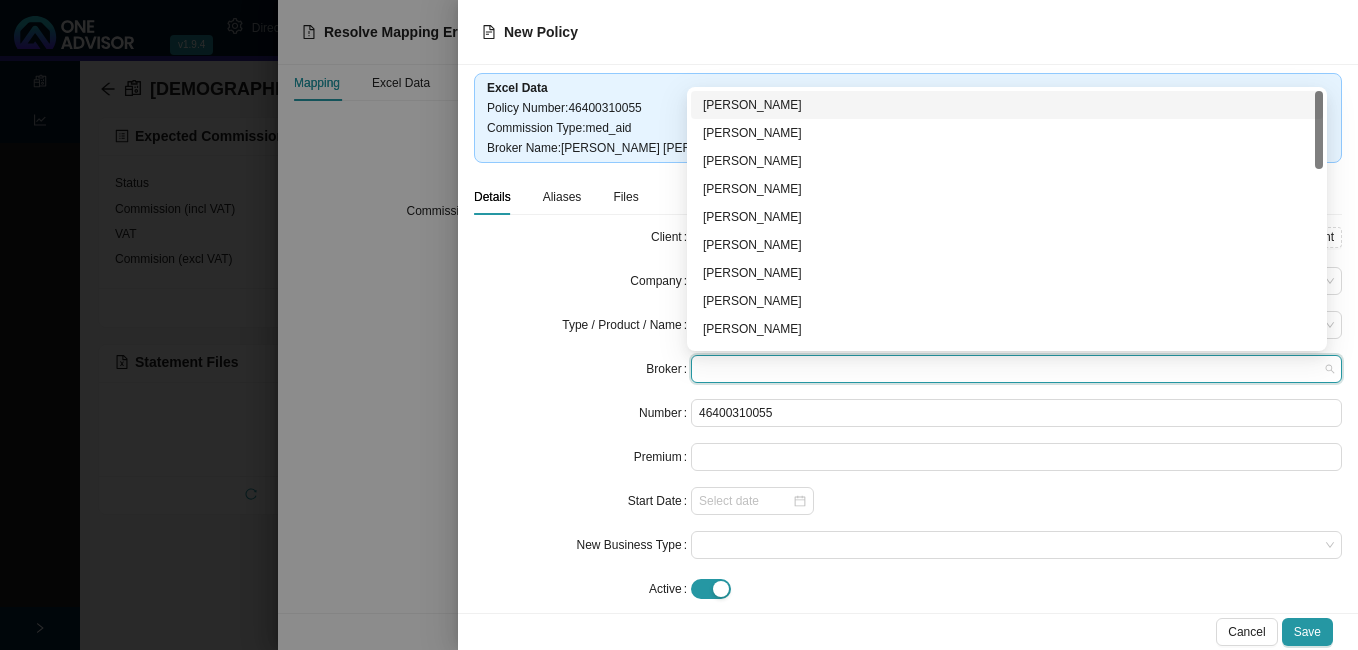 click at bounding box center [1016, 369] 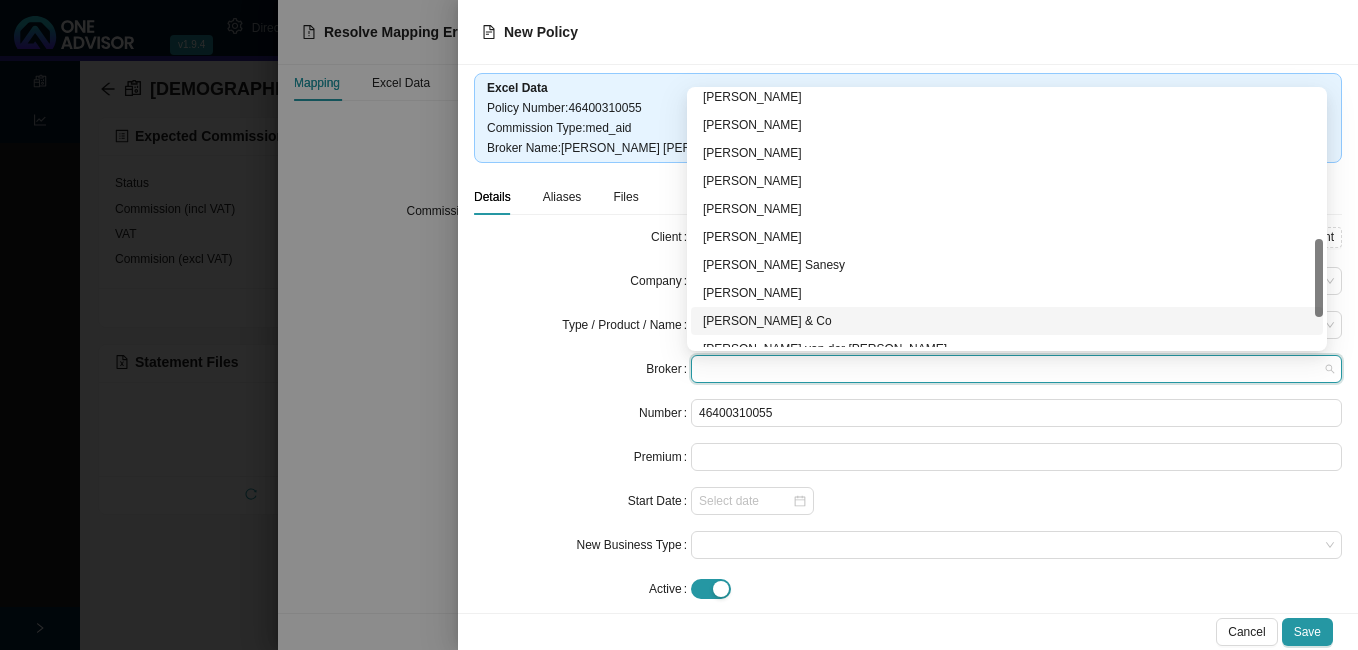 scroll, scrollTop: 384, scrollLeft: 0, axis: vertical 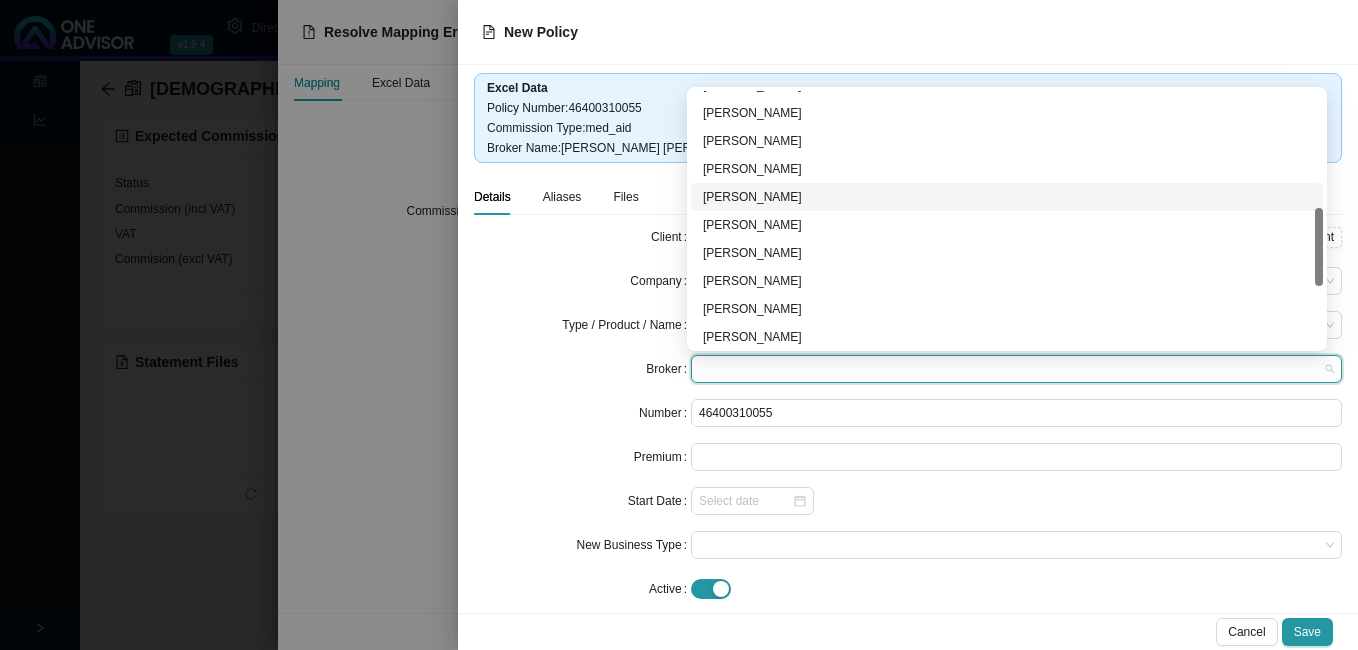 click on "[PERSON_NAME]" at bounding box center (1007, 197) 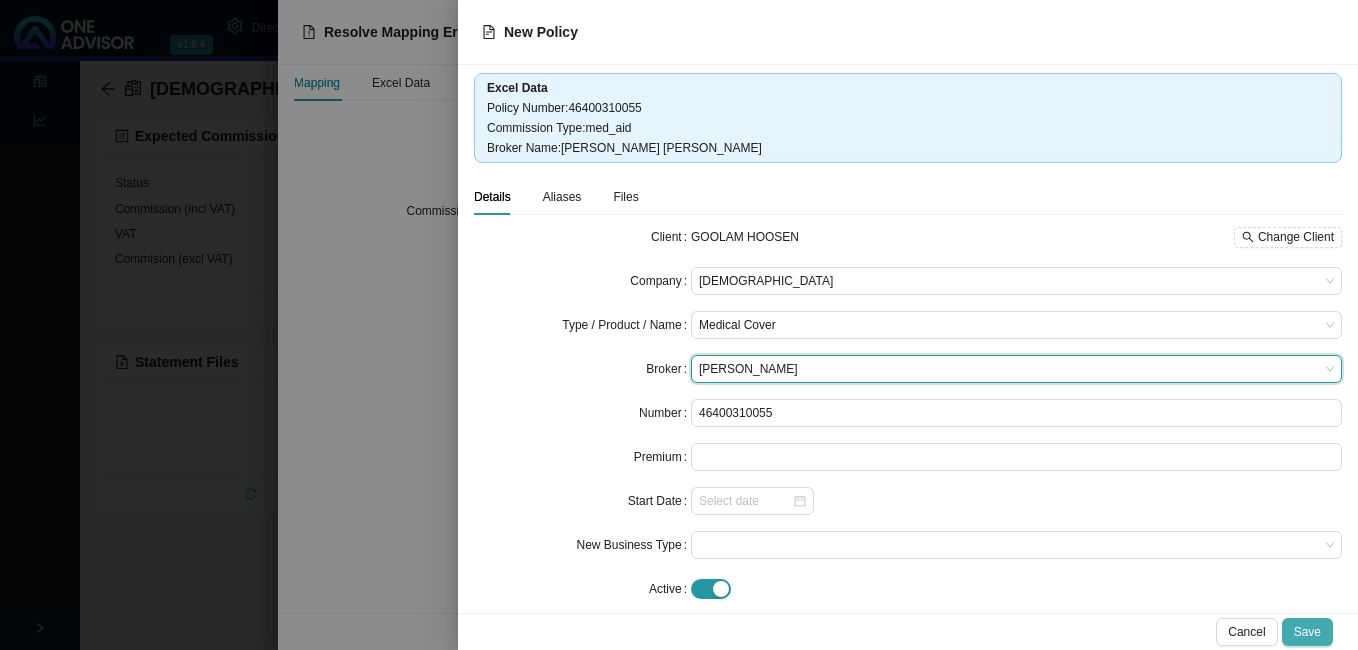 click on "Save" at bounding box center [1307, 632] 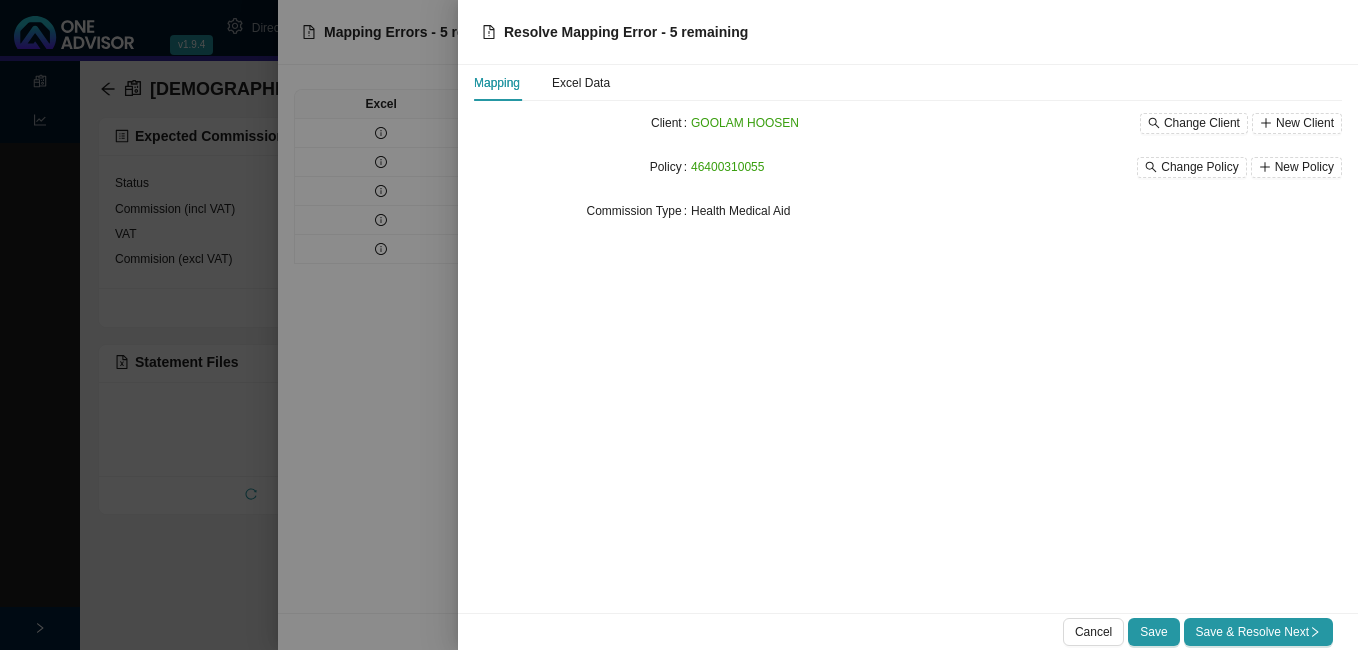 click at bounding box center (679, 325) 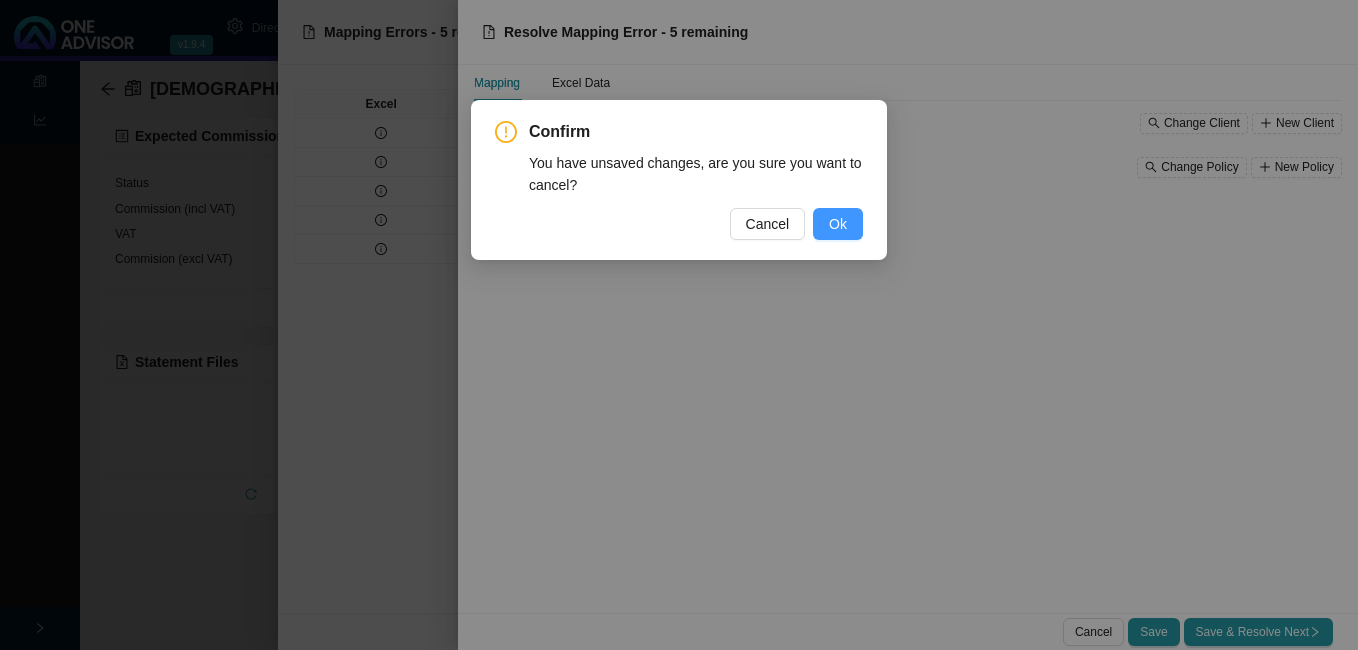 click on "Ok" at bounding box center (838, 224) 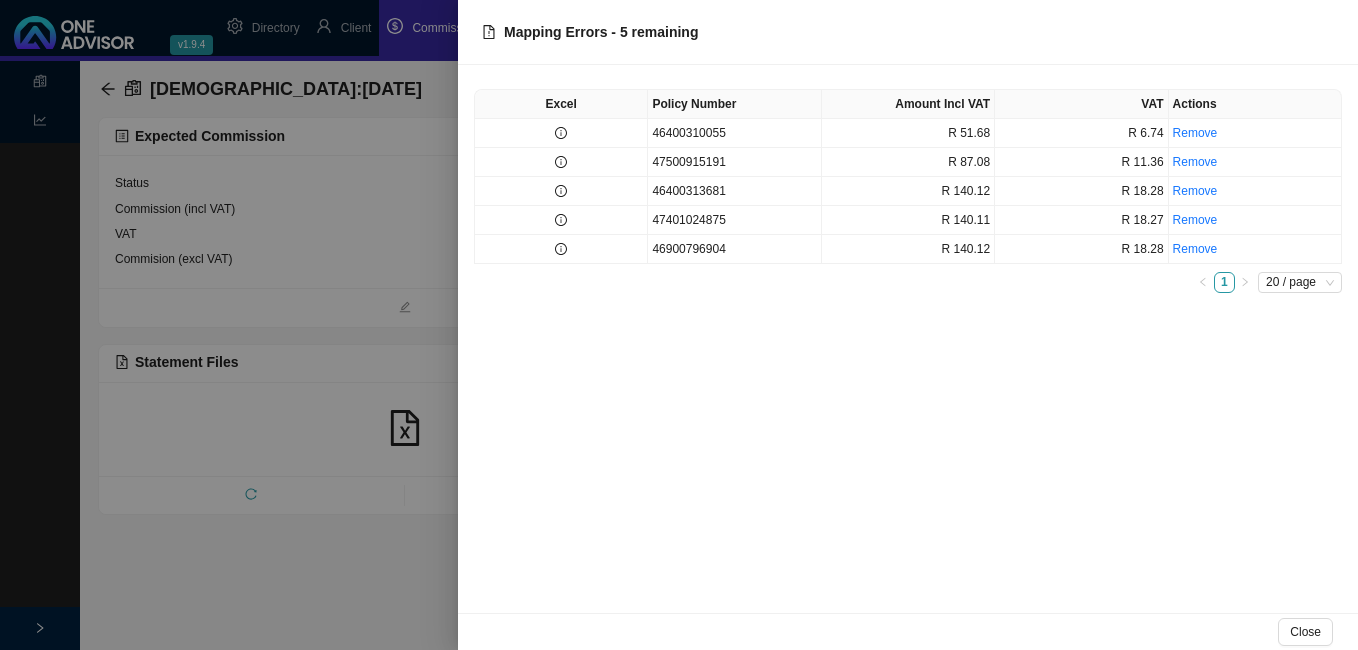 click at bounding box center (679, 325) 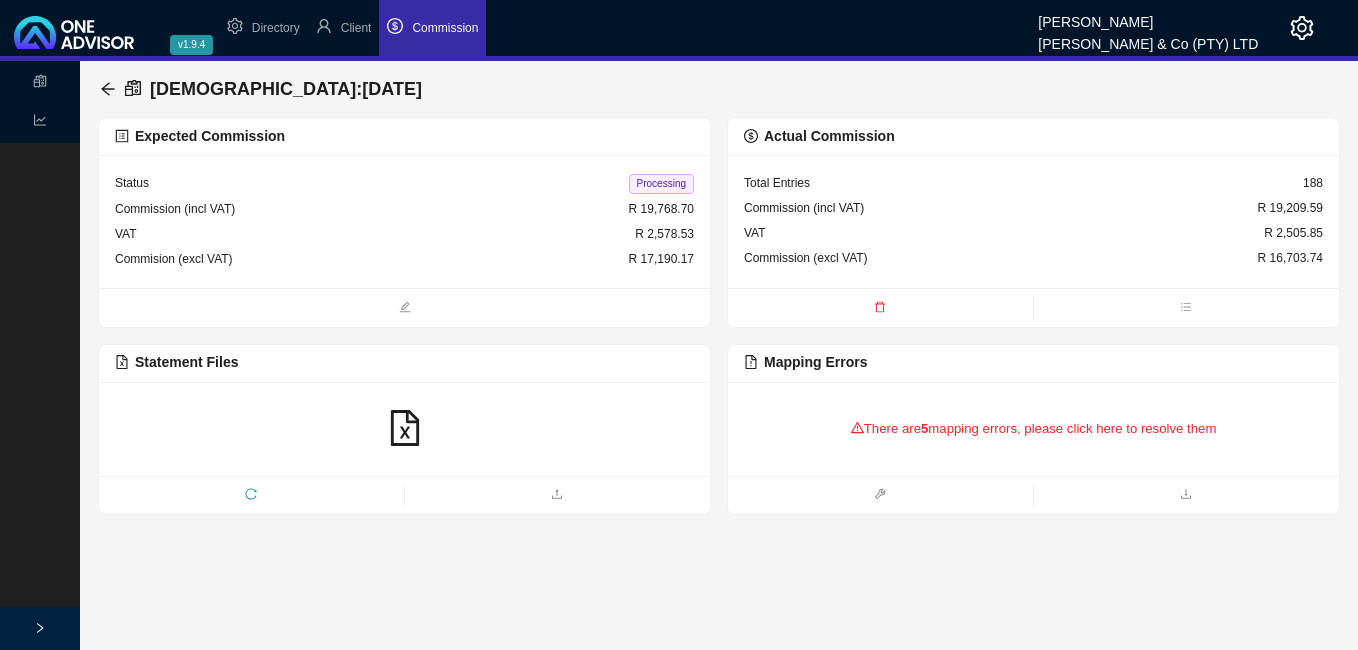 click on "There are  5  mapping errors, please click here to resolve them" at bounding box center [1033, 429] 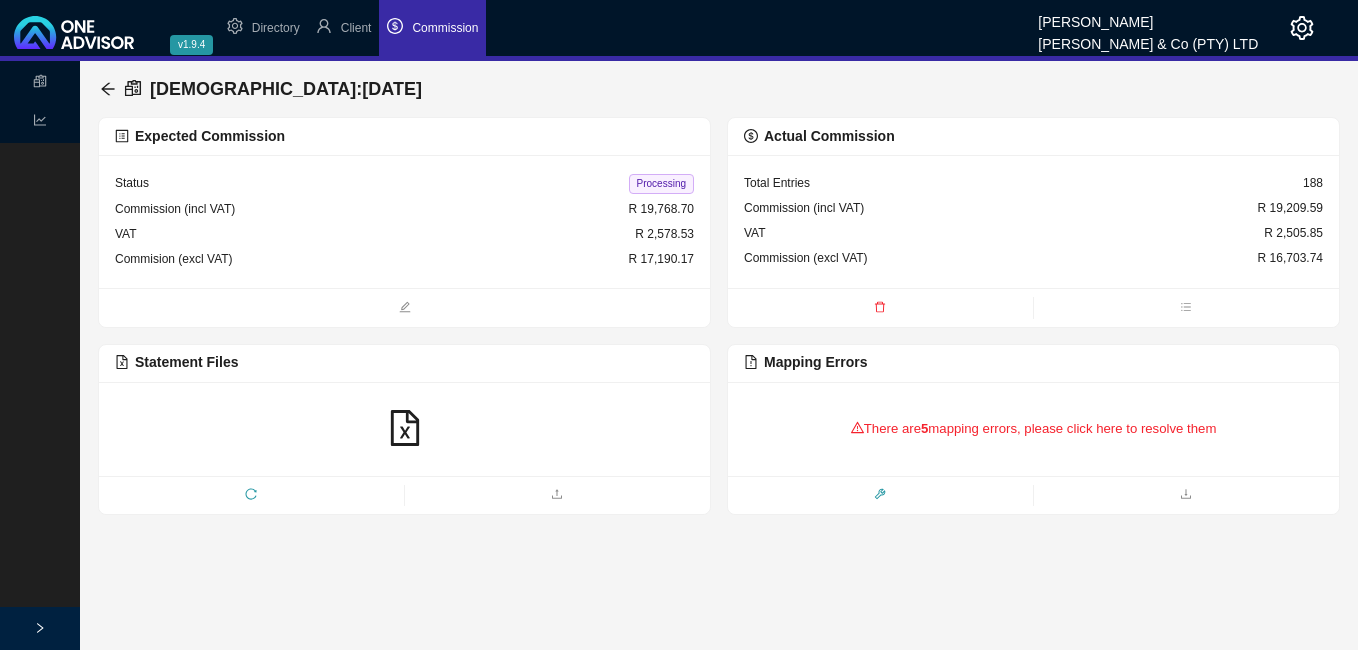 click at bounding box center [880, 496] 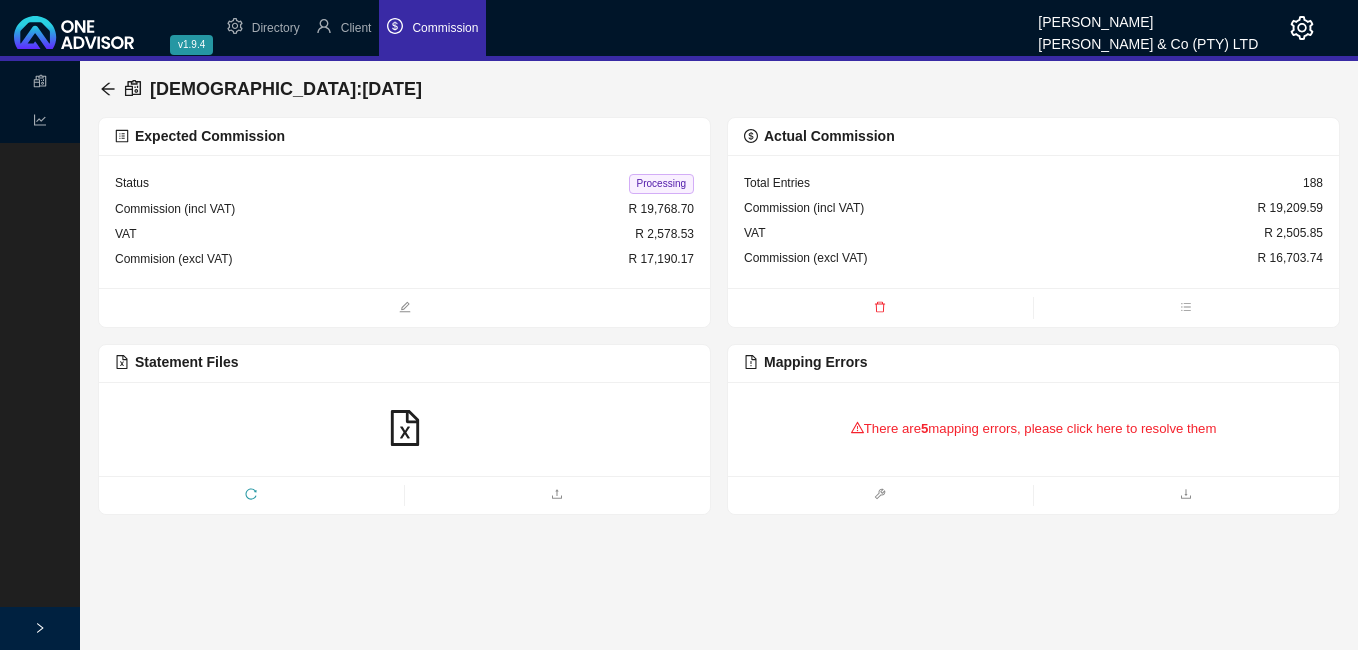 click on "There are  5  mapping errors, please click here to resolve them" at bounding box center [1033, 429] 